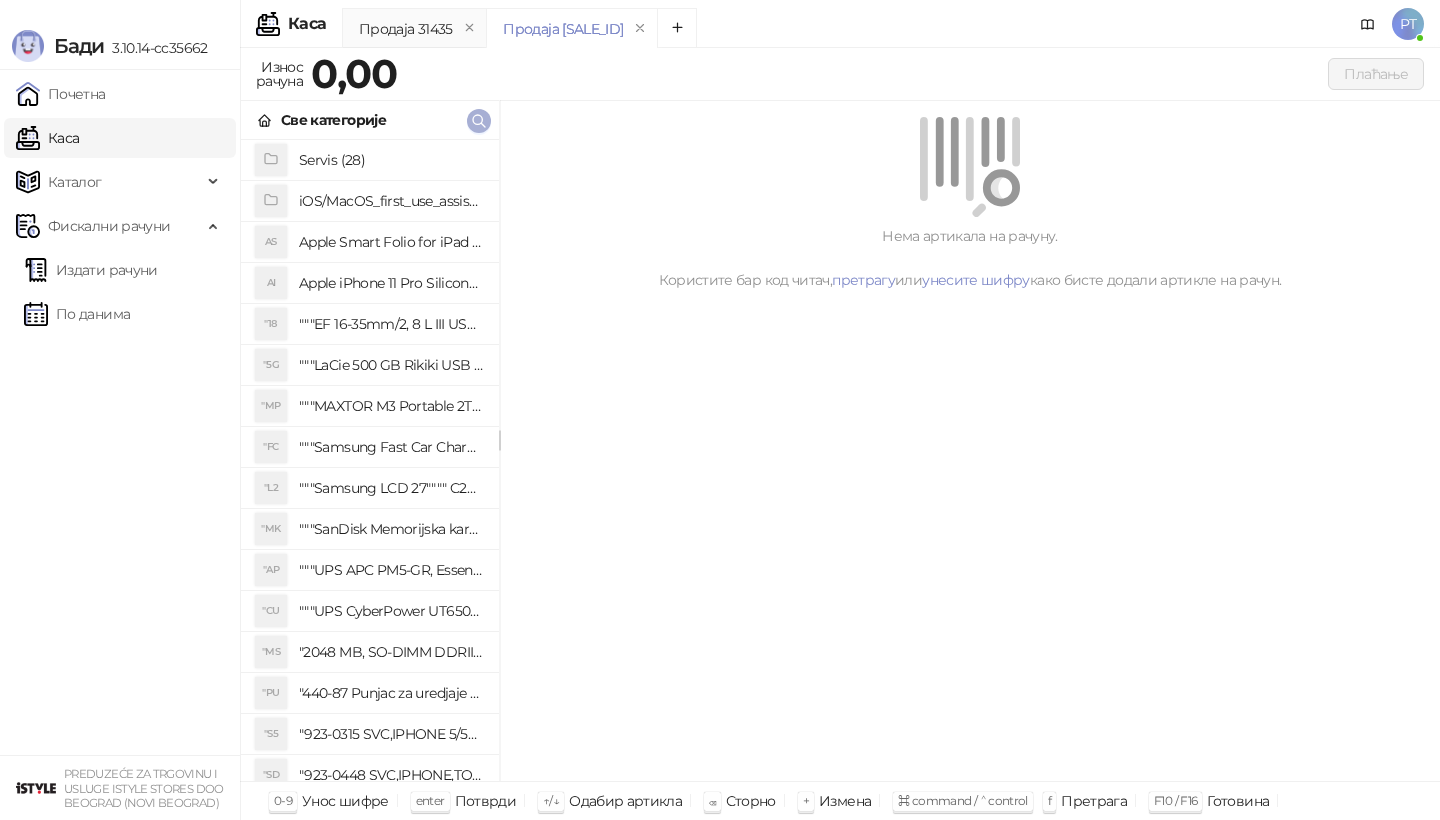 scroll, scrollTop: 0, scrollLeft: 0, axis: both 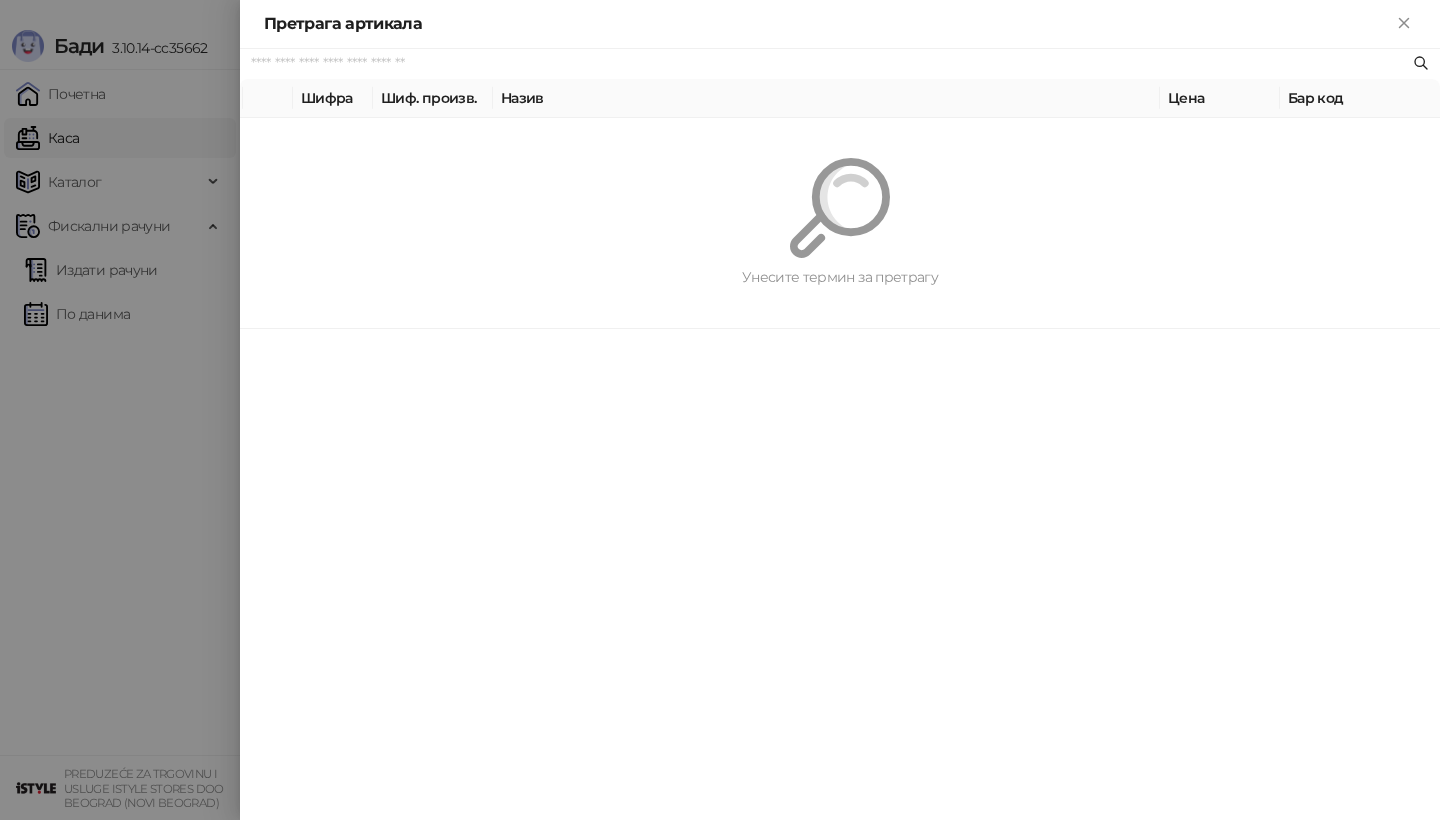 paste on "*********" 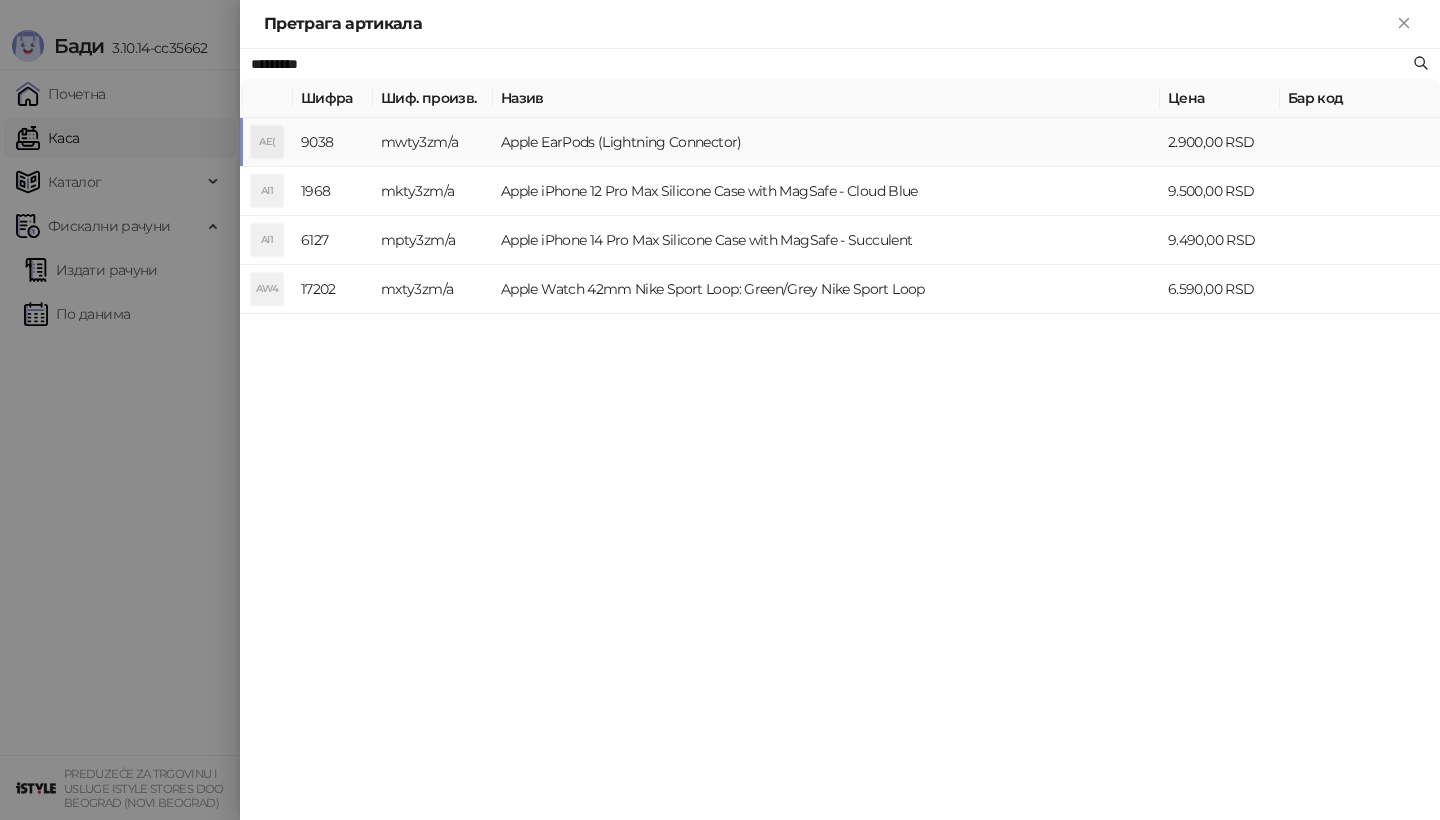 click on "AE(" at bounding box center (267, 142) 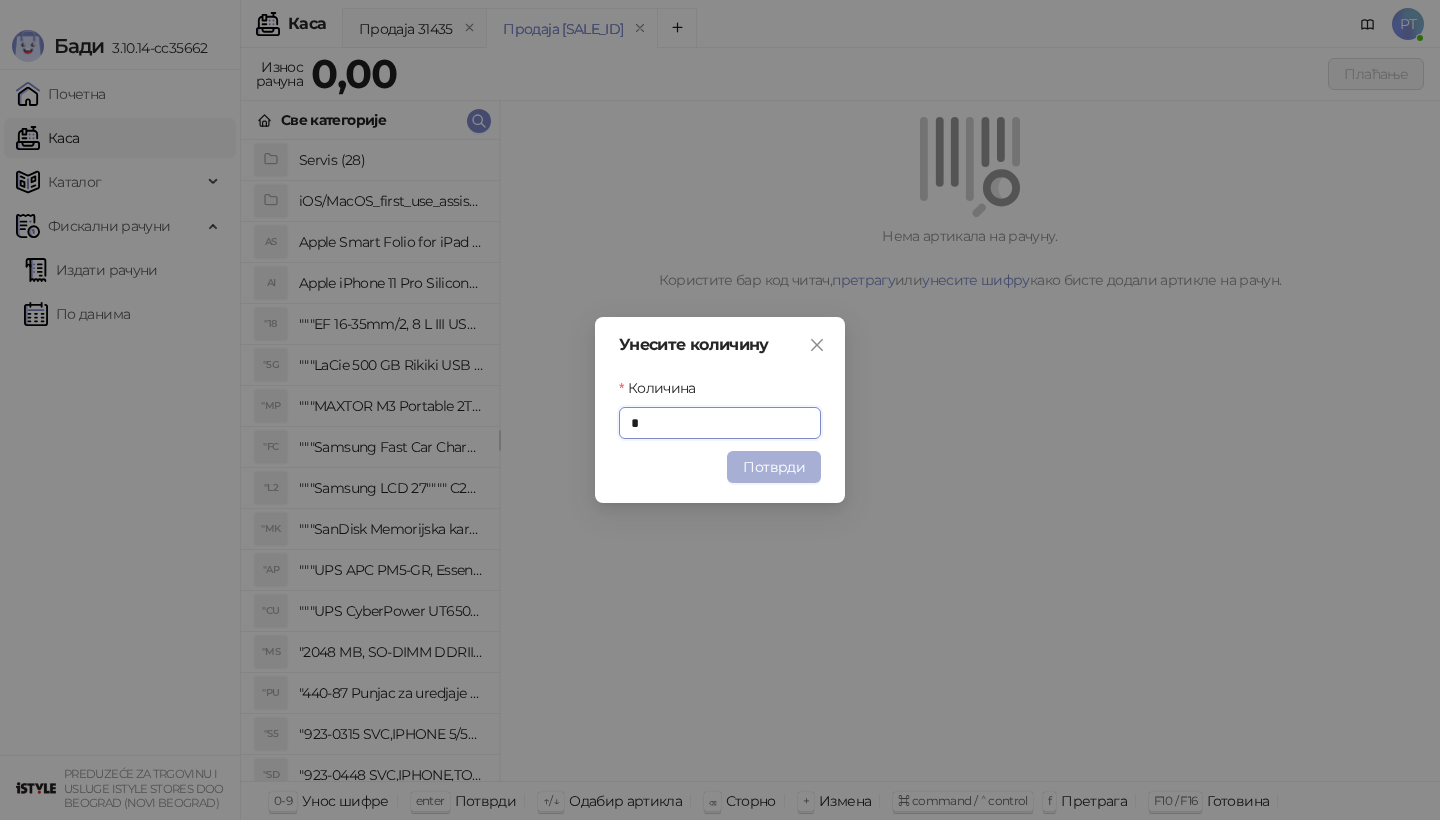 click on "Потврди" at bounding box center [774, 467] 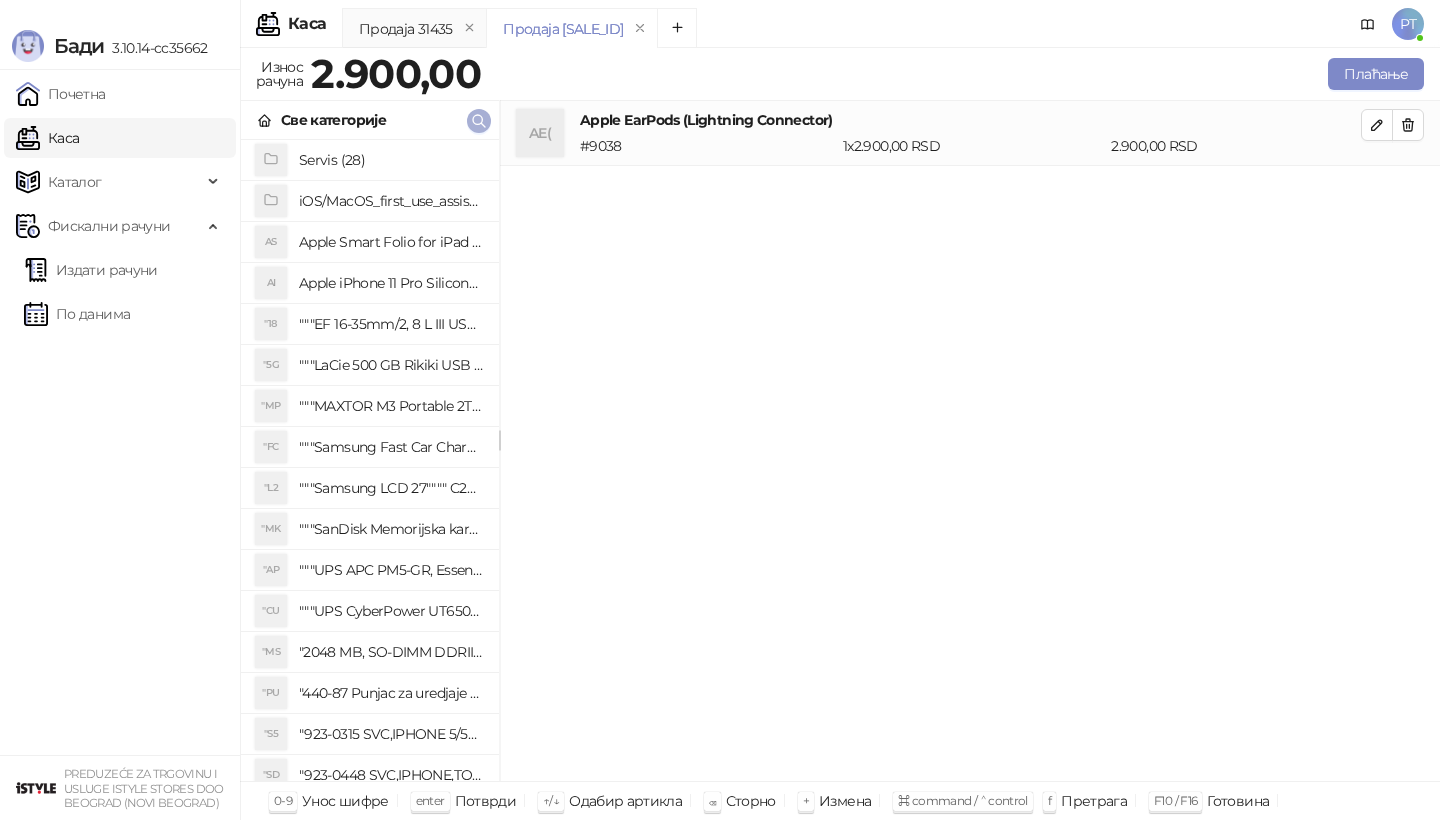click 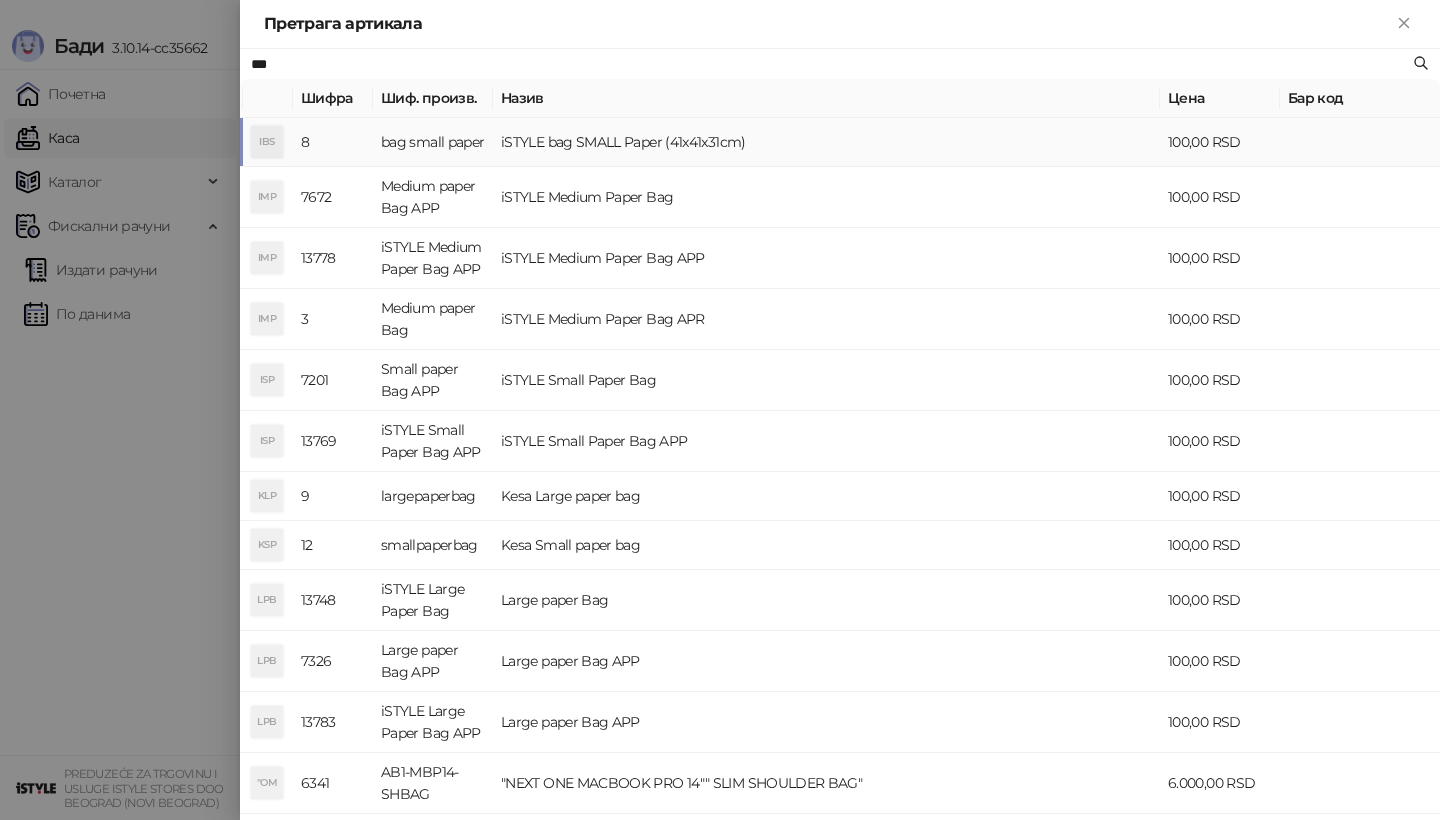 type on "***" 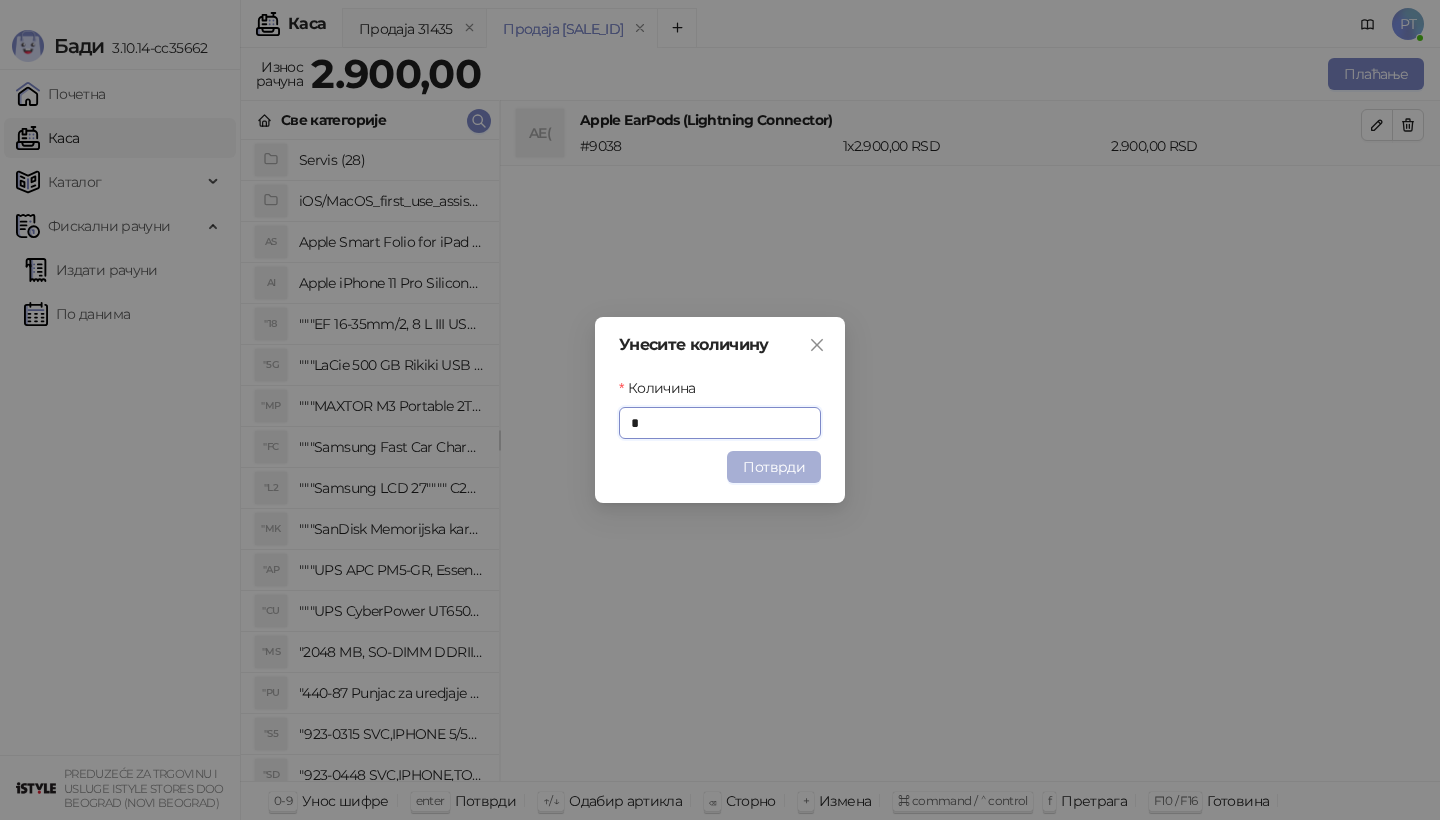 click on "Потврди" at bounding box center (774, 467) 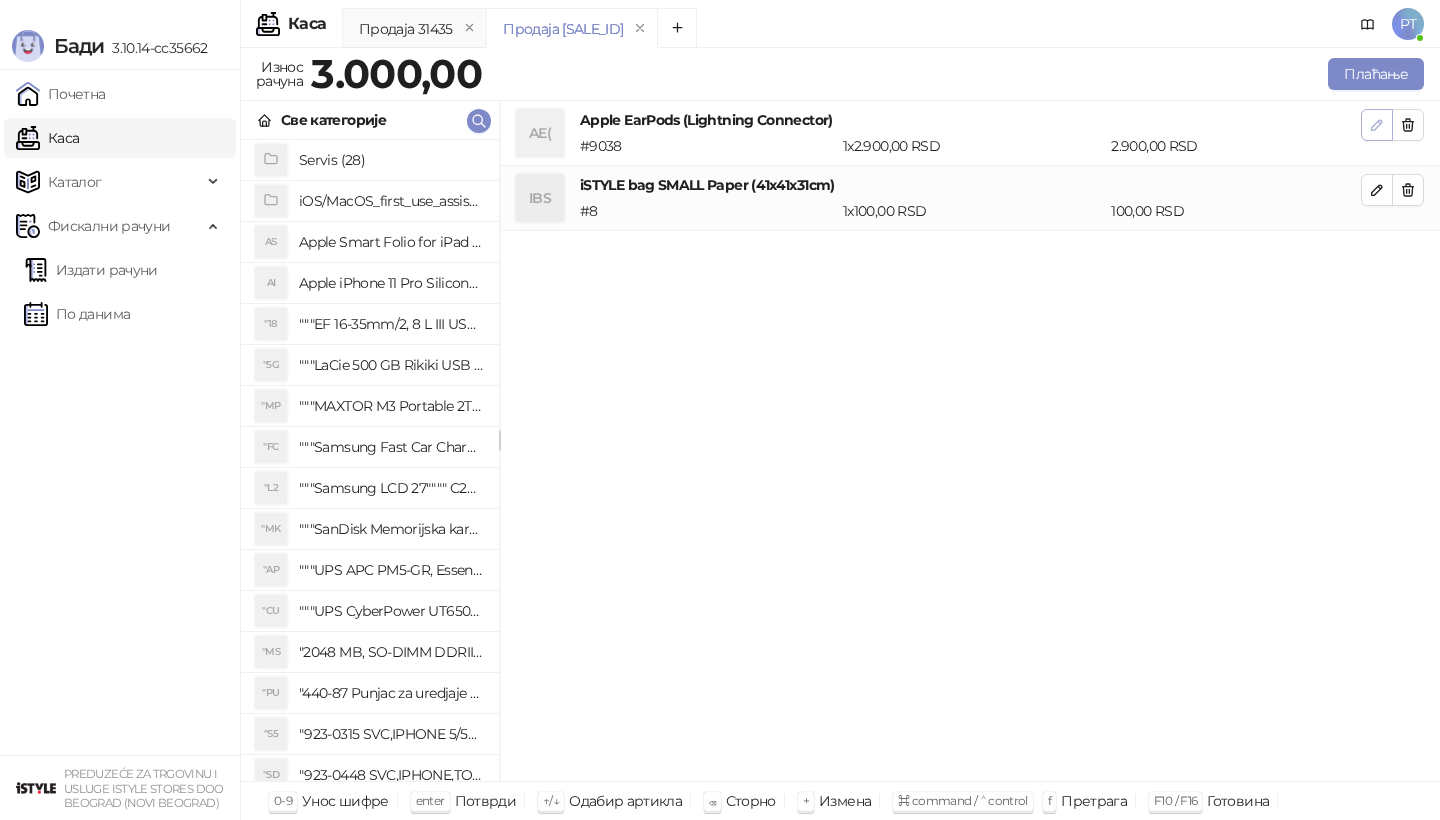 click 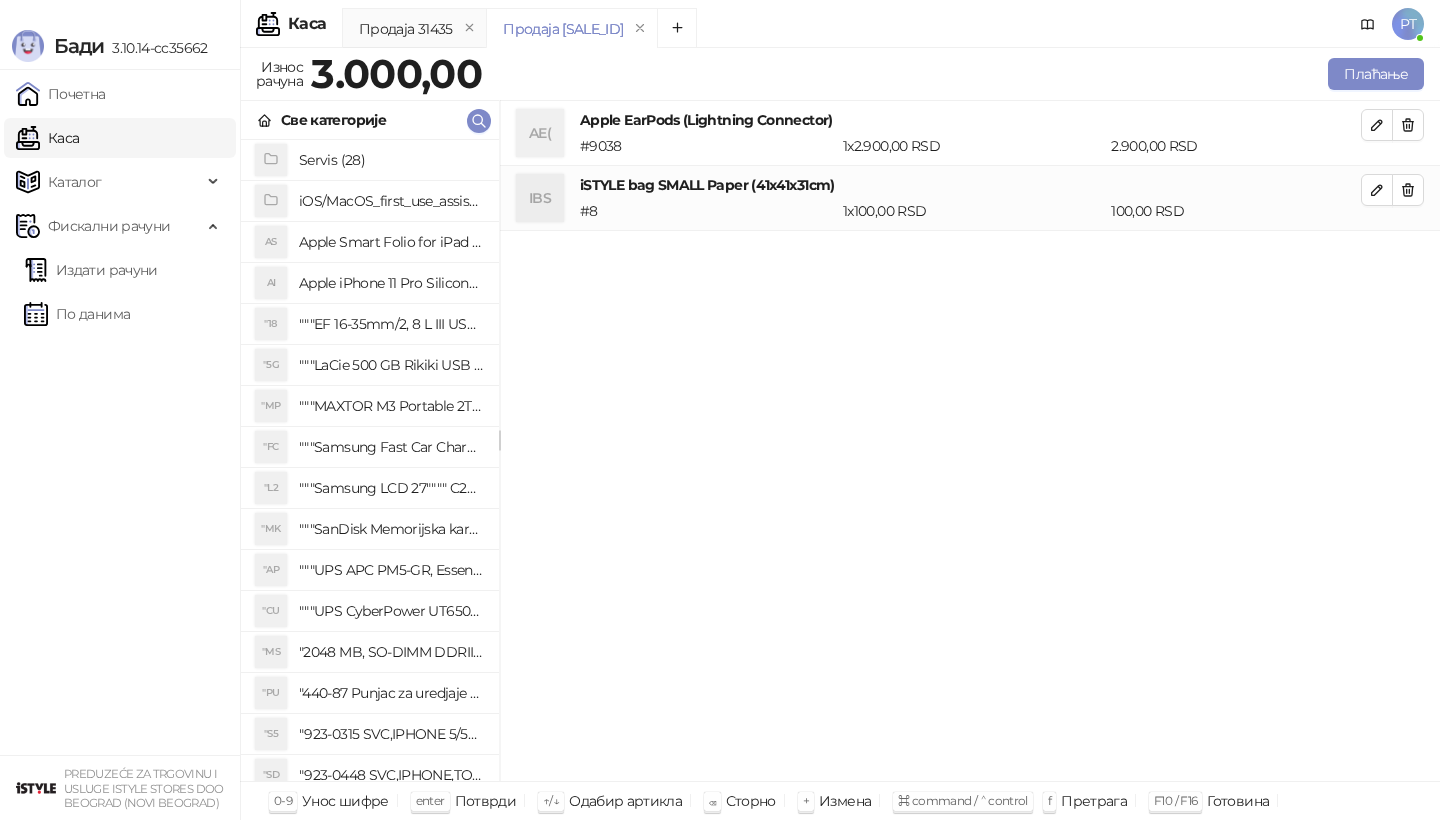 type on "*" 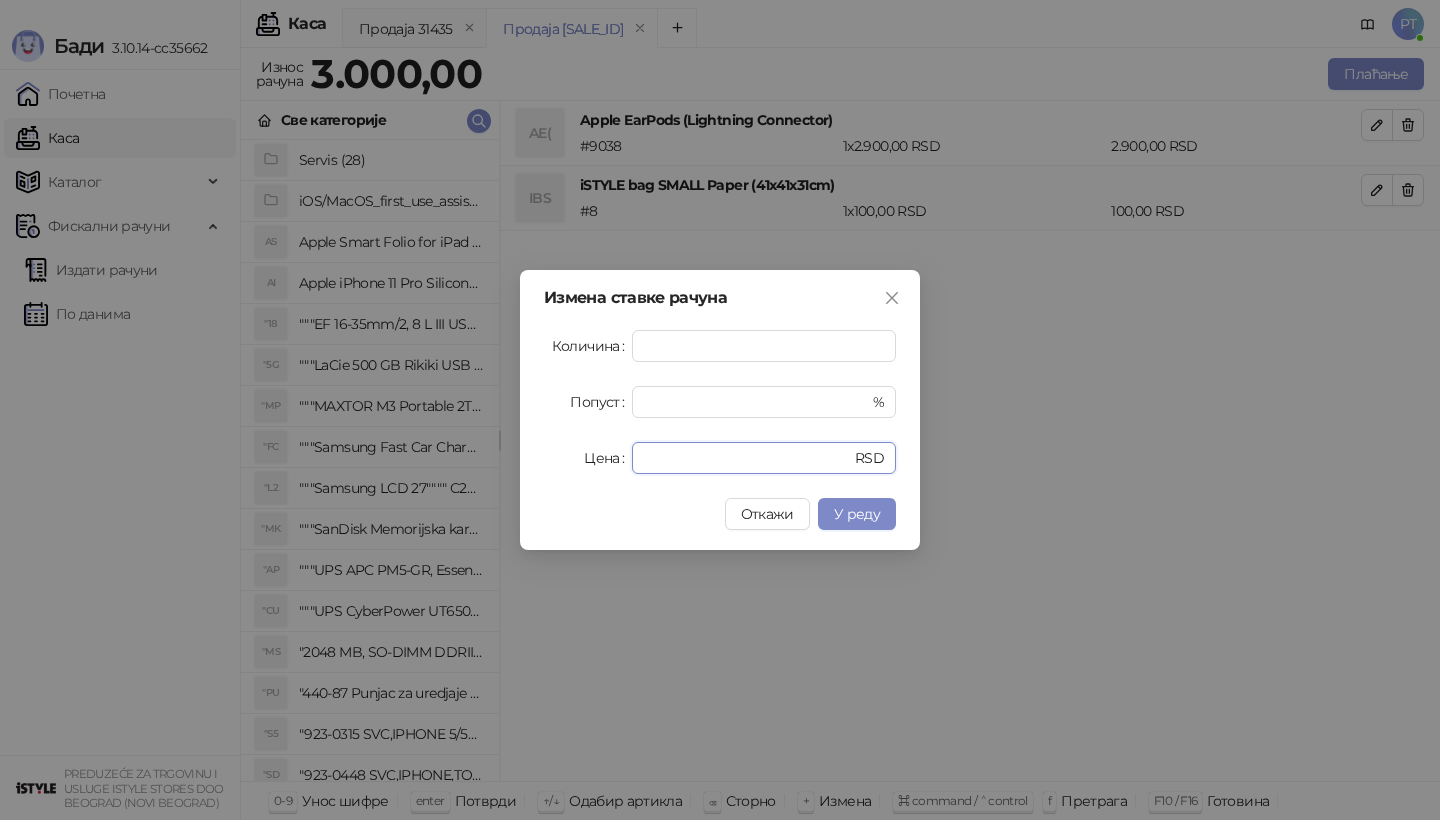 drag, startPoint x: 712, startPoint y: 454, endPoint x: 524, endPoint y: 454, distance: 188 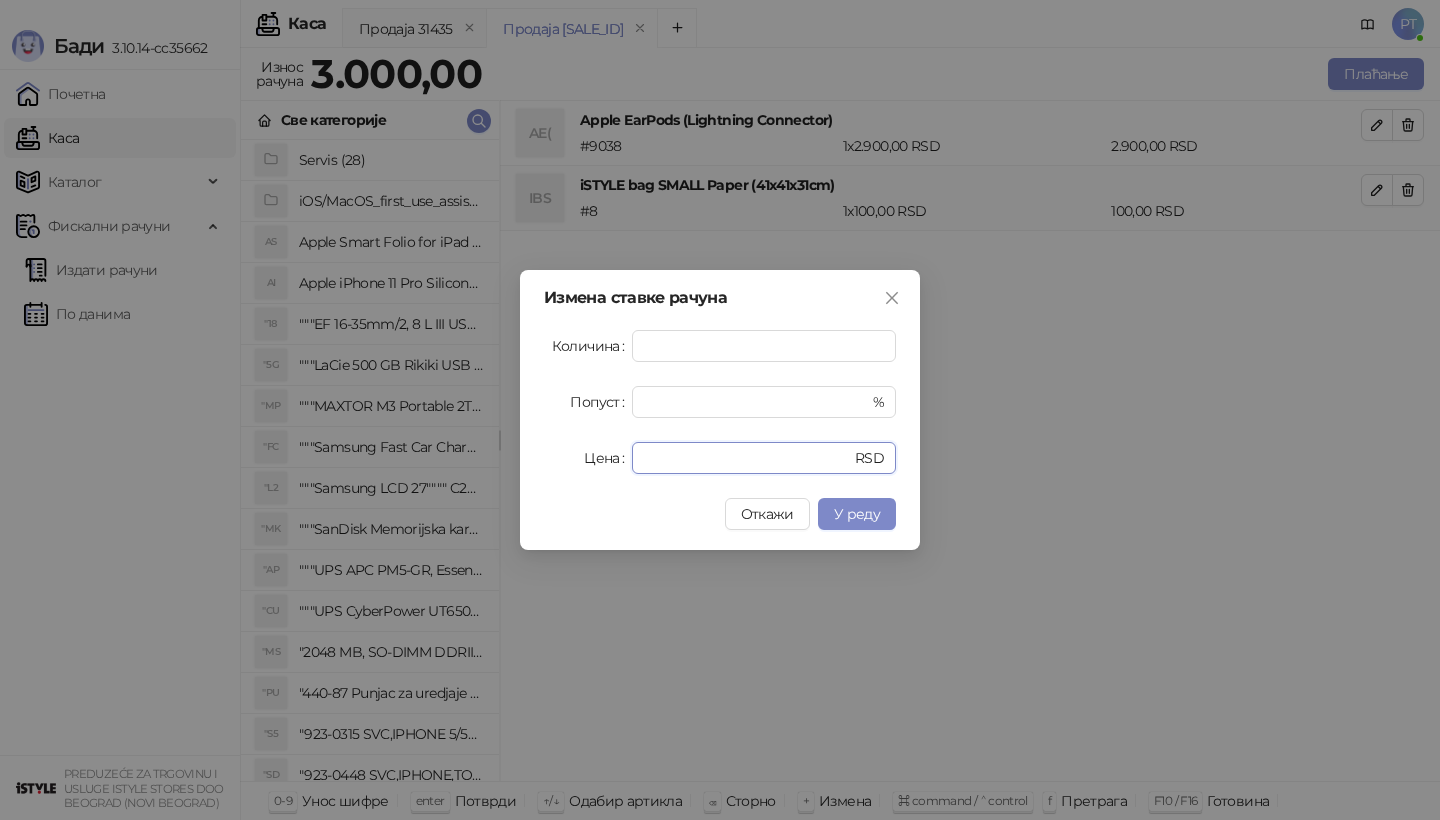 type on "****" 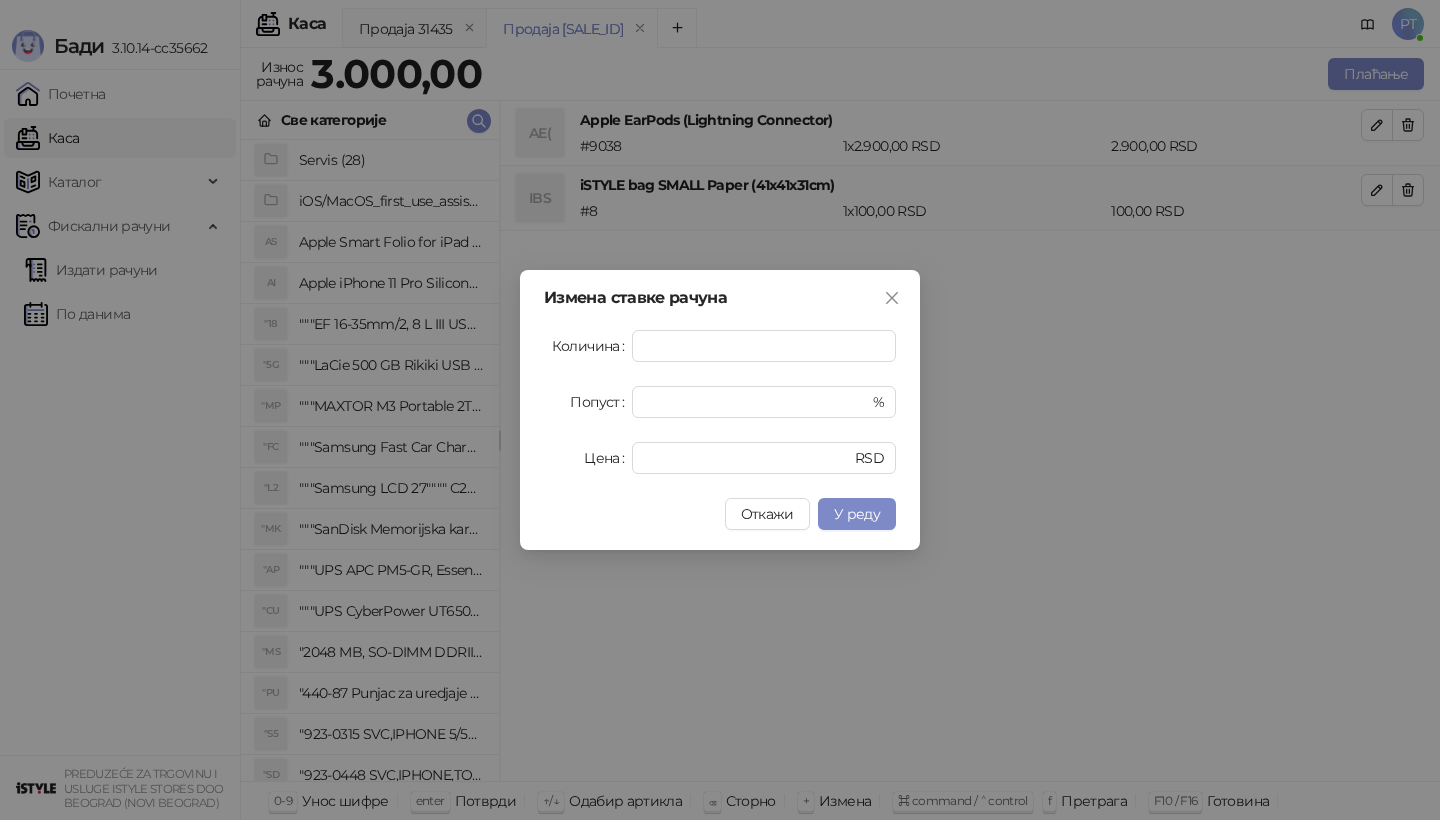 click on "Откажи У реду" at bounding box center [720, 514] 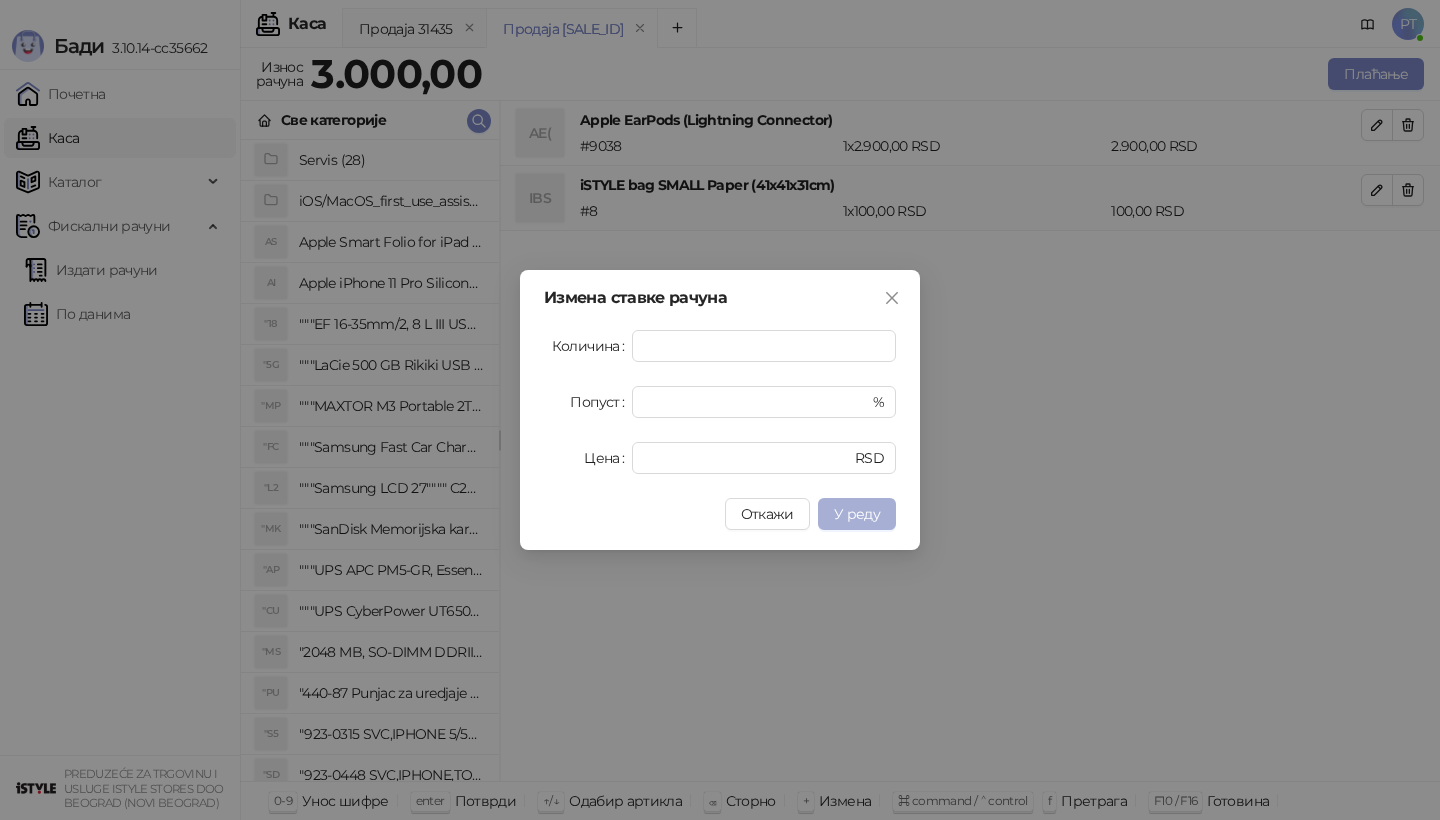 click on "У реду" at bounding box center (857, 514) 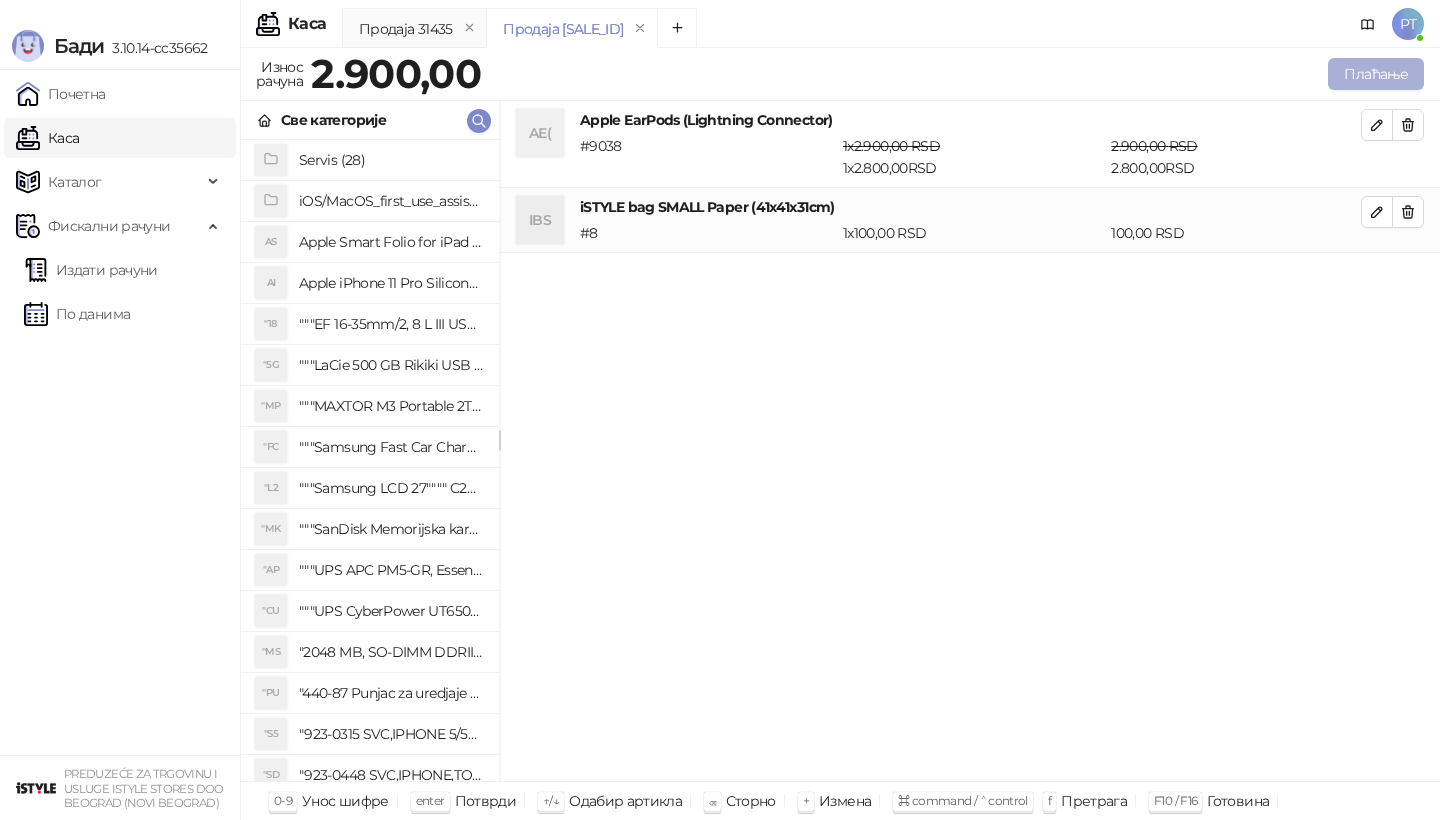 click on "Плаћање" at bounding box center [1376, 74] 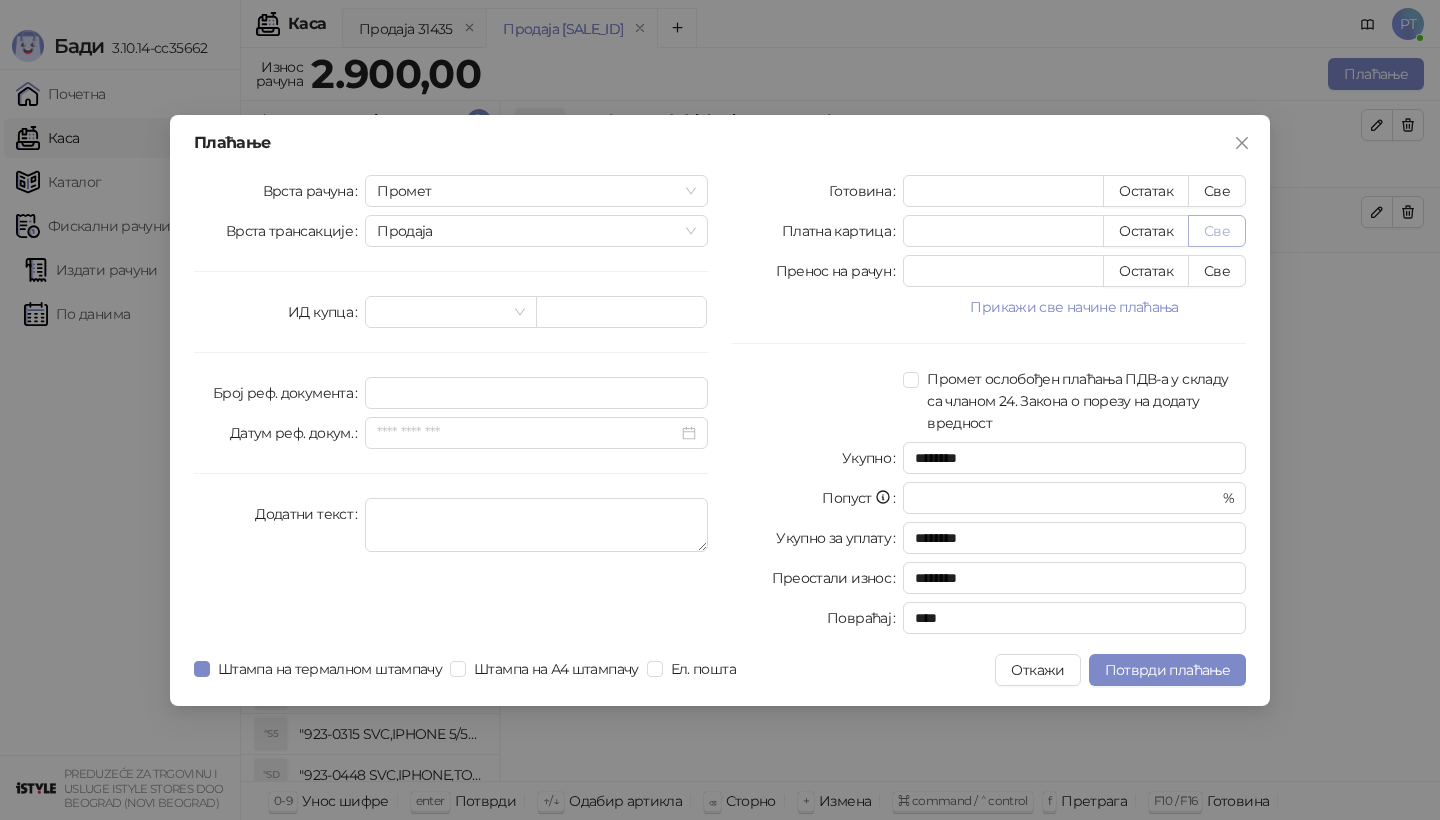click on "Све" at bounding box center (1217, 231) 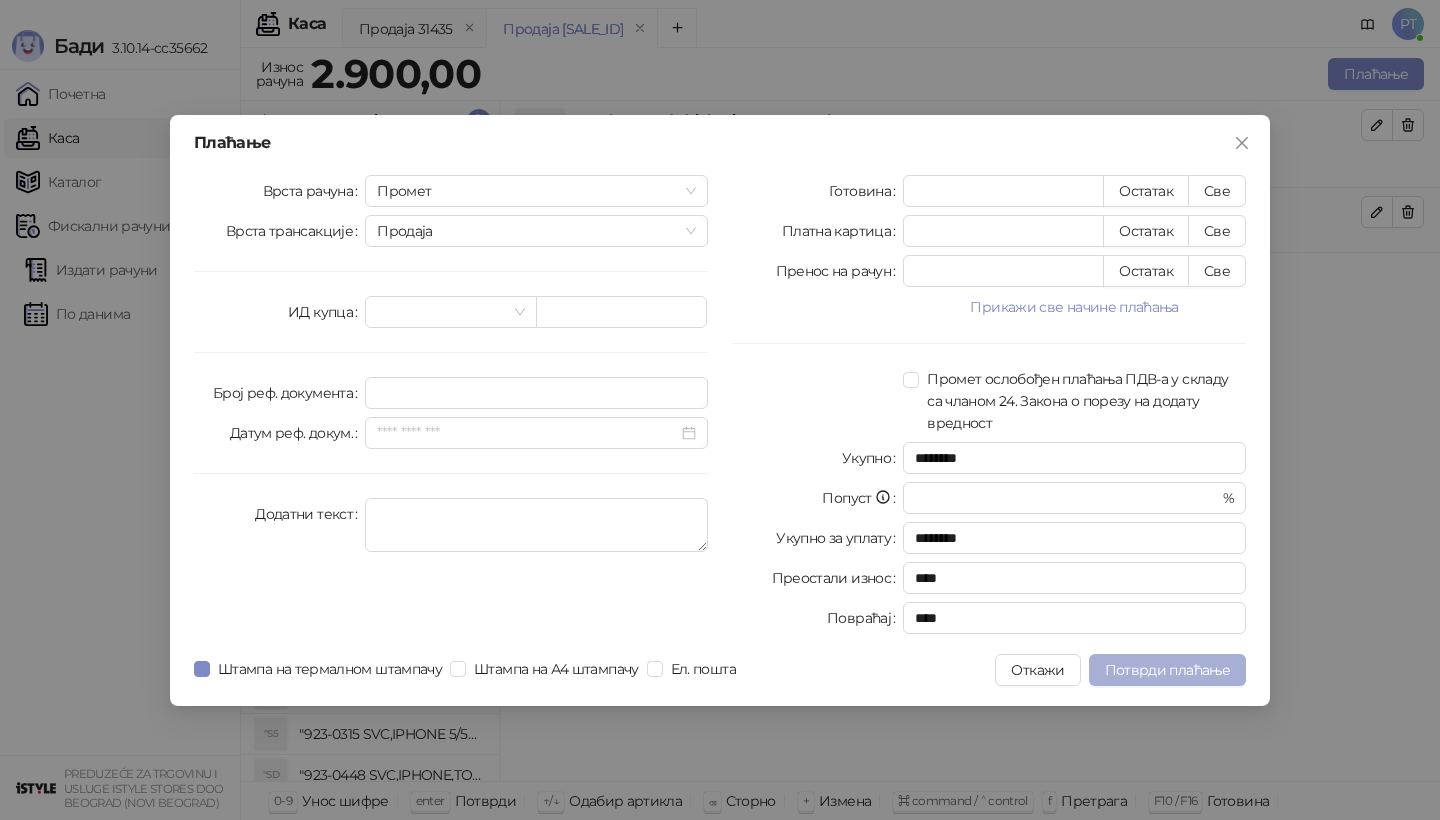 click on "Потврди плаћање" at bounding box center [1167, 670] 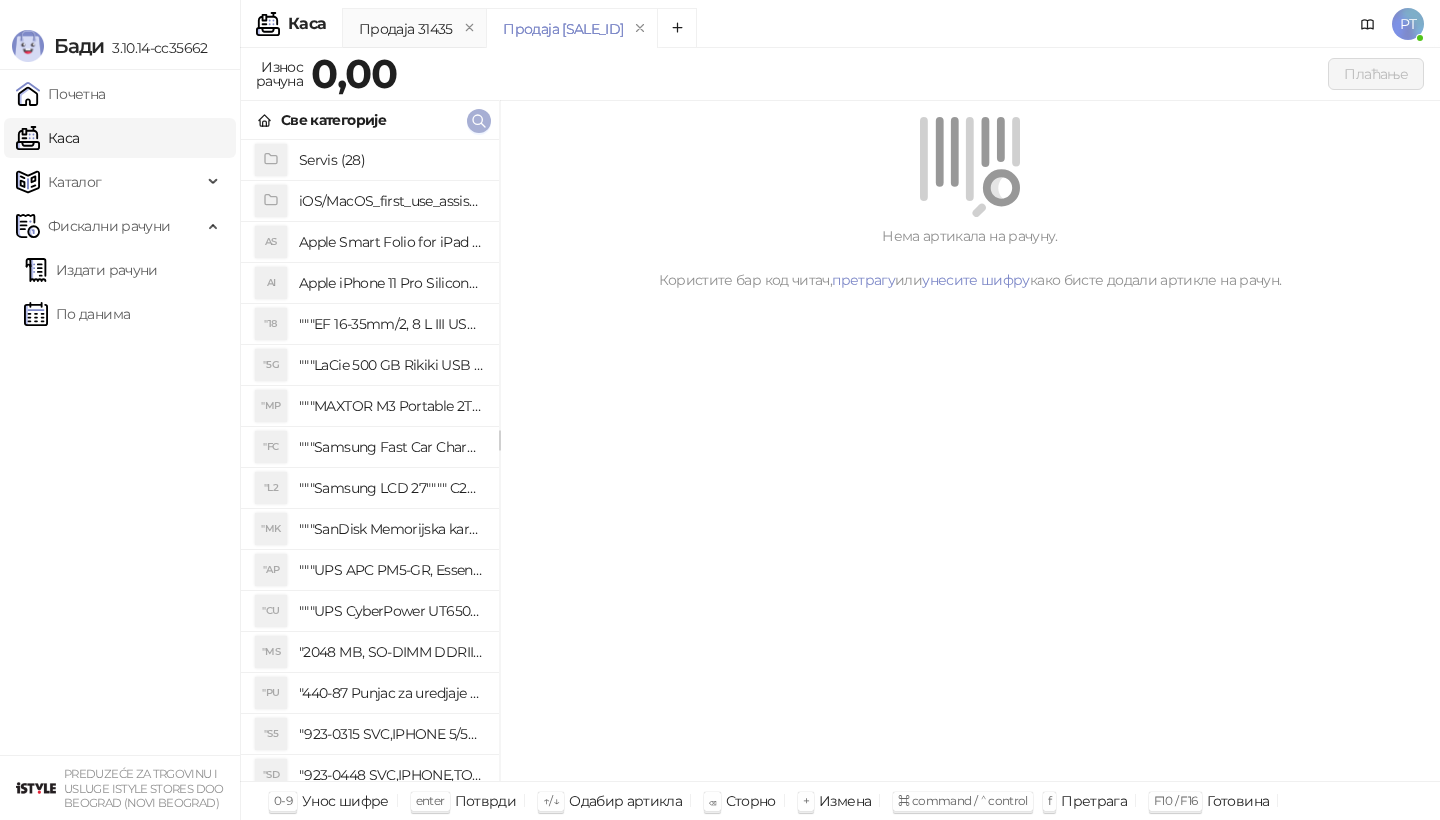 click 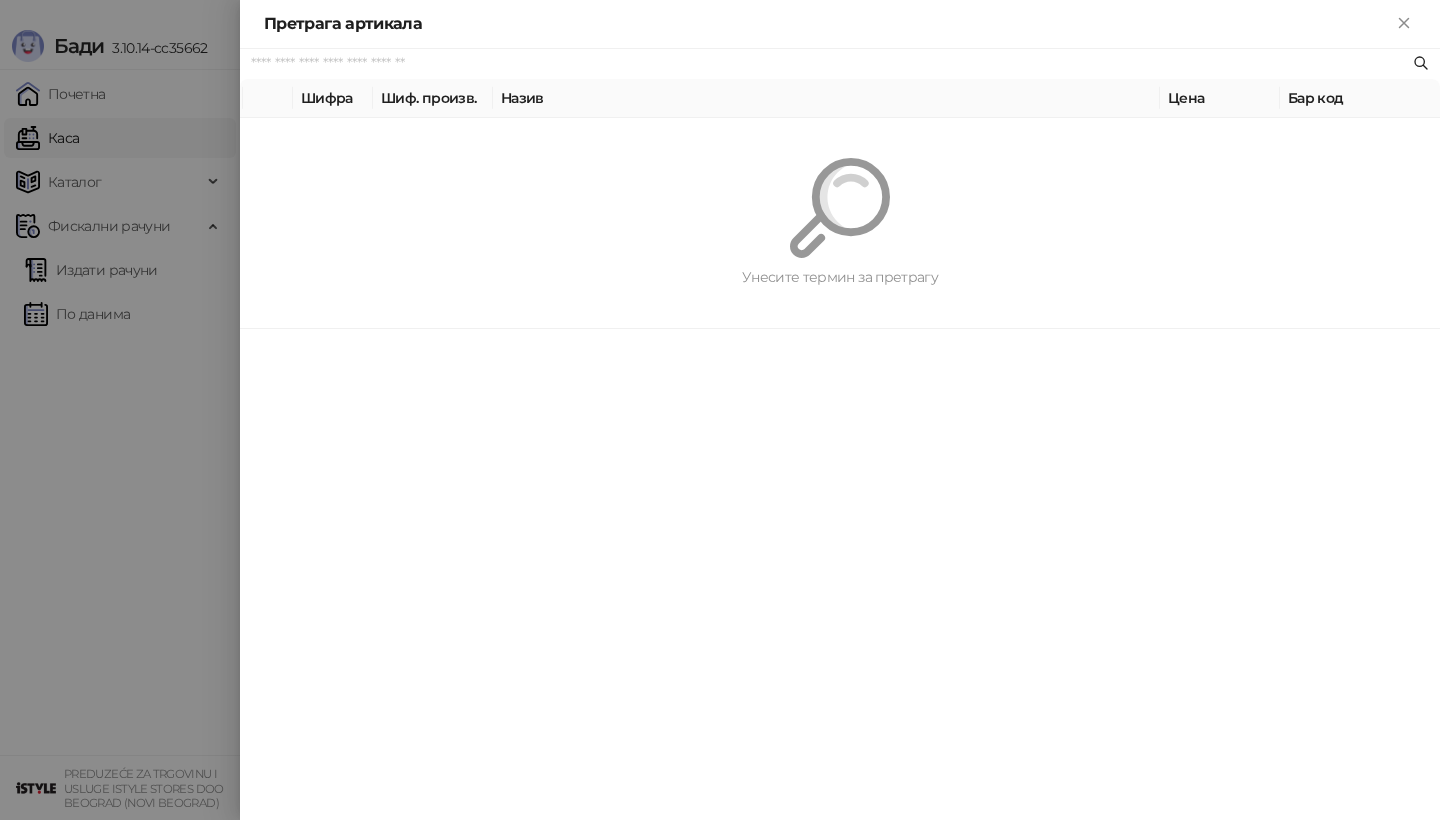 paste on "**********" 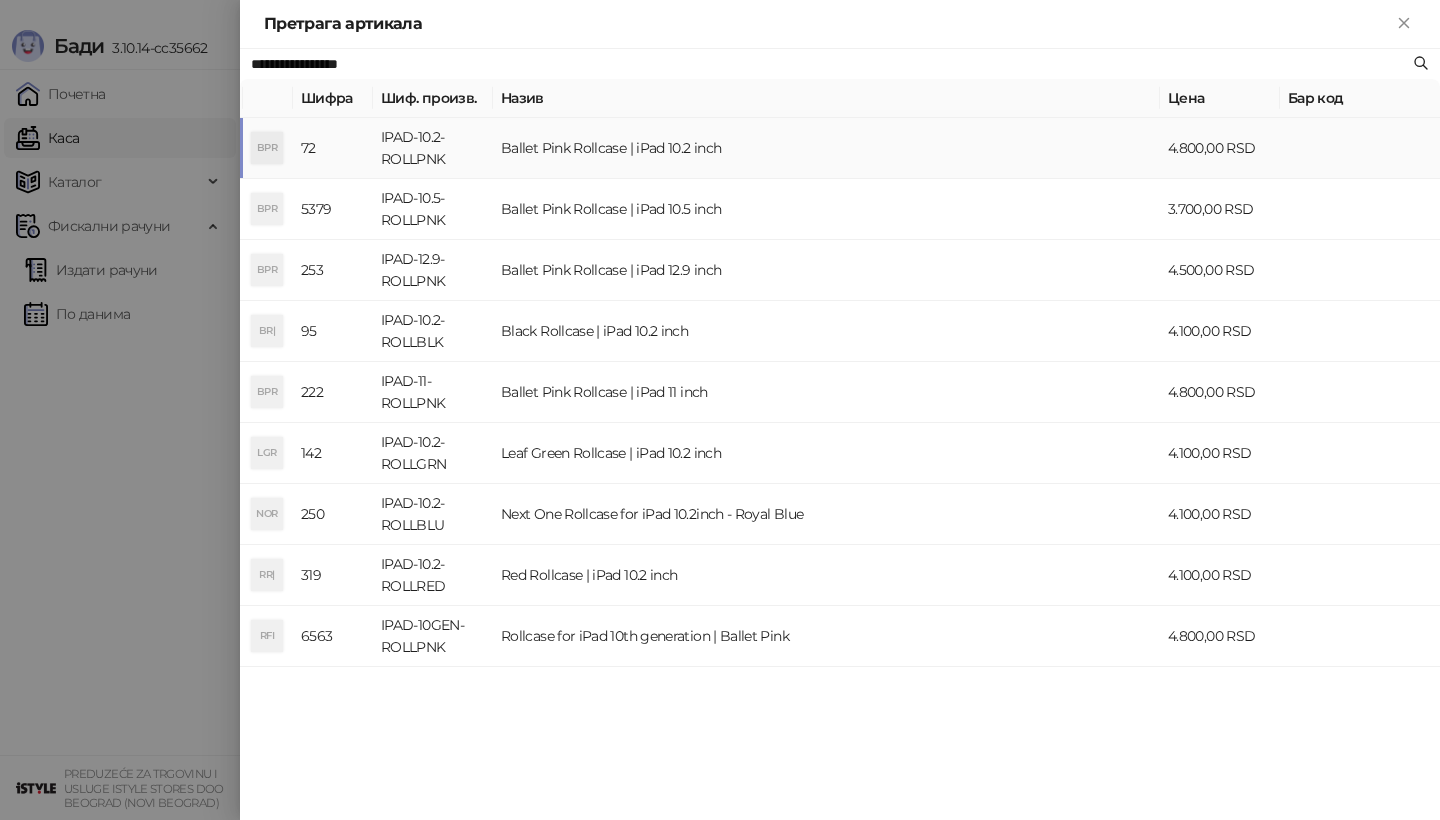 click on "BPR" at bounding box center [267, 148] 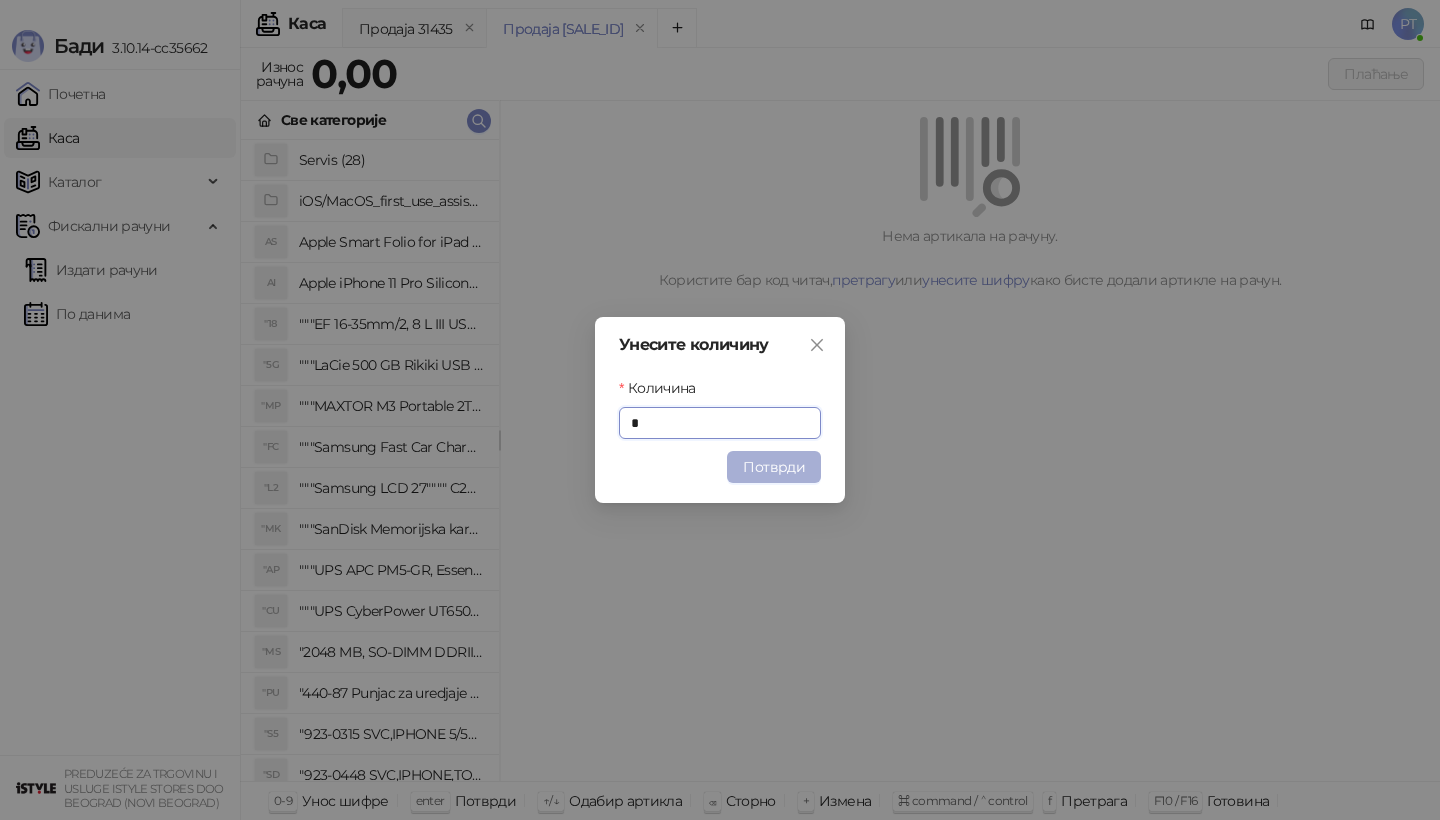 click on "Потврди" at bounding box center [774, 467] 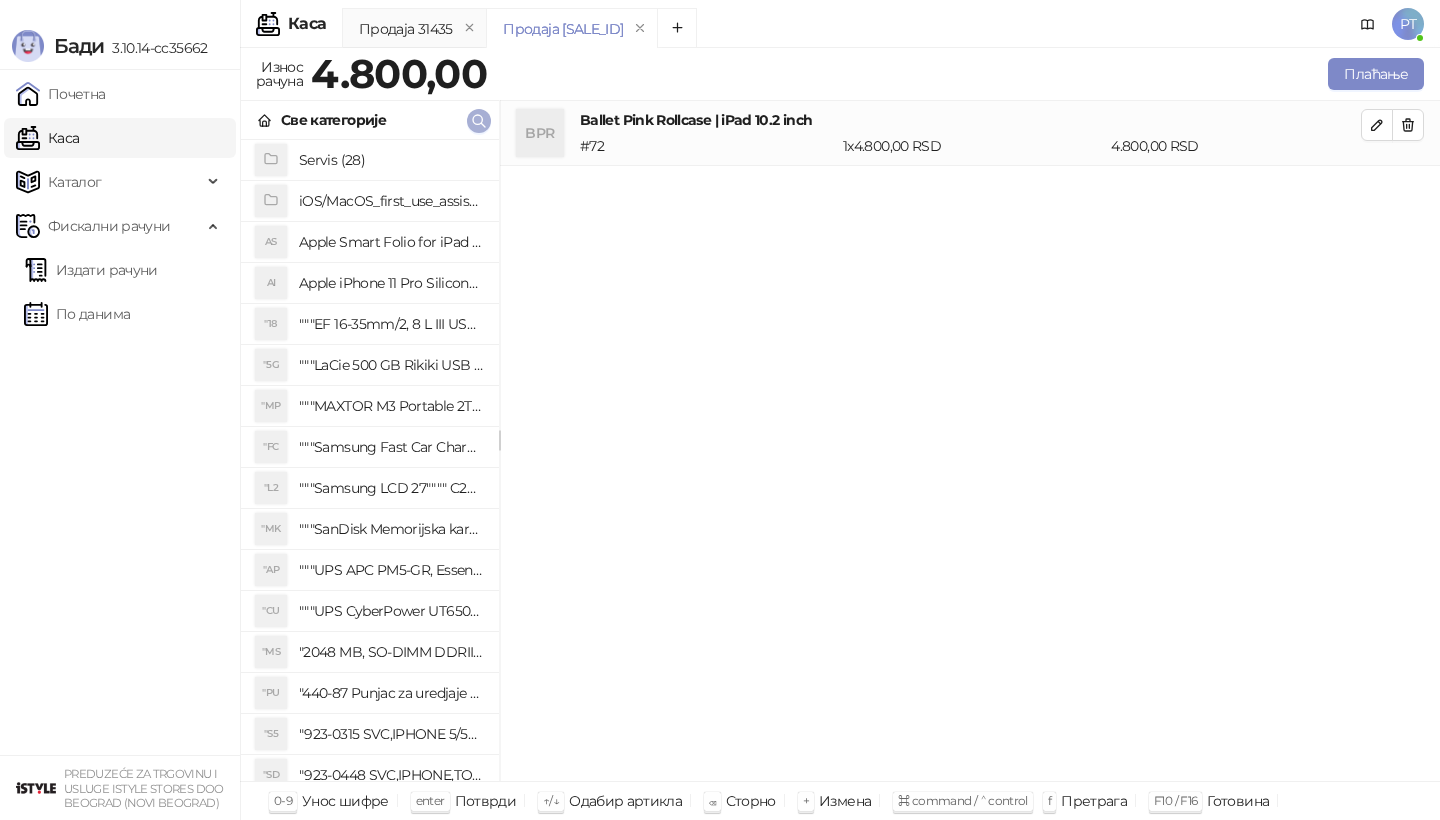 click at bounding box center [479, 121] 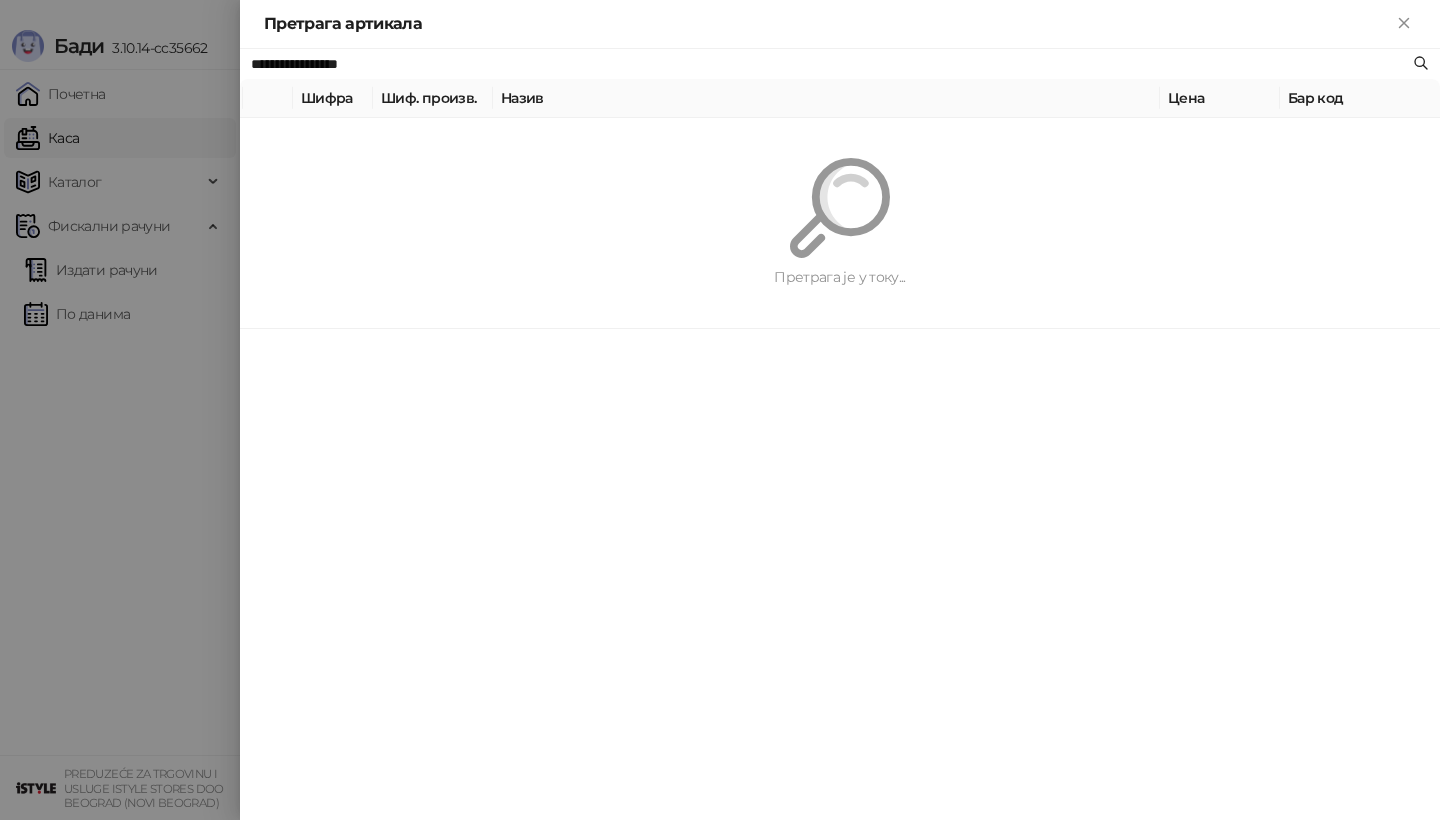 paste 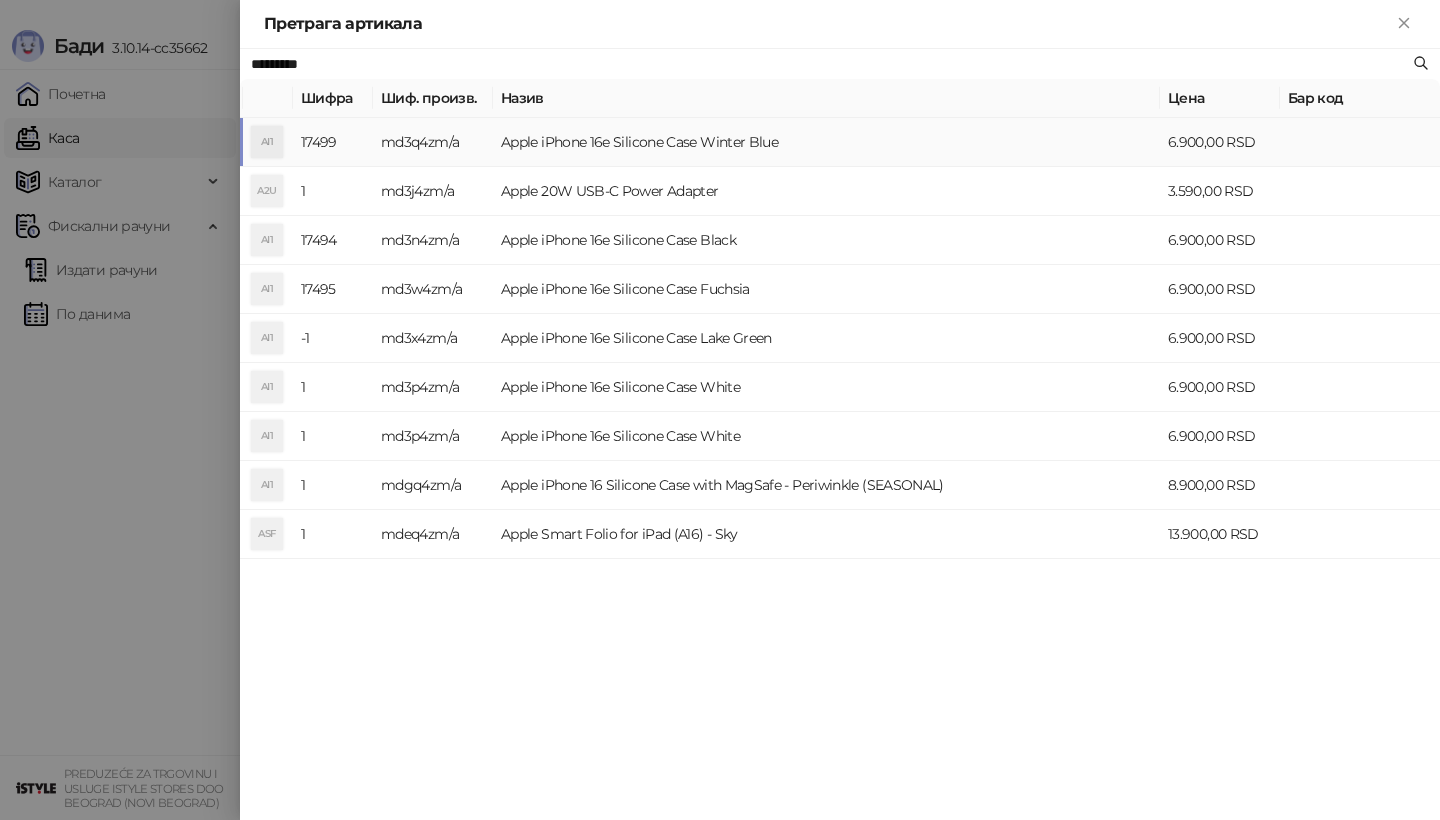click on "AI1" at bounding box center [267, 142] 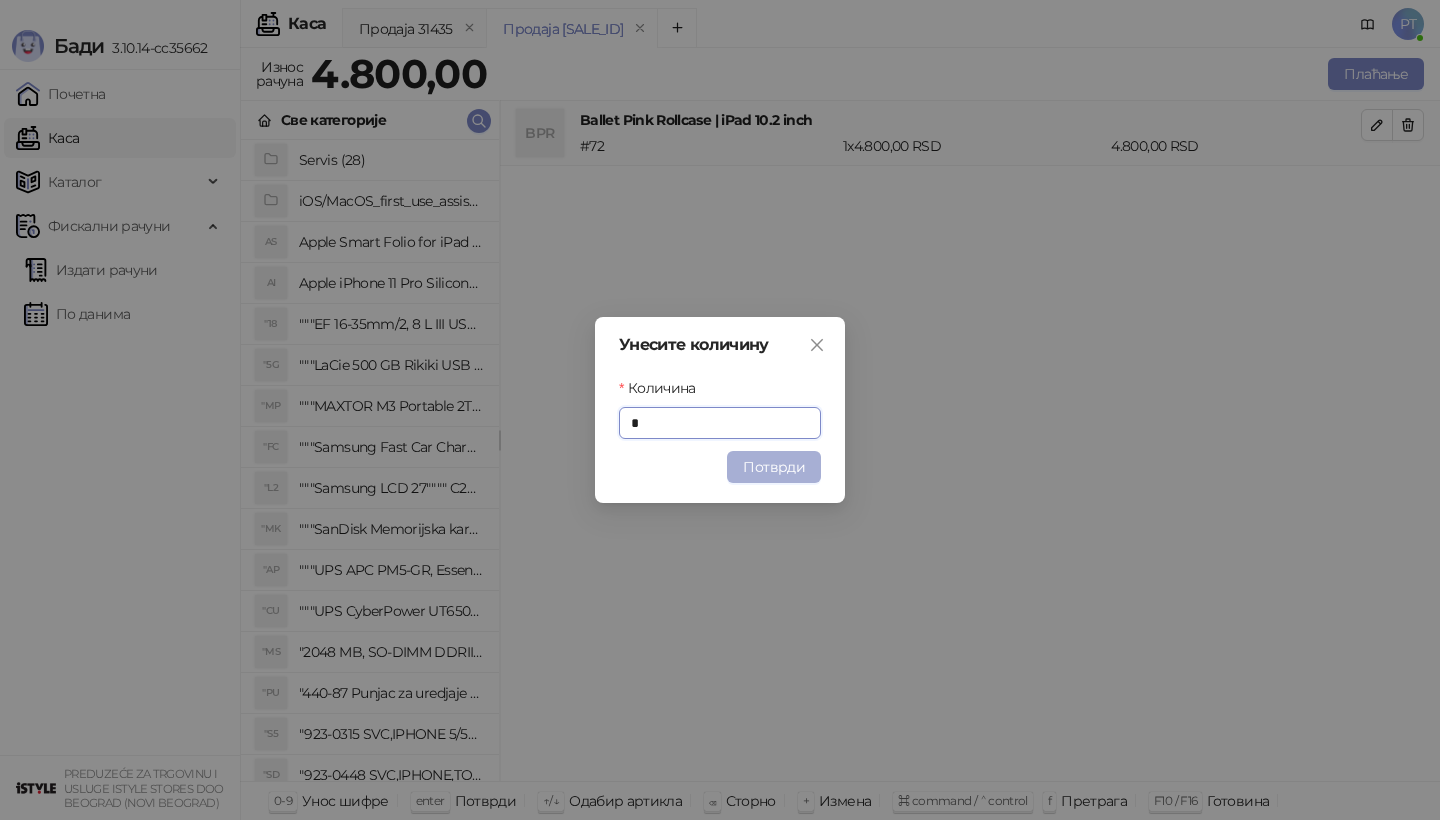 click on "Потврди" at bounding box center (774, 467) 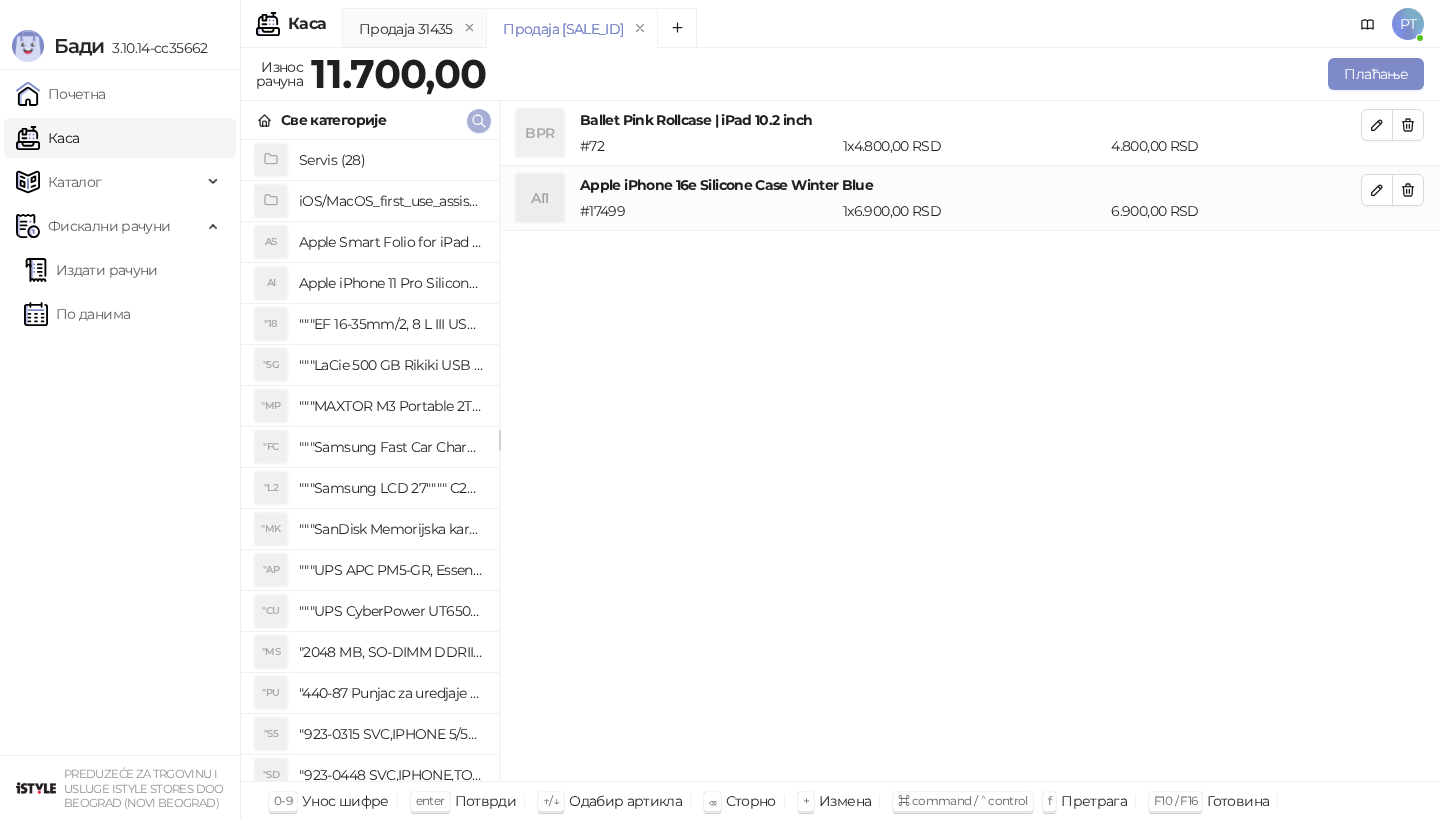 click 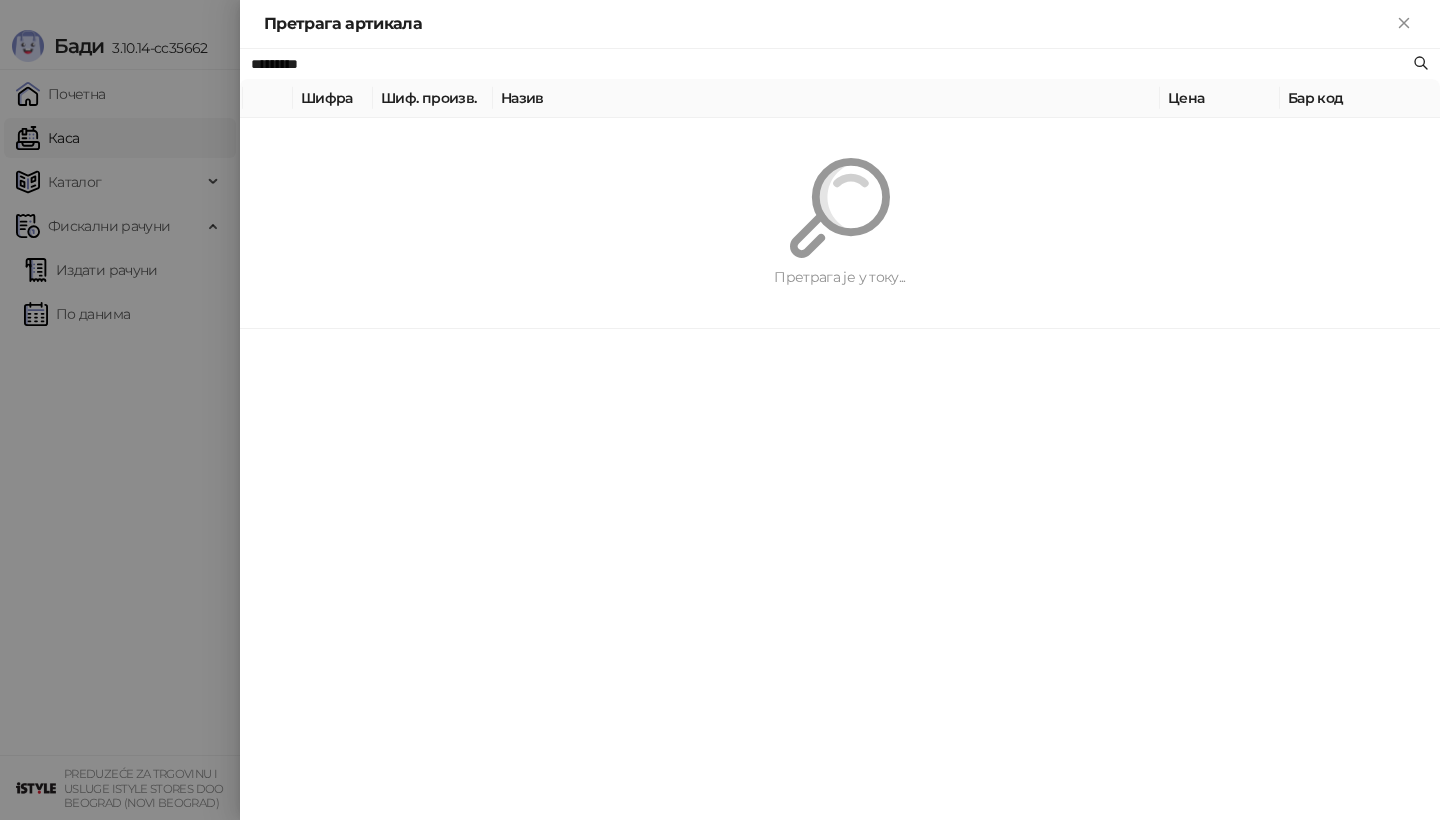 paste on "*******" 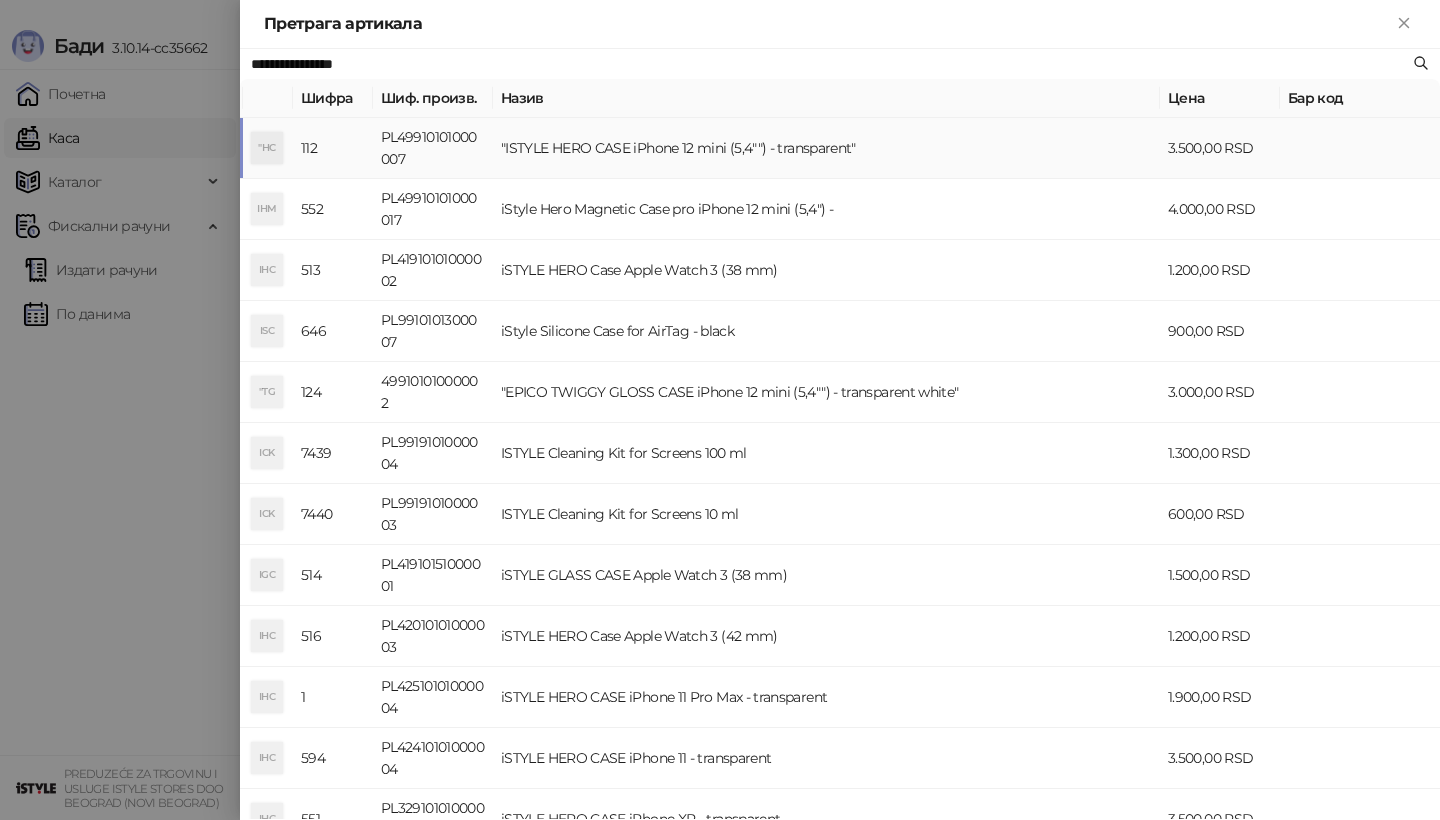 click on ""HC" at bounding box center (267, 148) 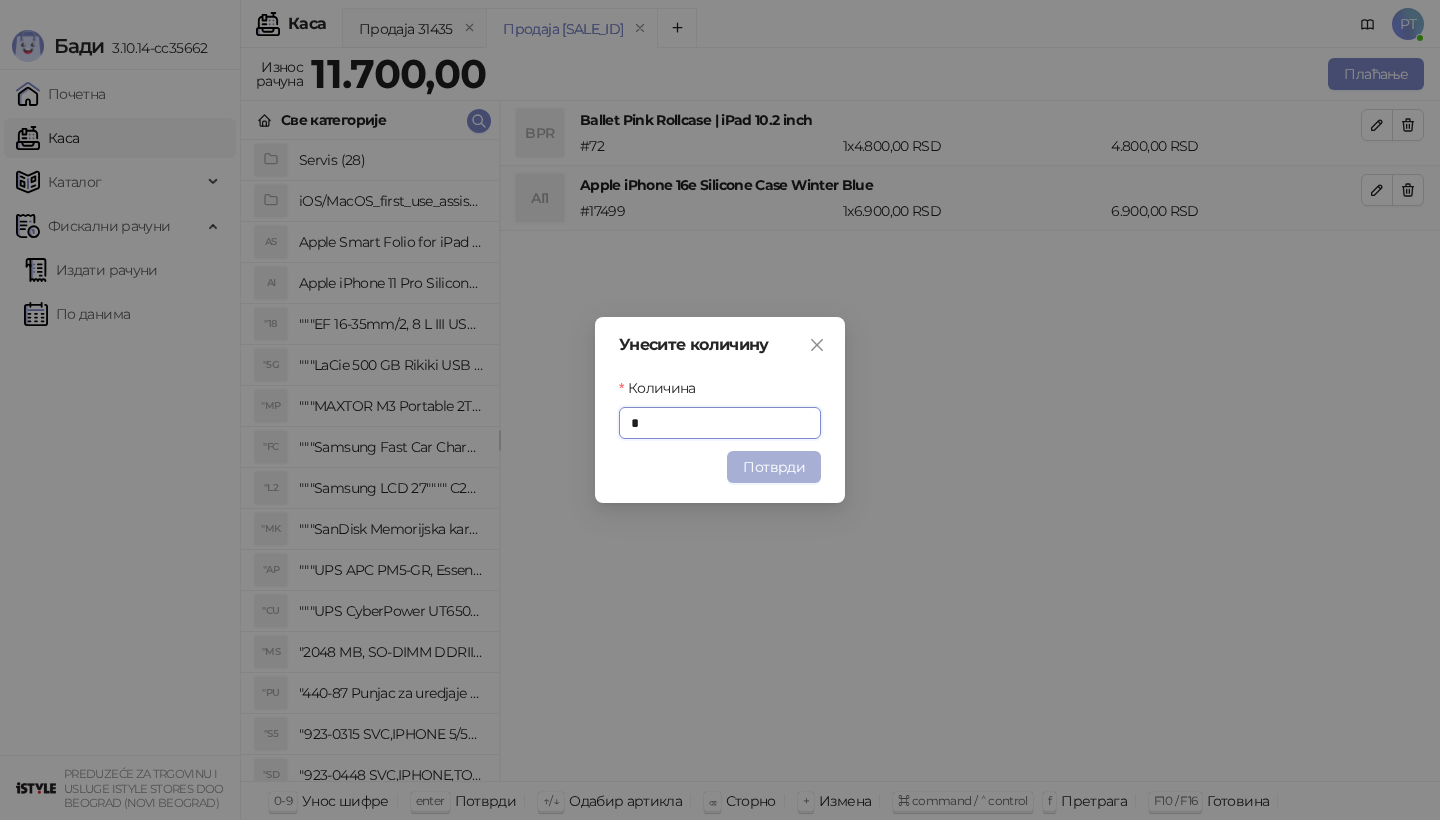 click on "Потврди" at bounding box center [774, 467] 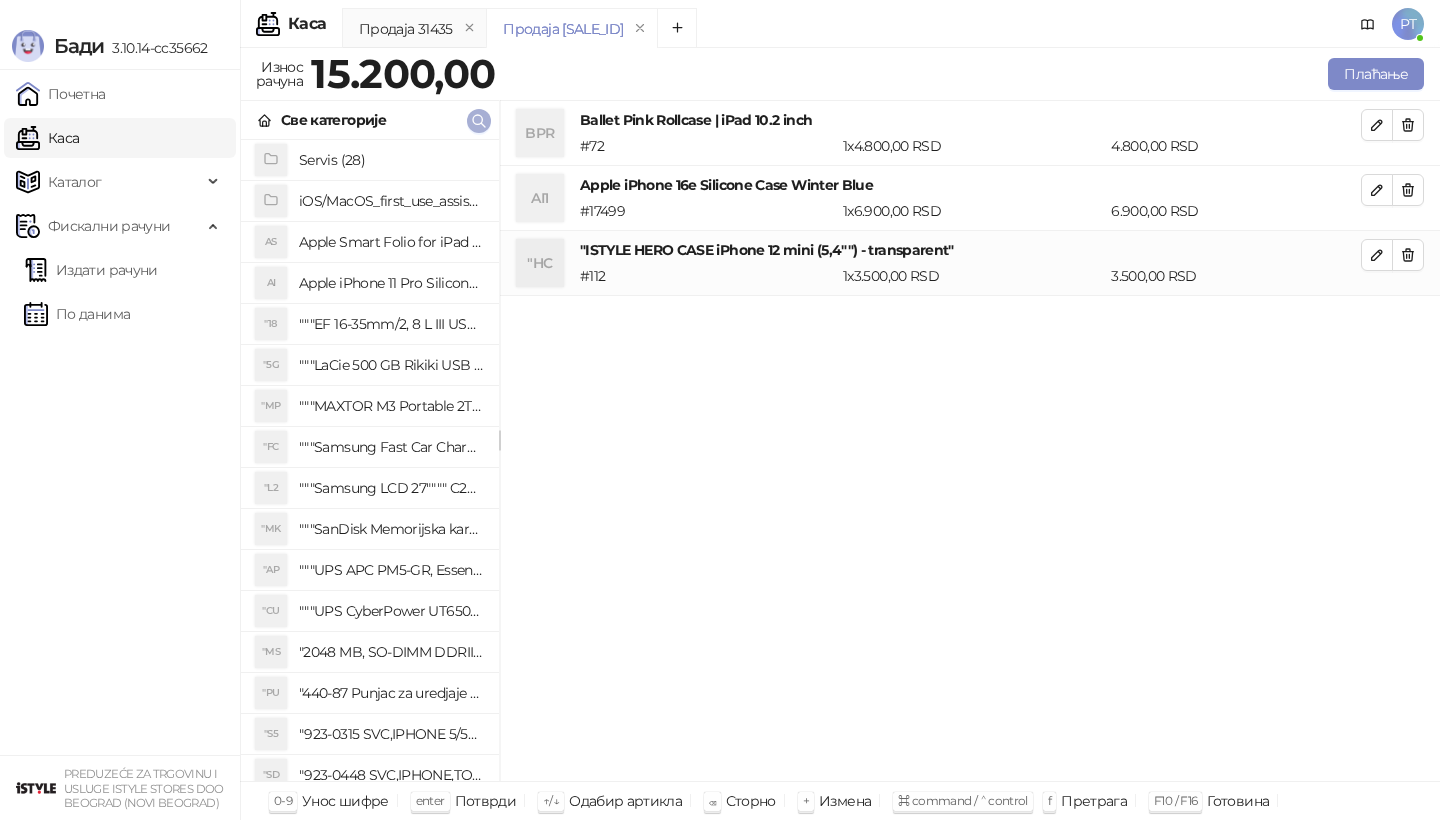 click 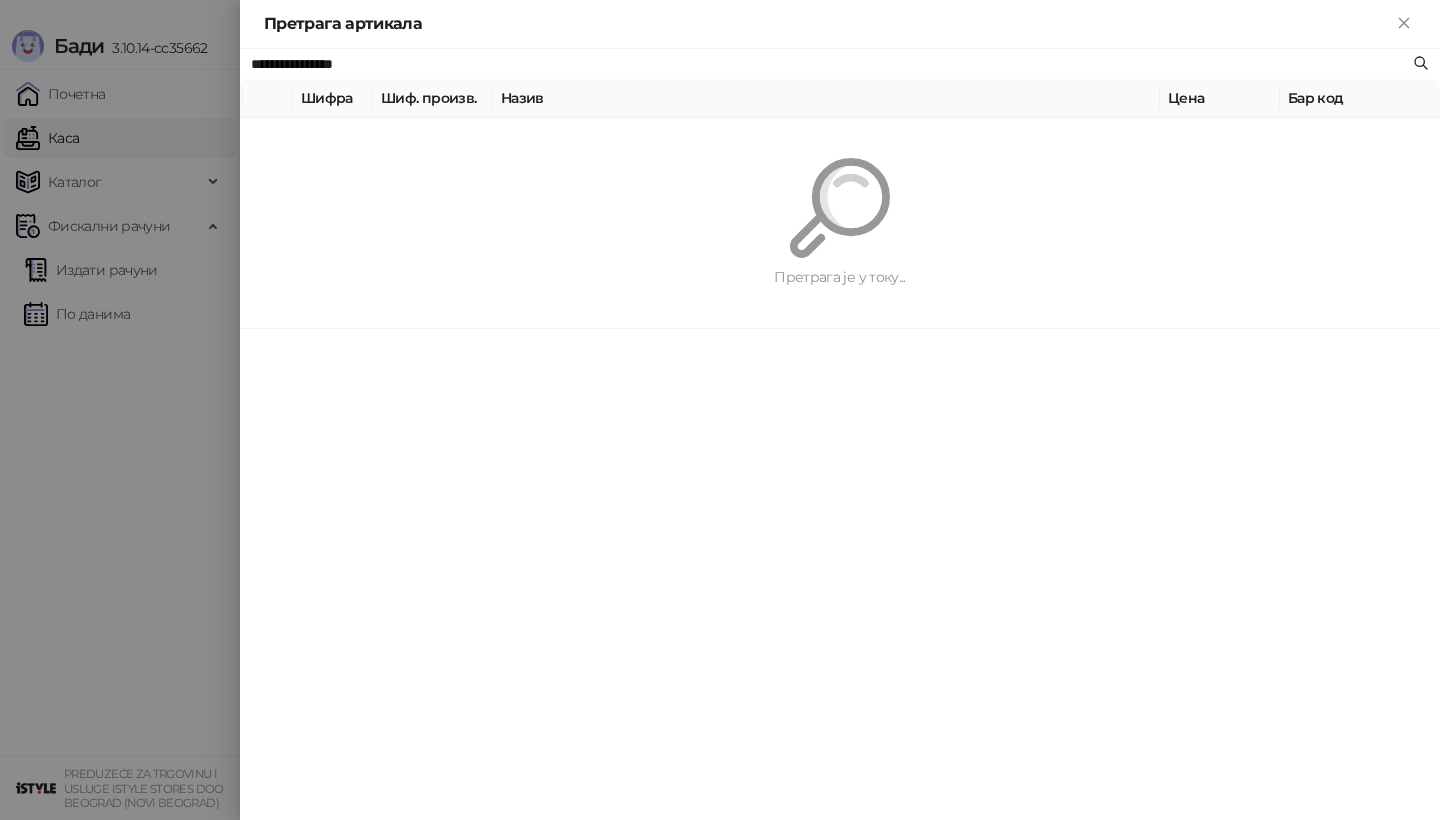 paste 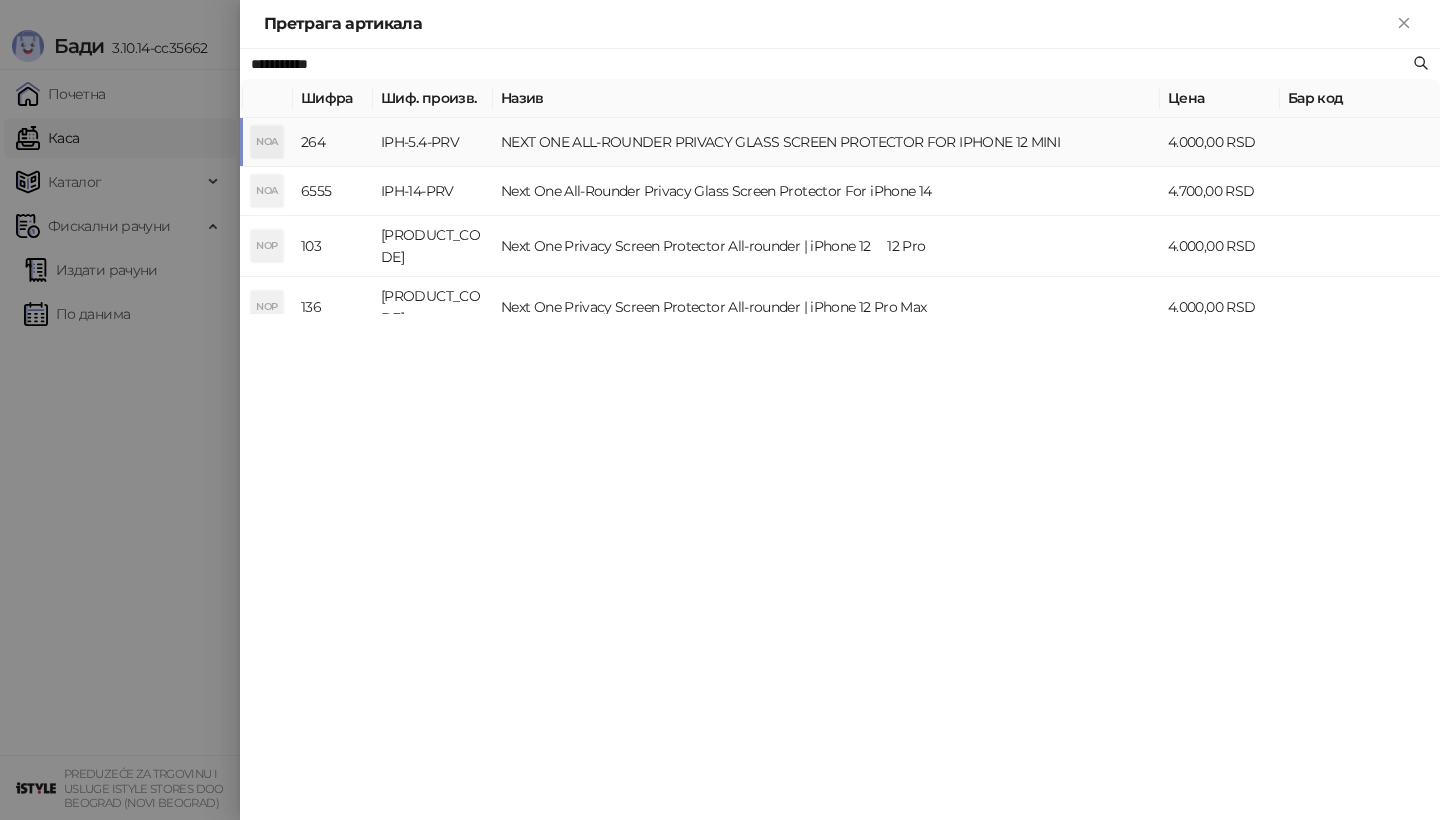 click on "NOA" at bounding box center (267, 142) 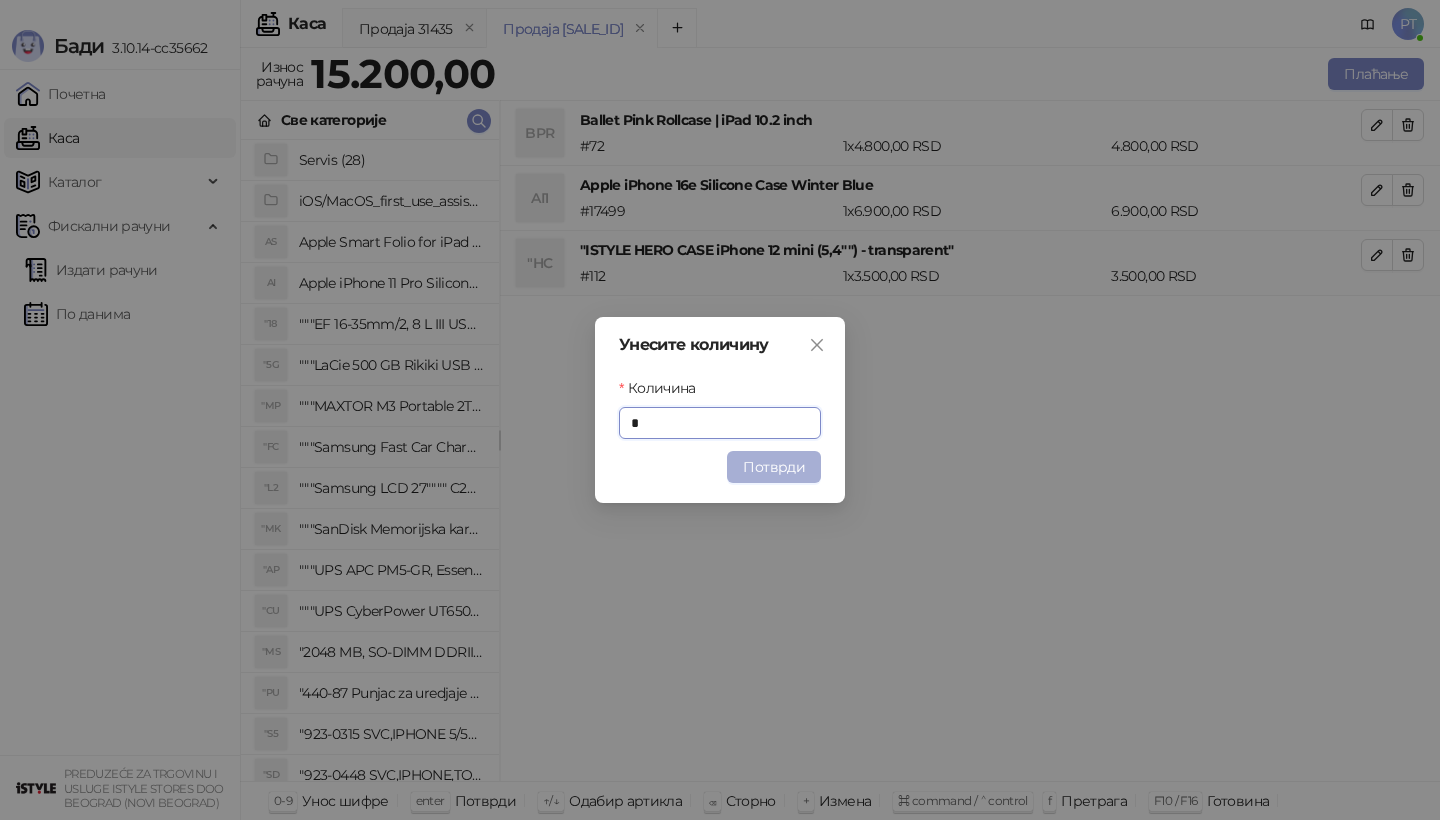 click on "Потврди" at bounding box center [774, 467] 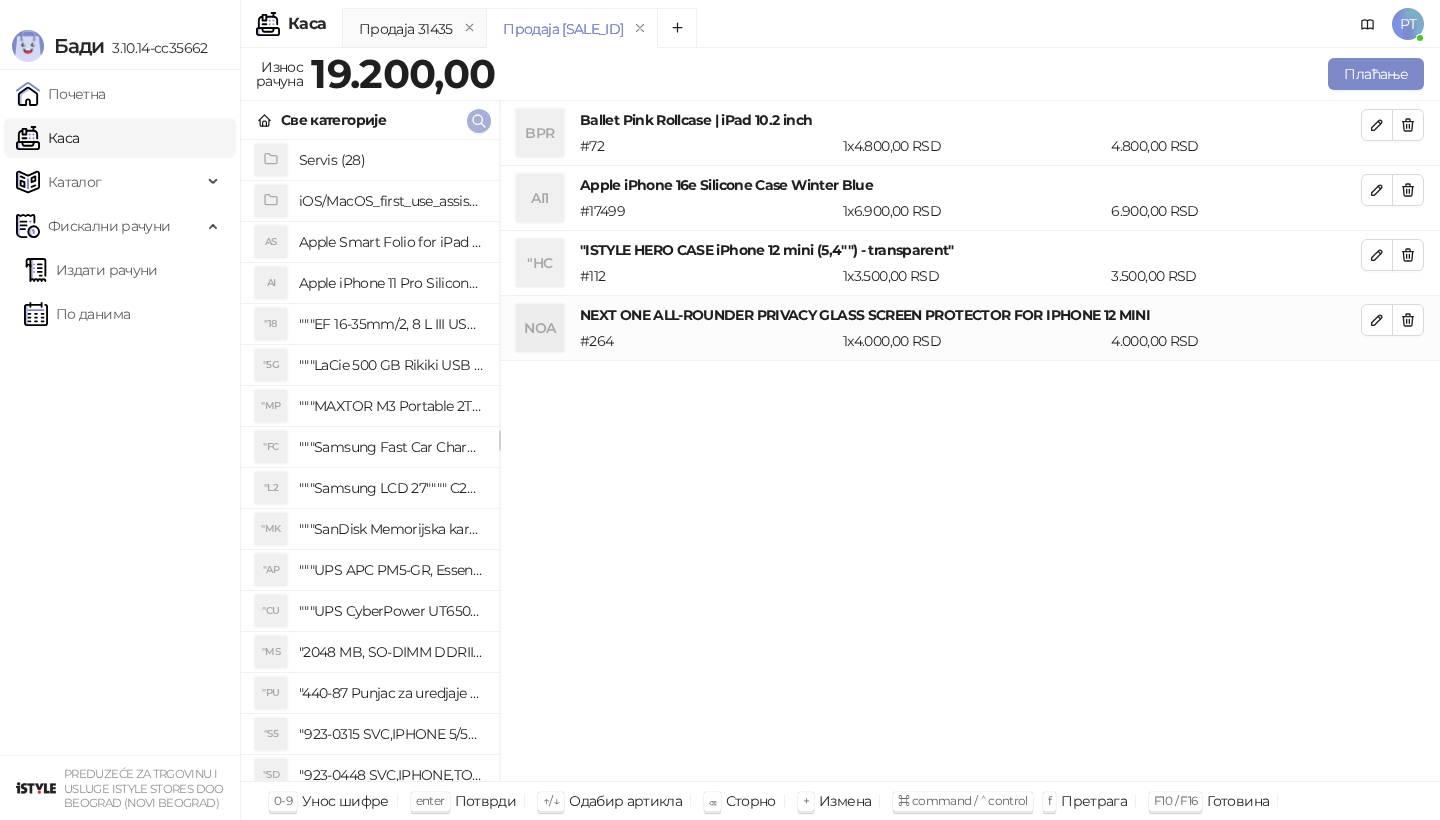 click 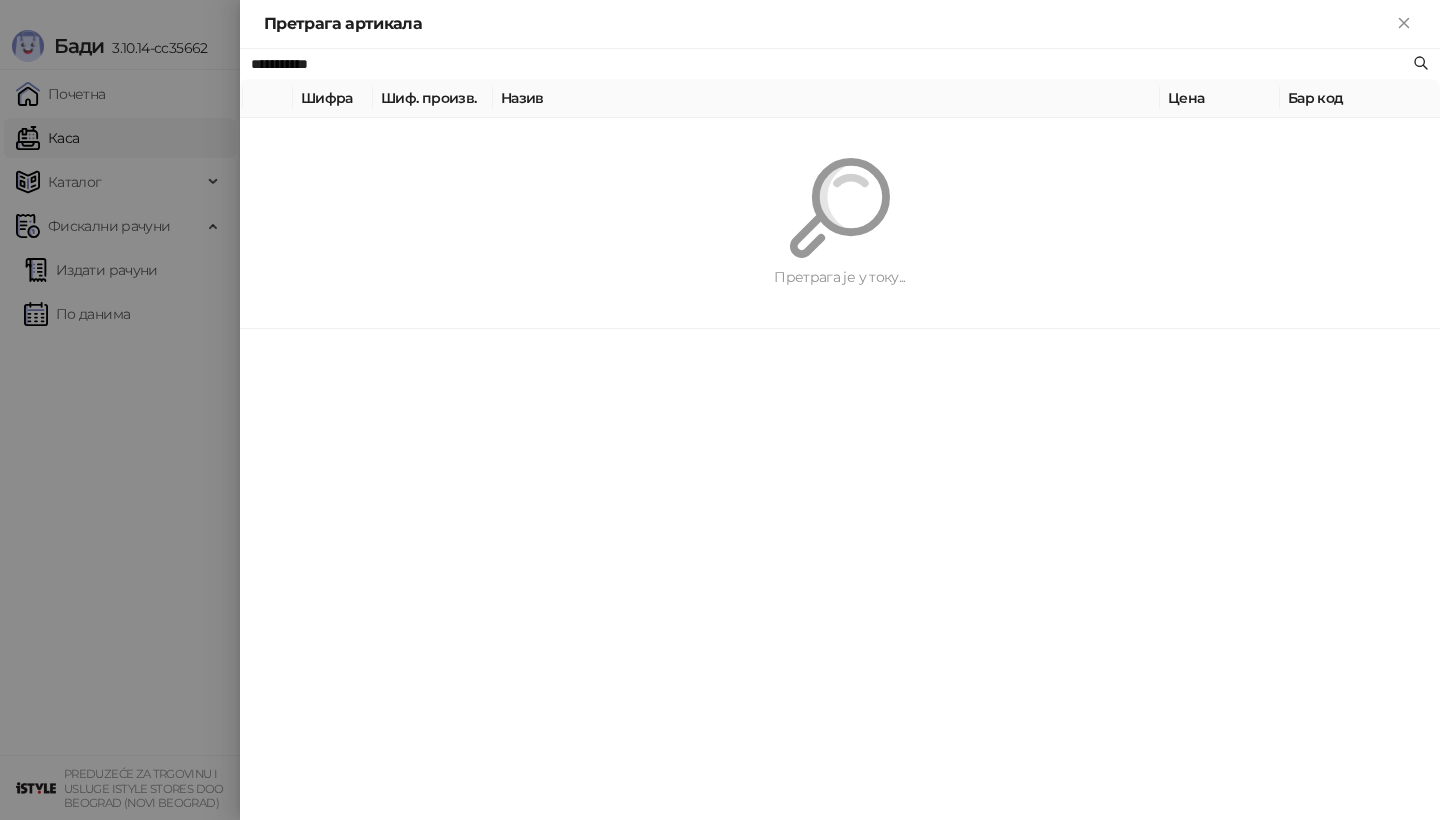 paste on "**********" 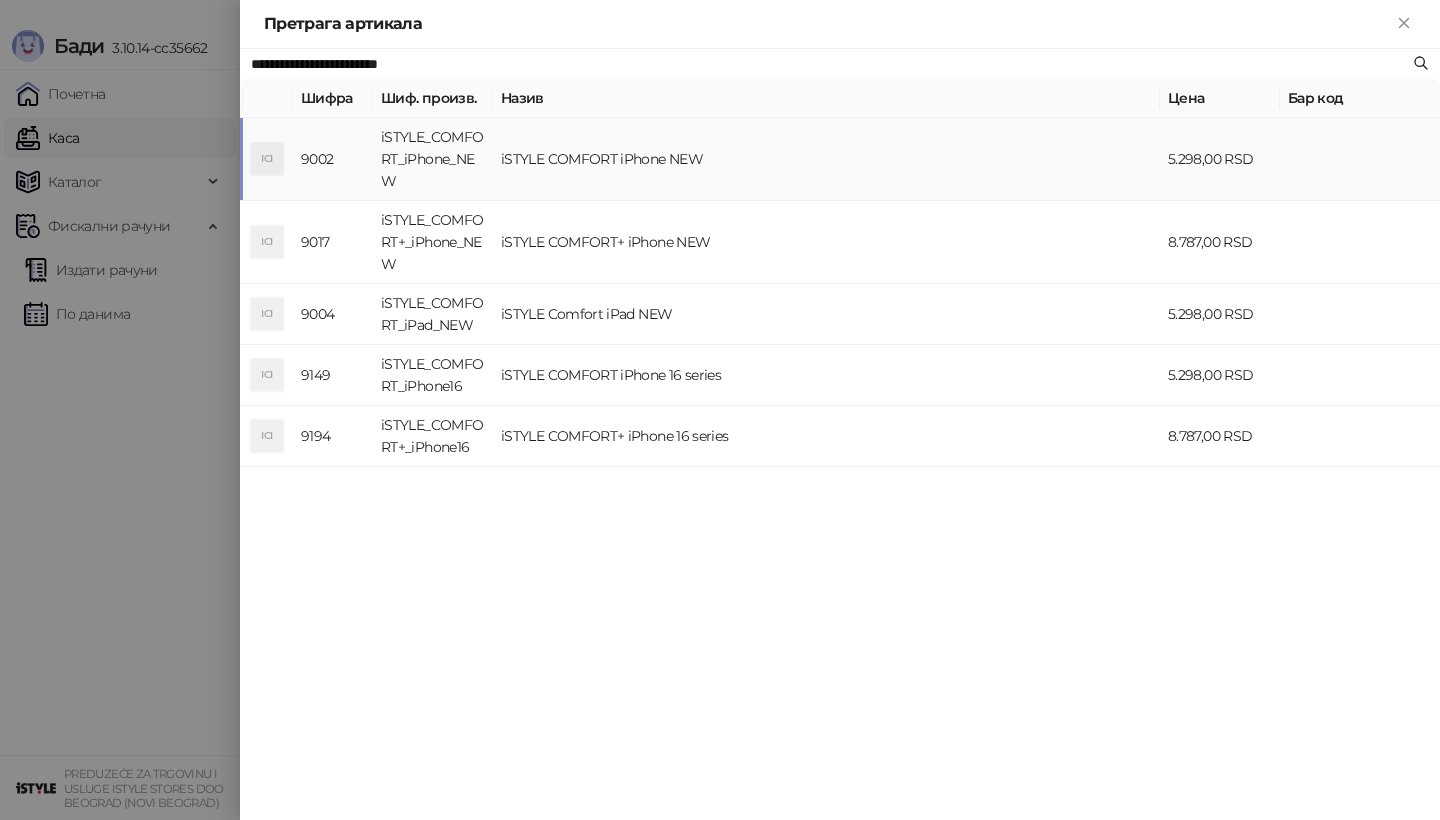 click on "ICI" at bounding box center [267, 159] 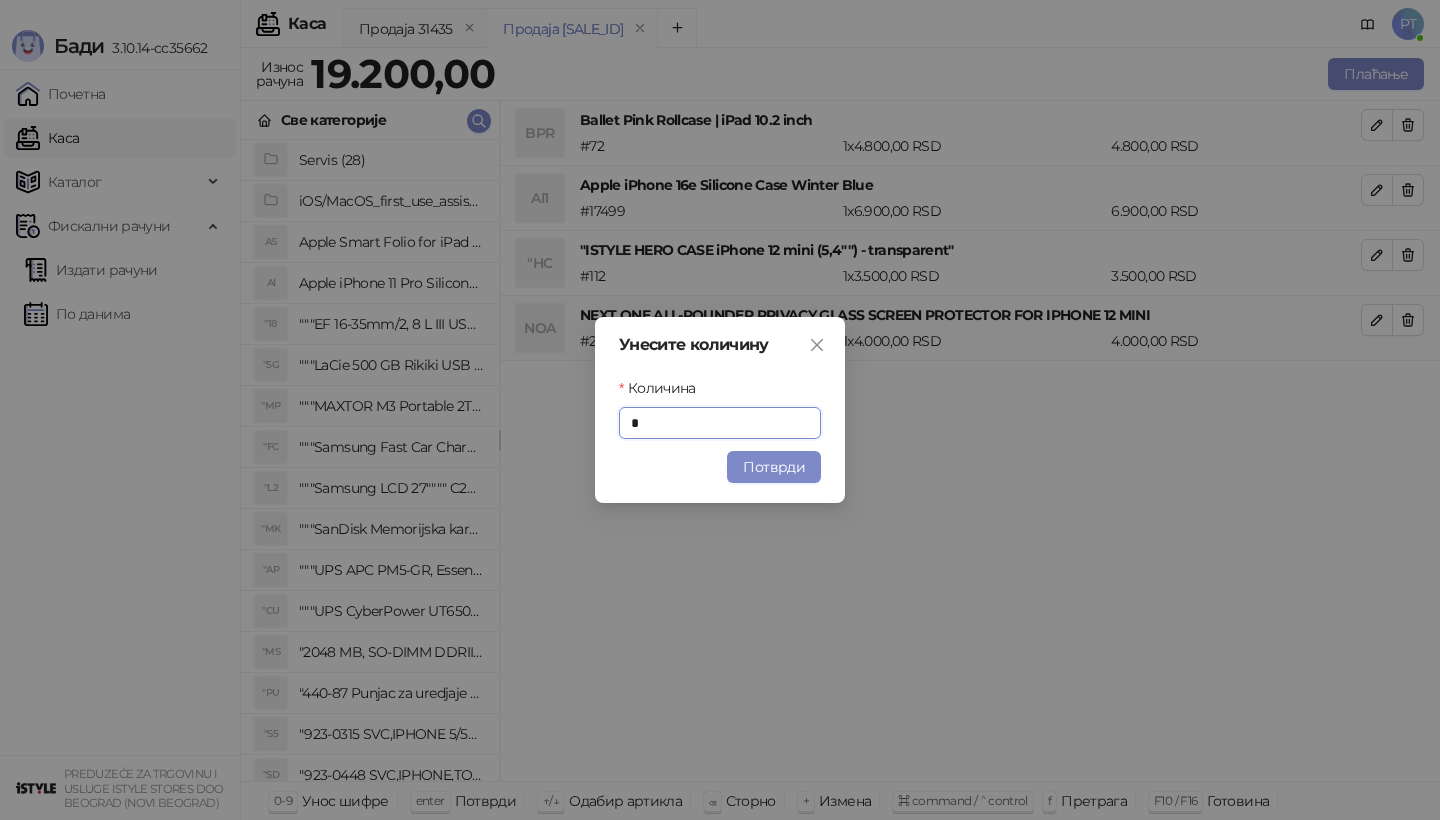 click on "Потврди" at bounding box center [774, 467] 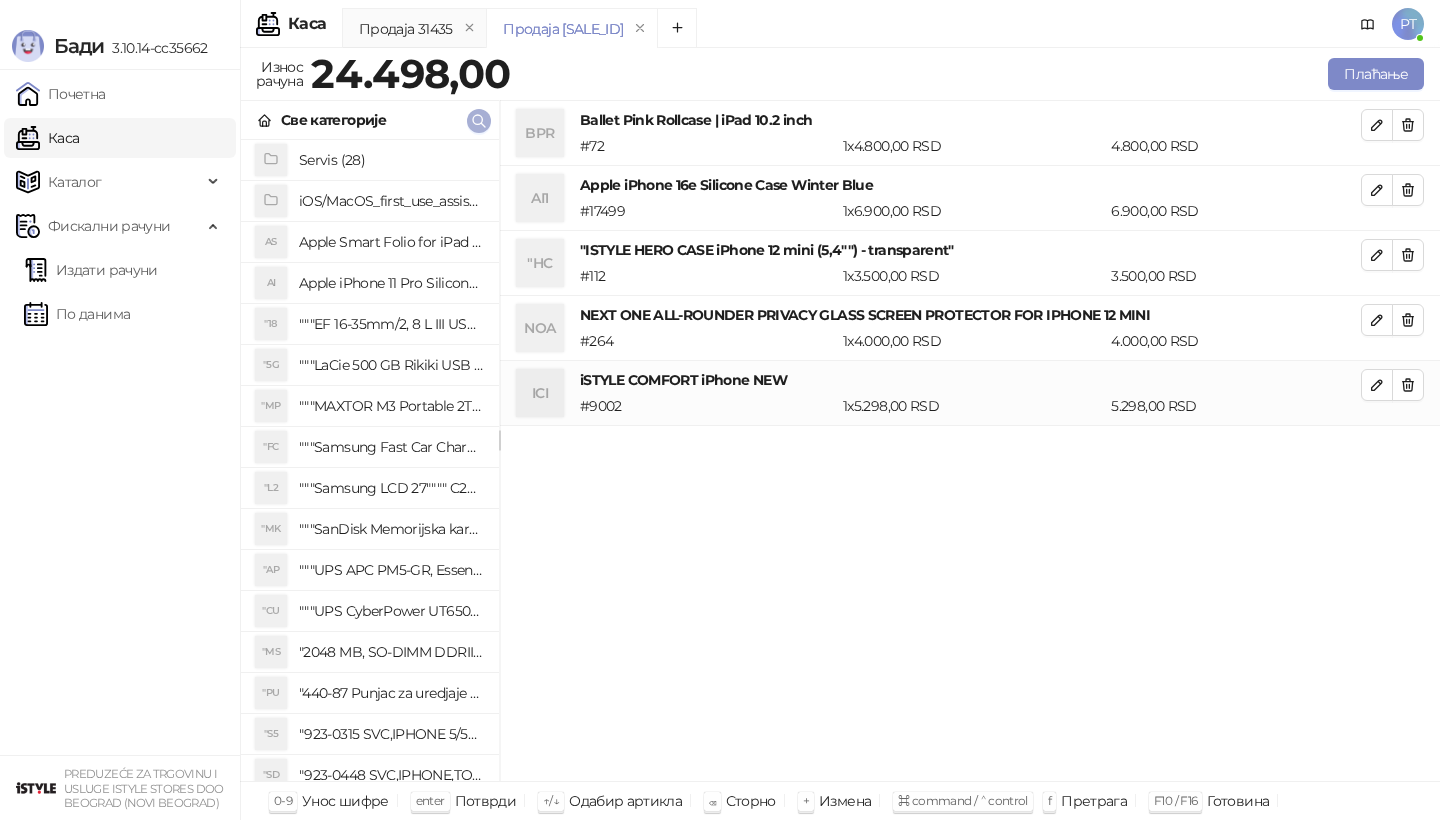 click 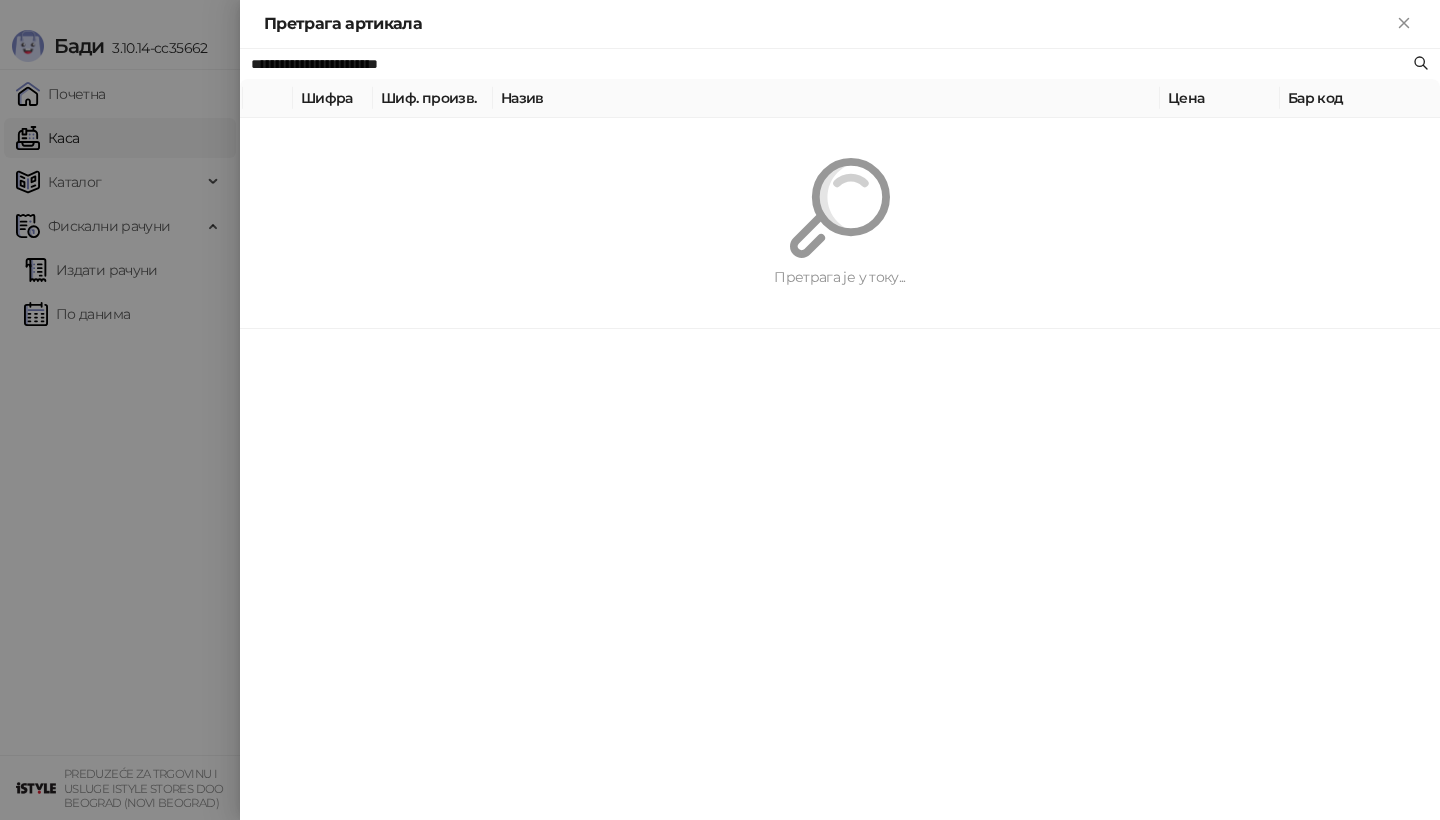 paste 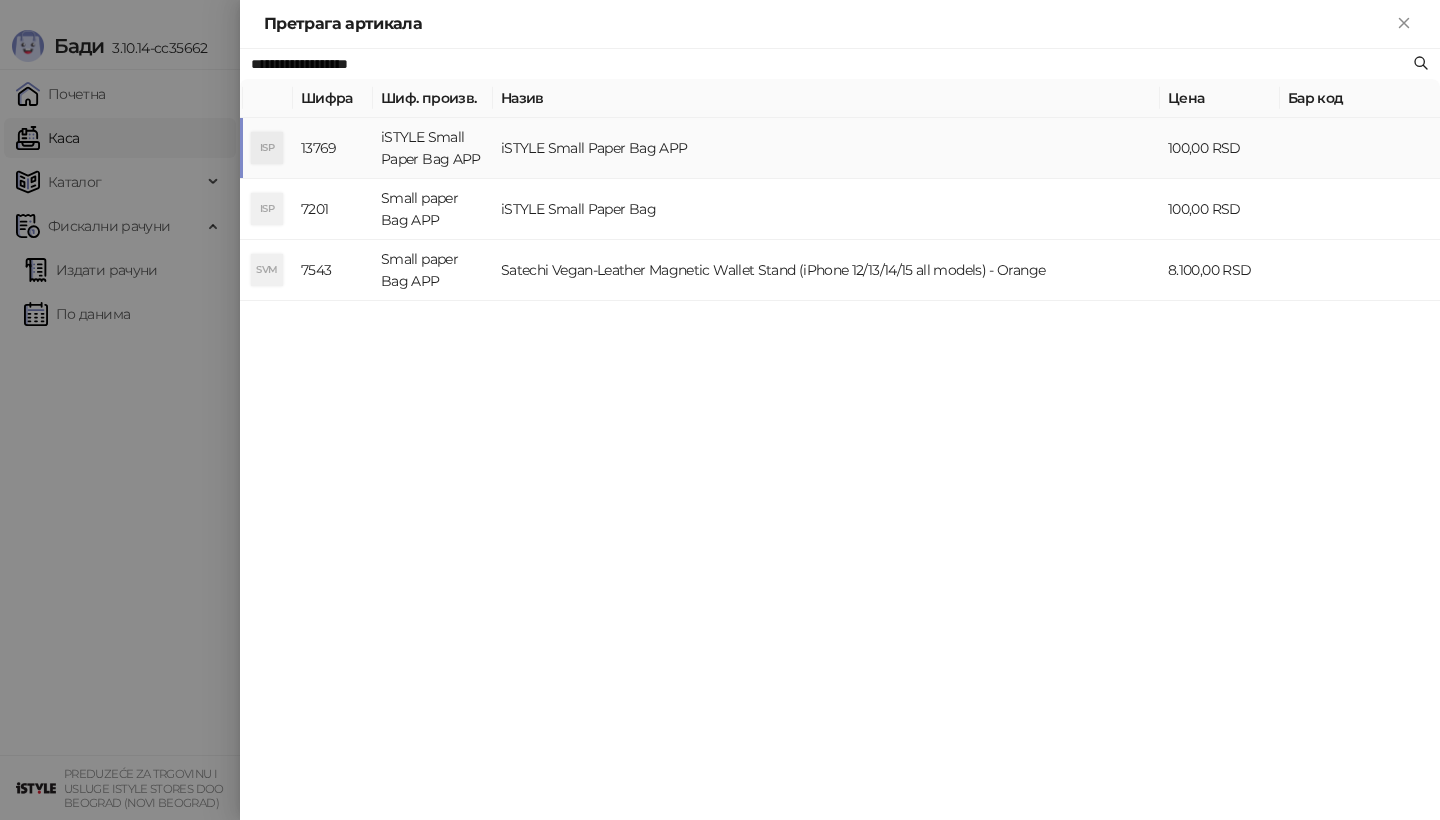 type on "**********" 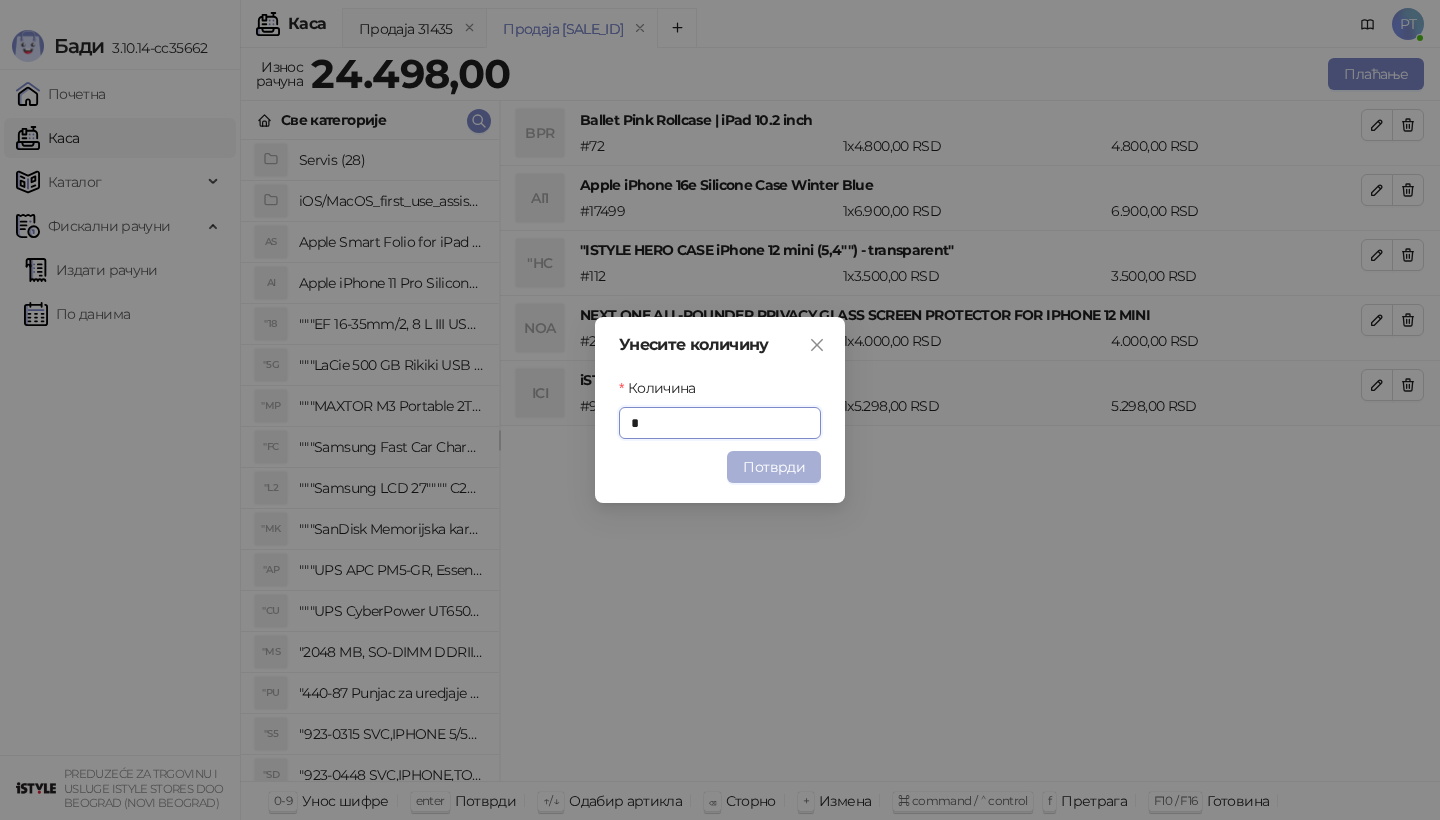 click on "Потврди" at bounding box center (774, 467) 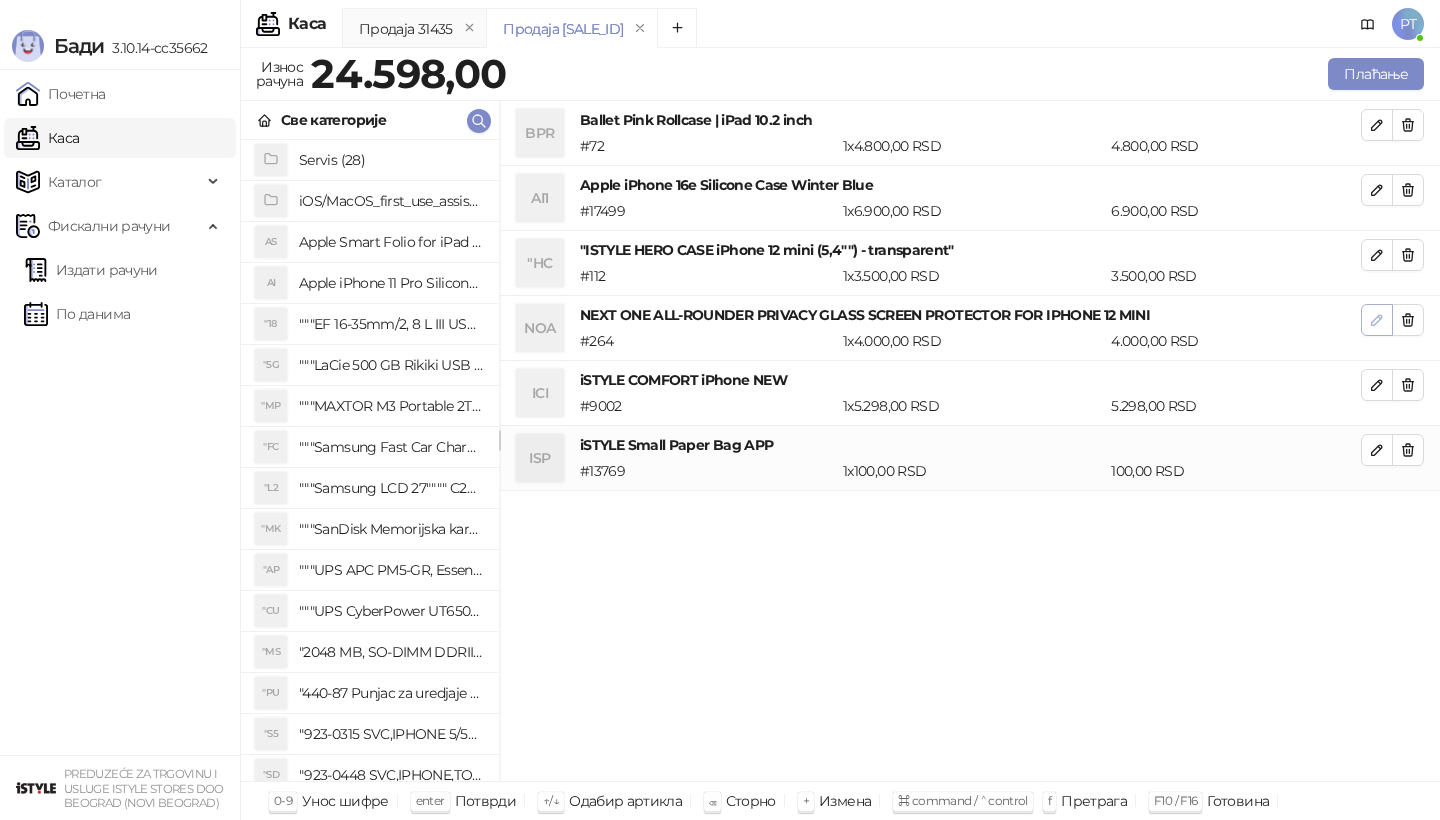click 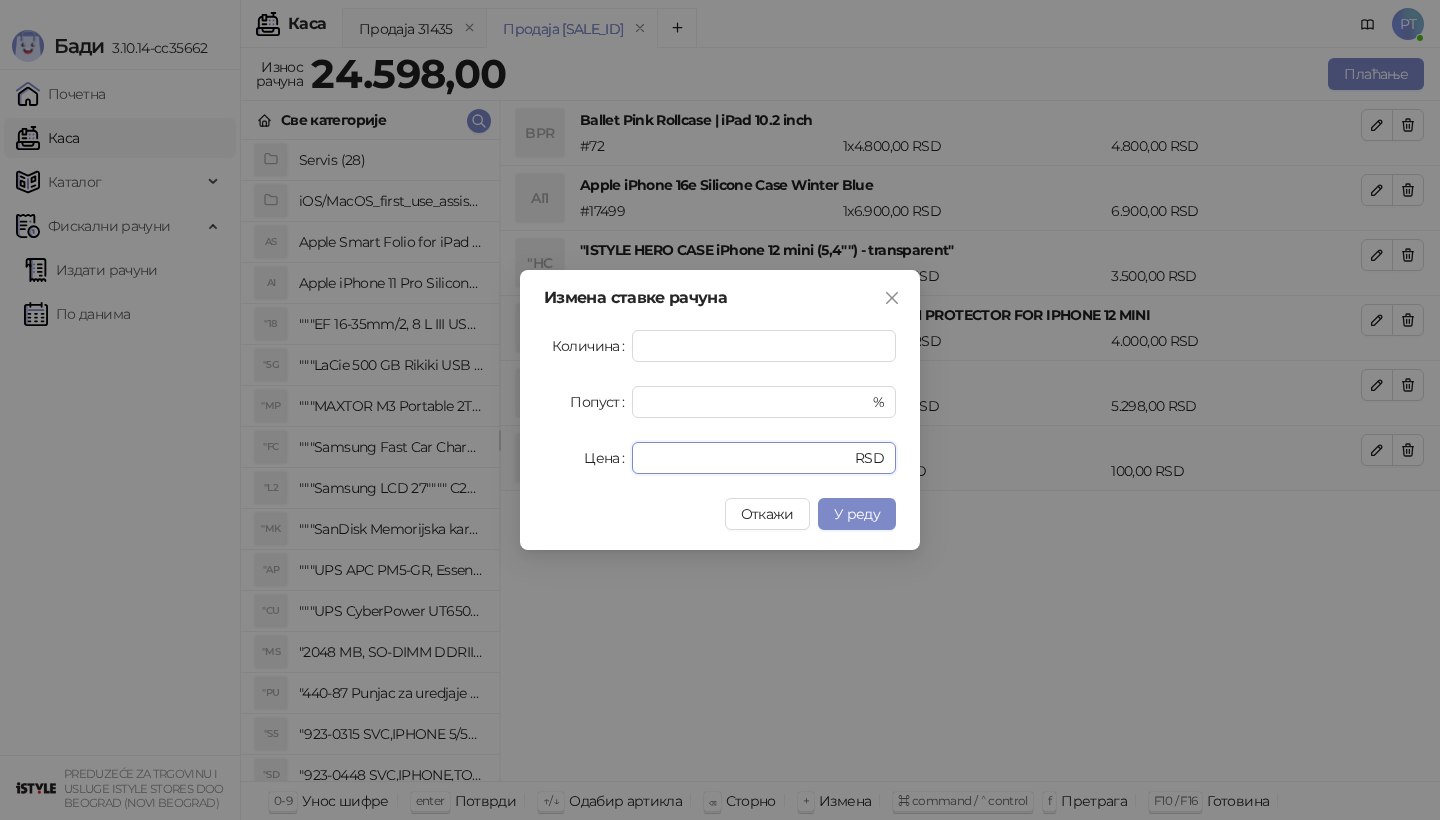 drag, startPoint x: 718, startPoint y: 454, endPoint x: 527, endPoint y: 454, distance: 191 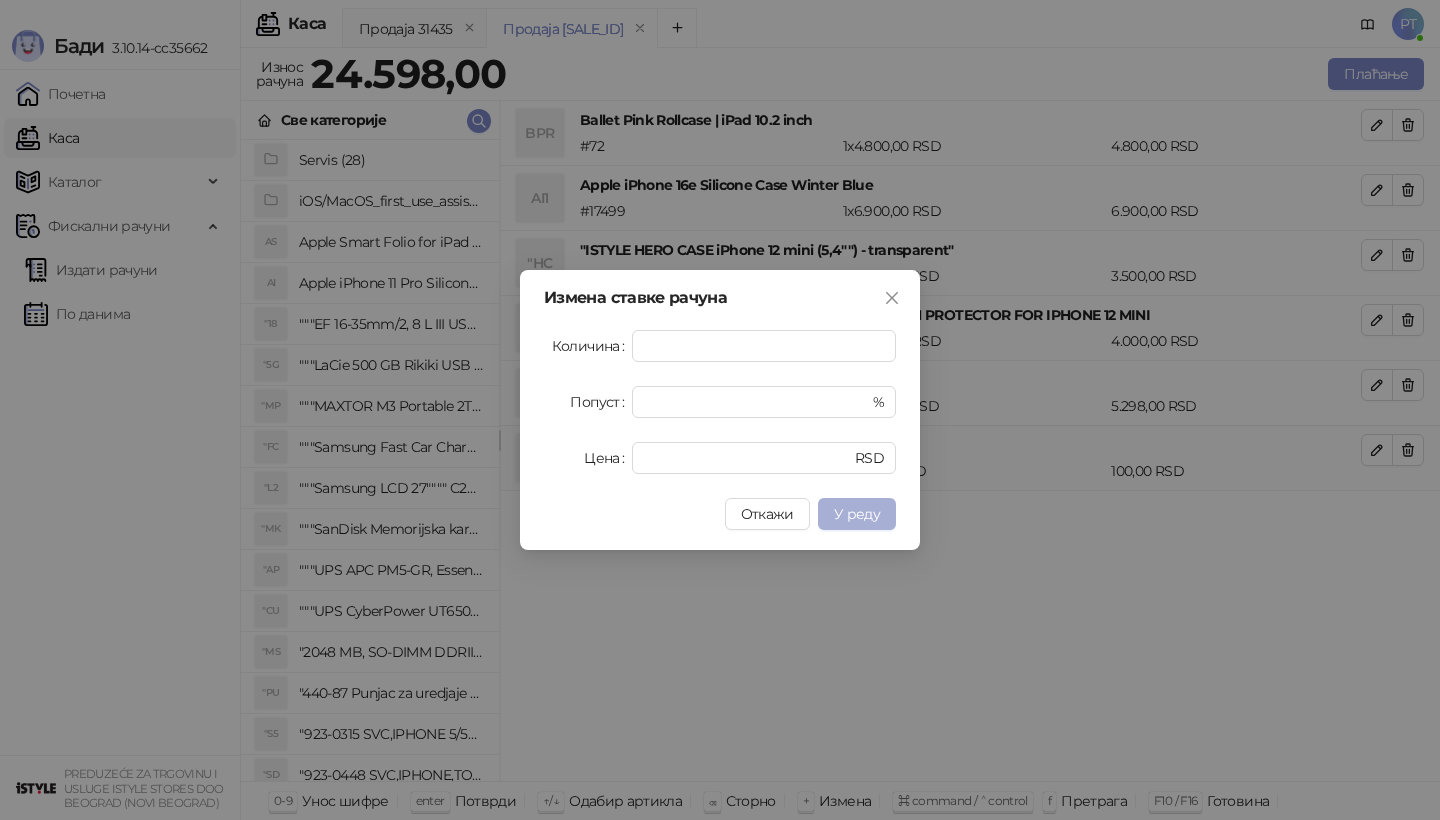 click on "У реду" at bounding box center [857, 514] 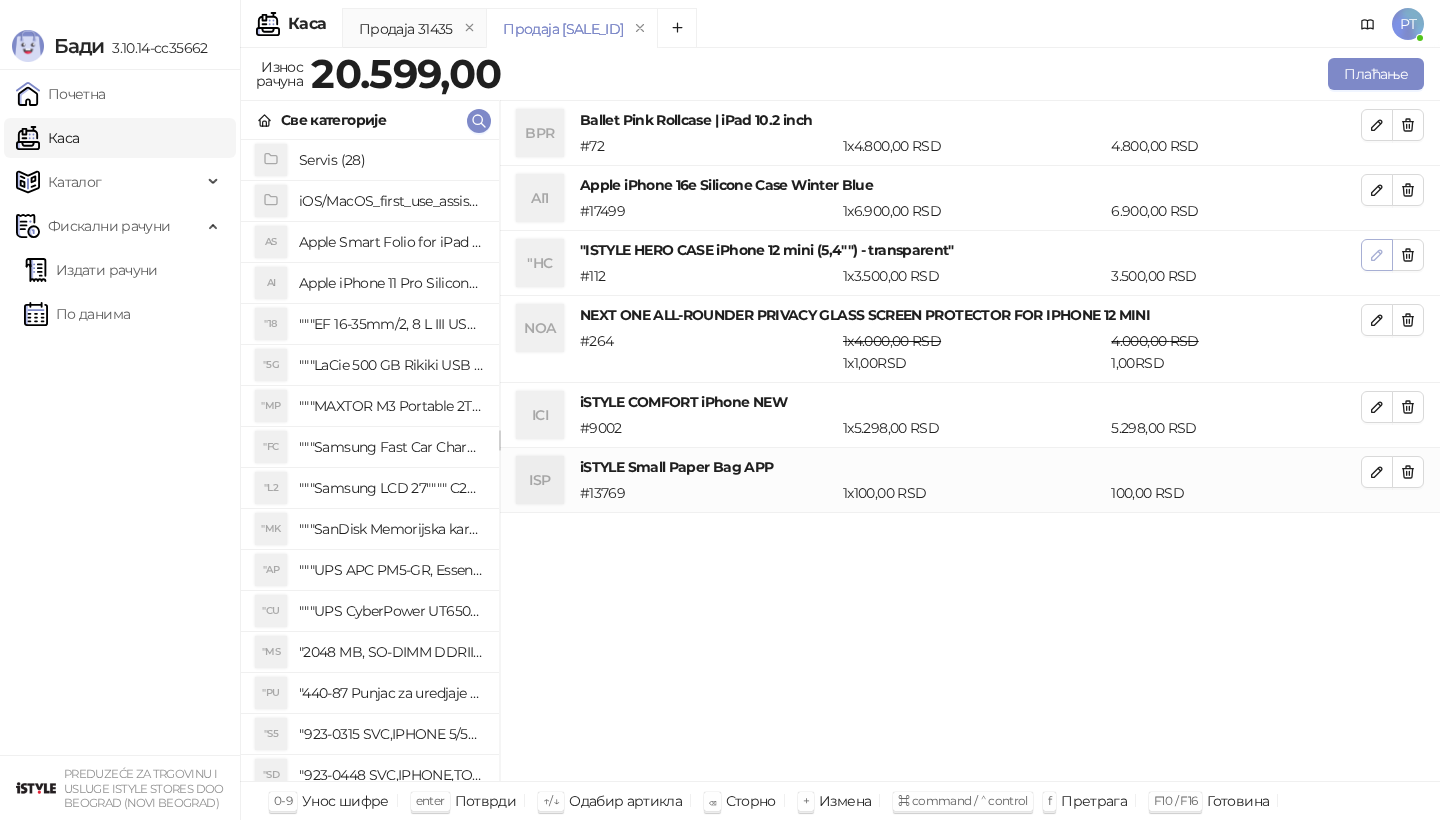 click 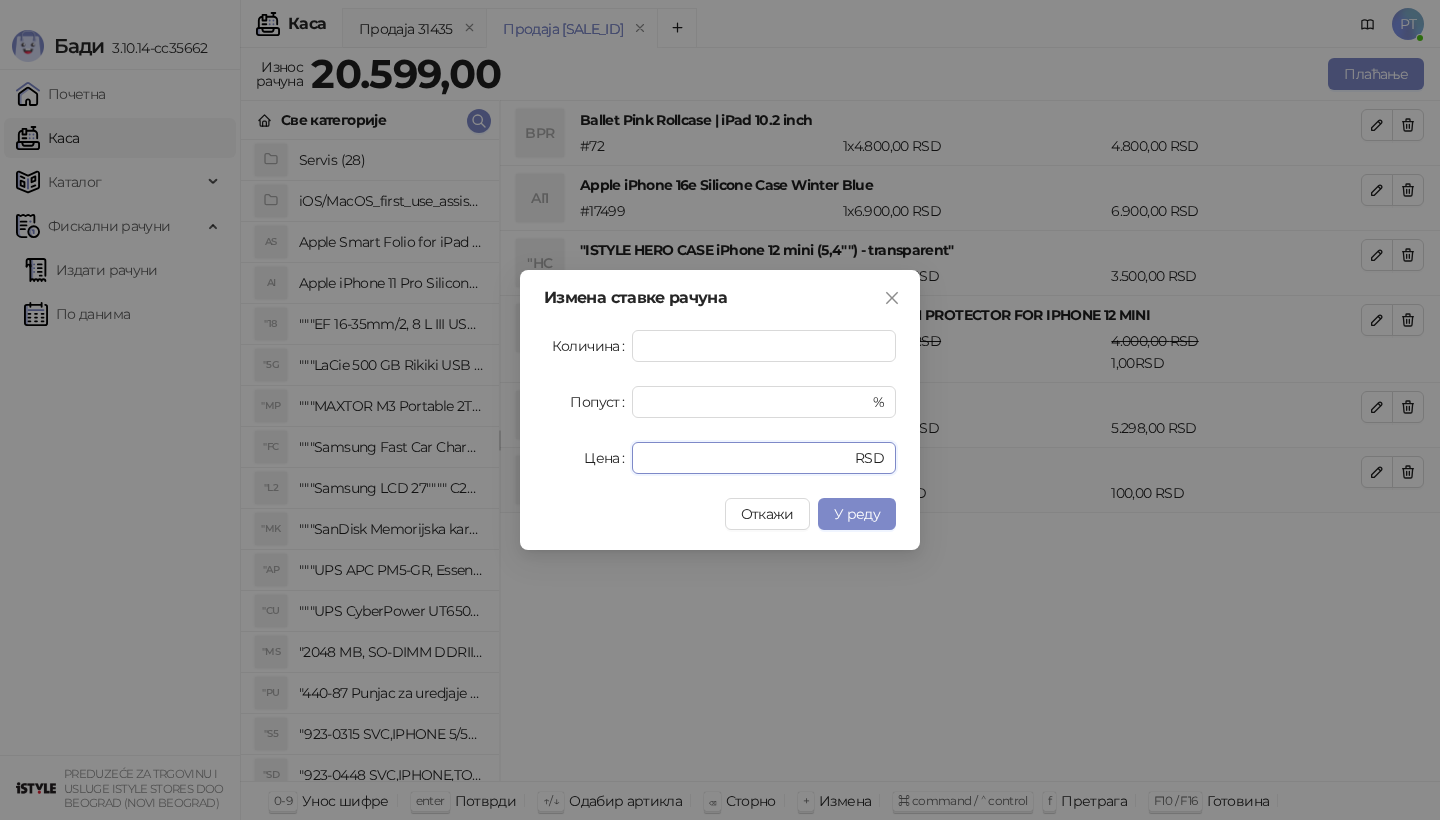 drag, startPoint x: 721, startPoint y: 457, endPoint x: 597, endPoint y: 457, distance: 124 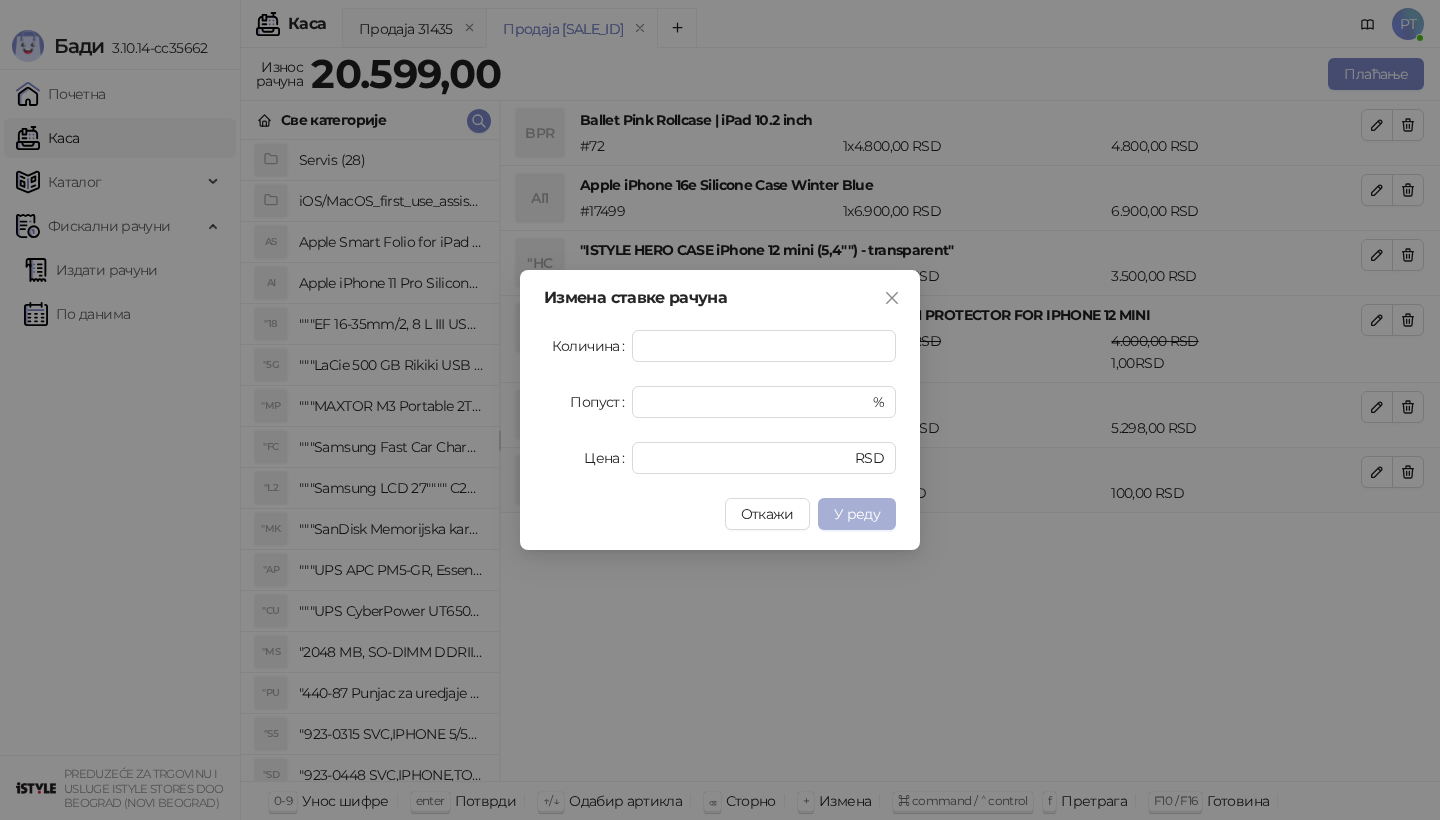 type on "****" 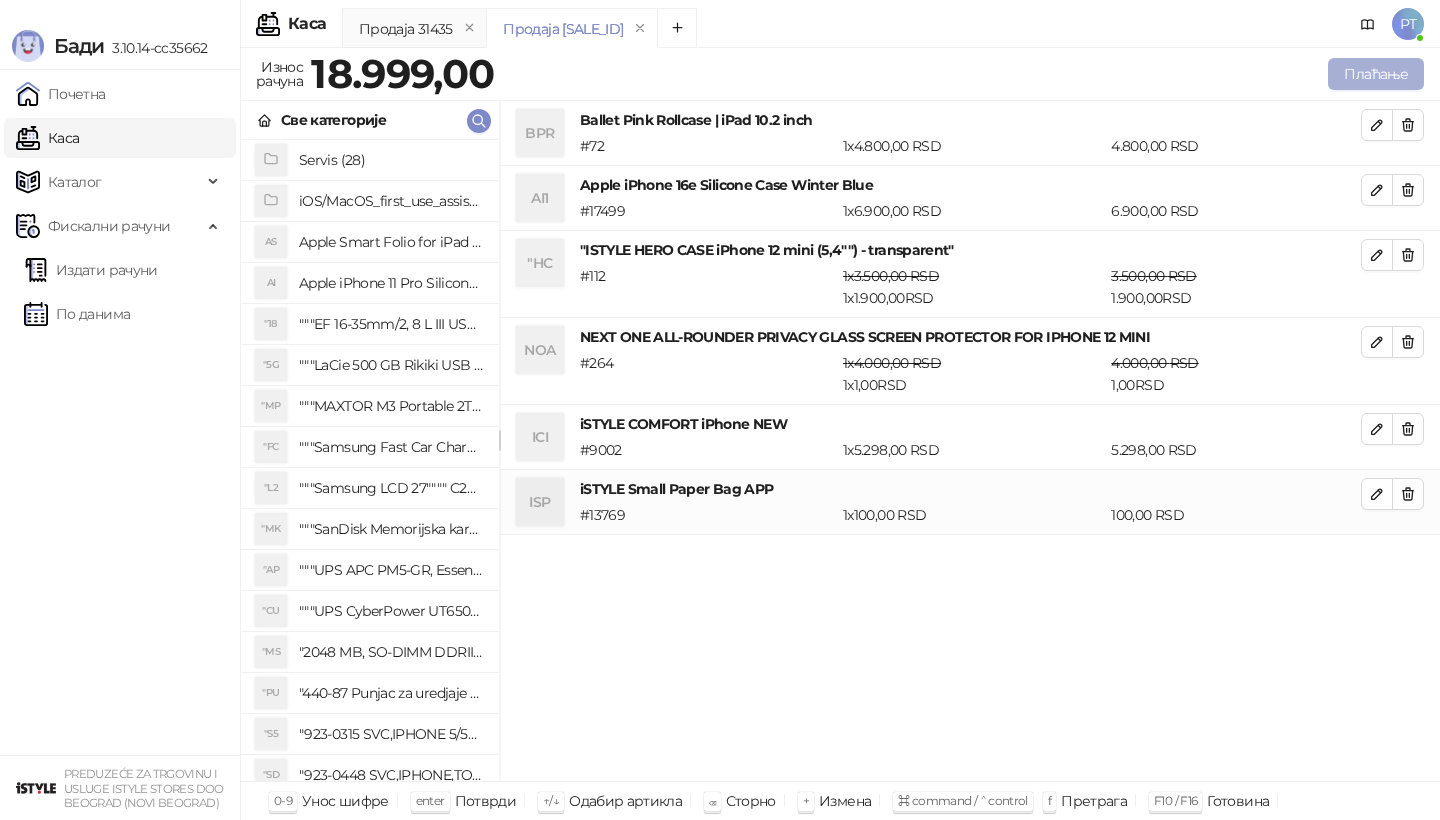 click on "Плаћање" at bounding box center [1376, 74] 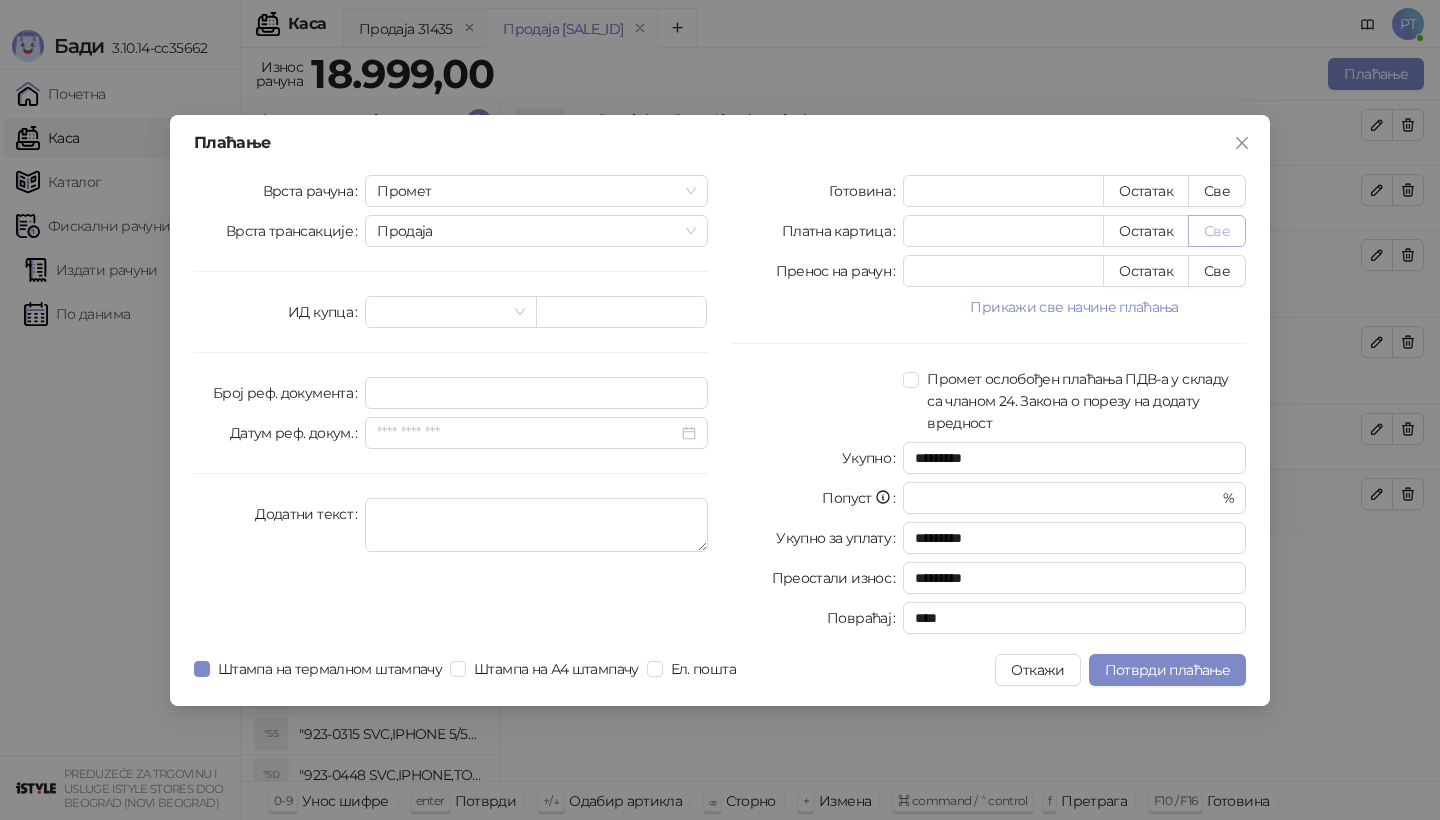 click on "Све" at bounding box center (1217, 231) 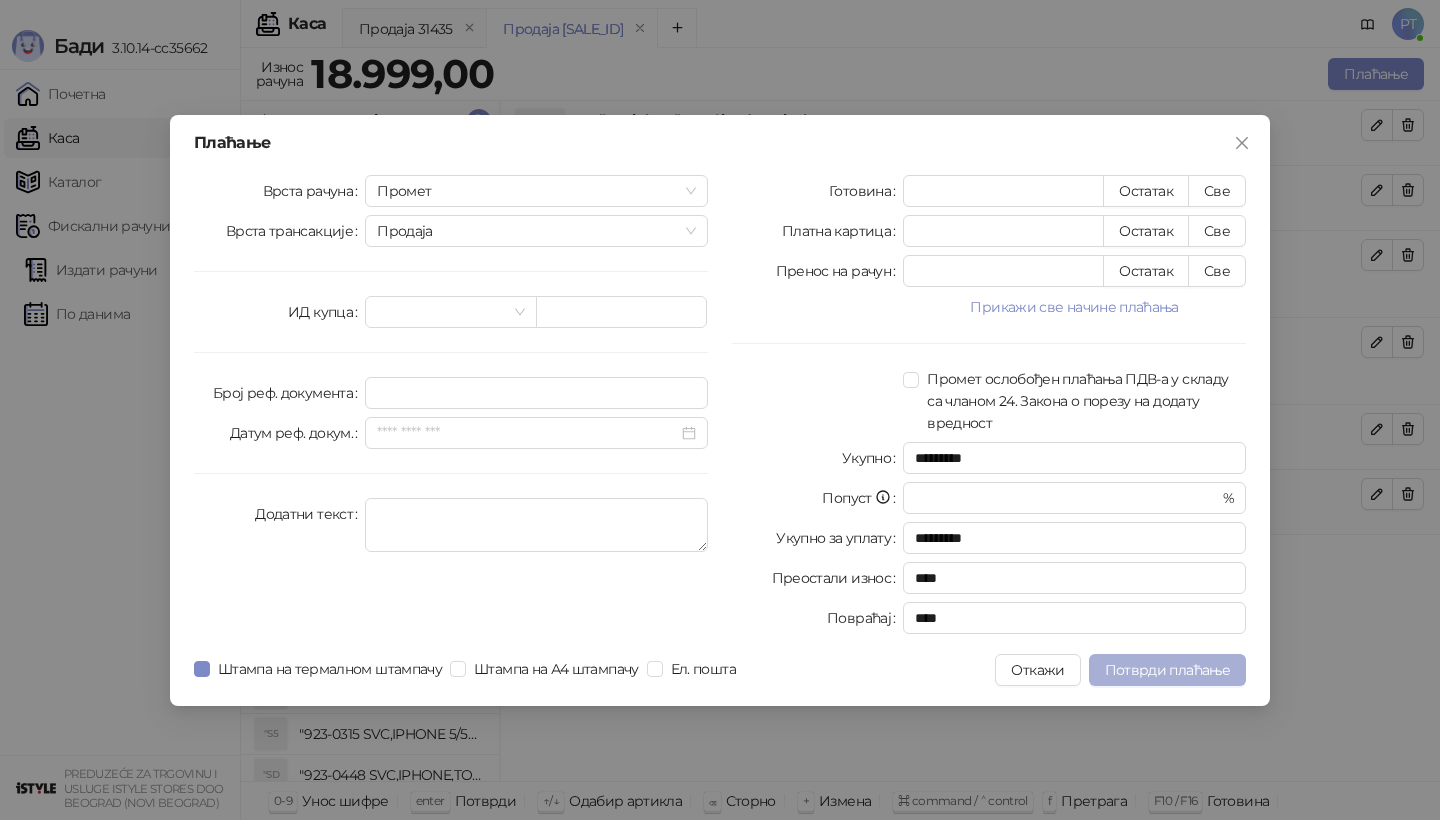 click on "Потврди плаћање" at bounding box center [1167, 670] 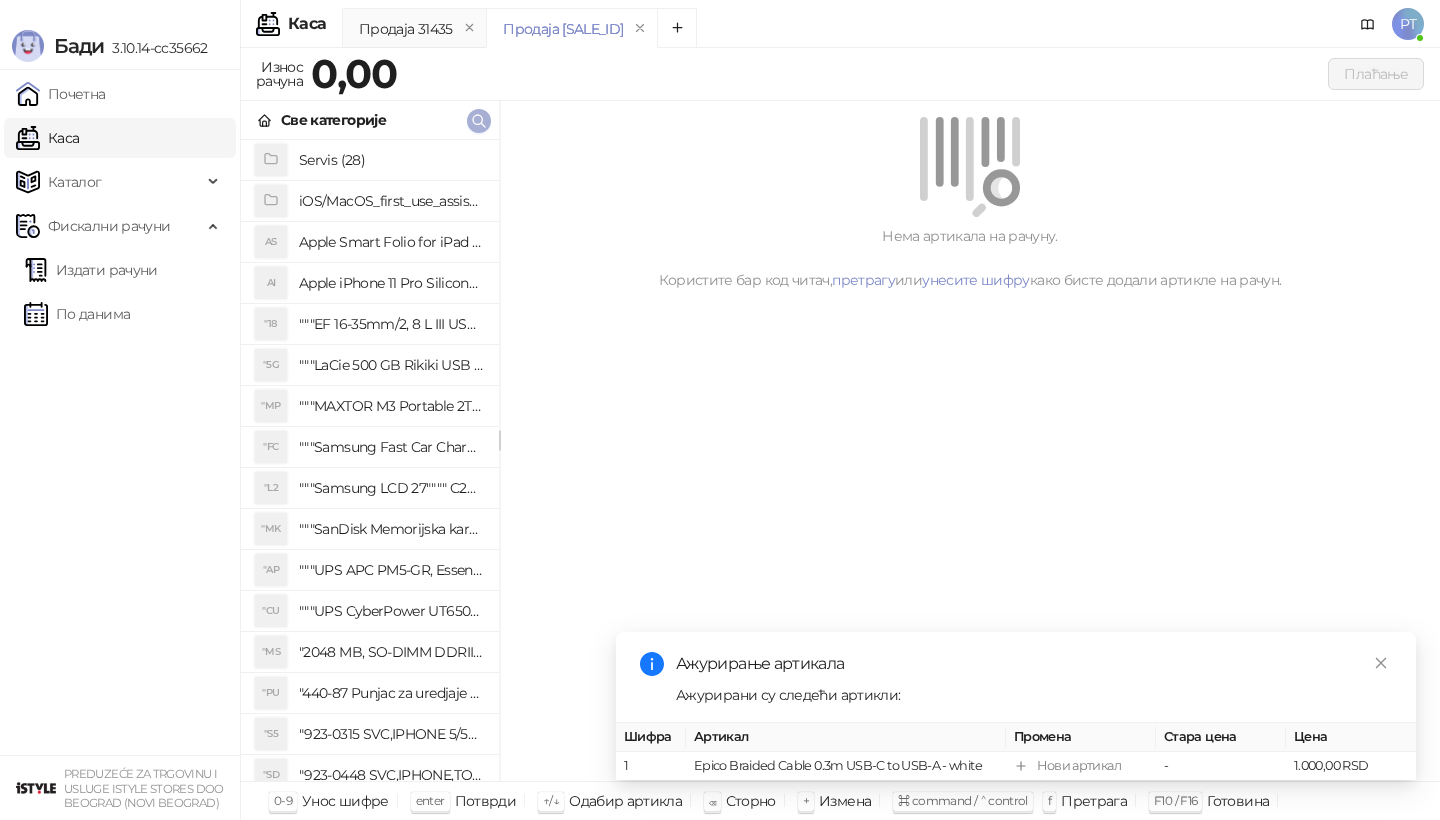 click 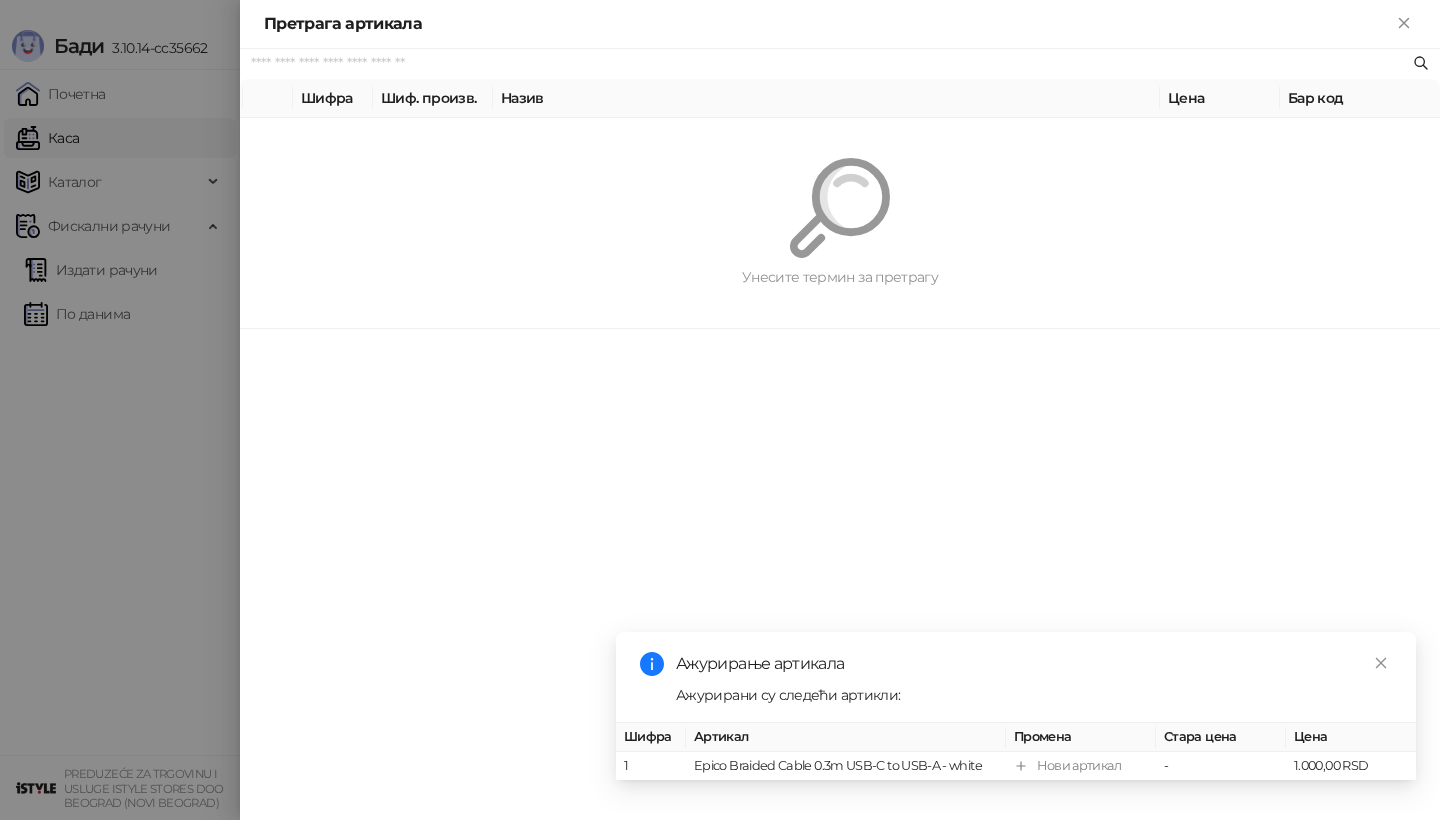 paste on "*********" 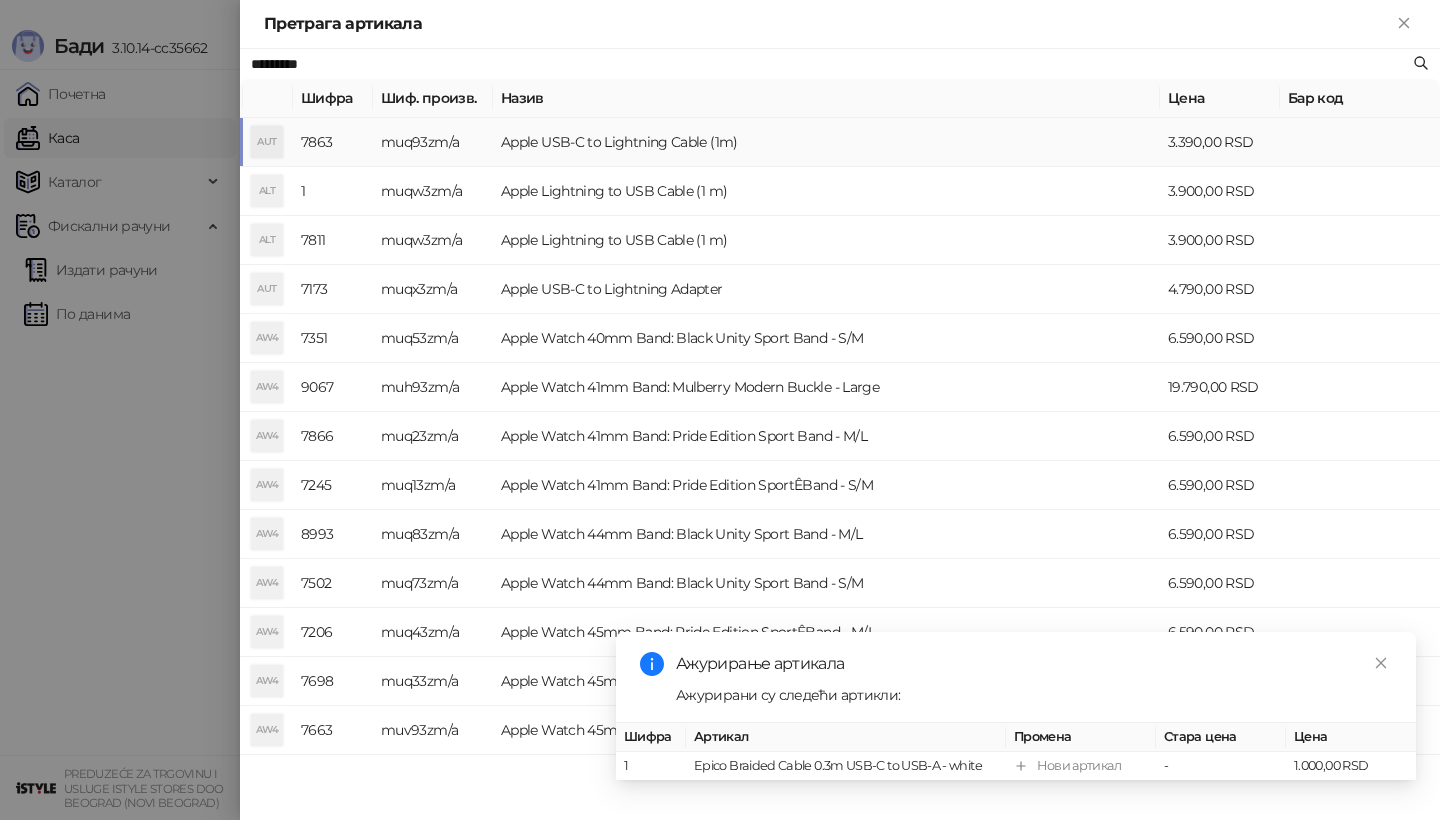 click on "AUT" at bounding box center (267, 142) 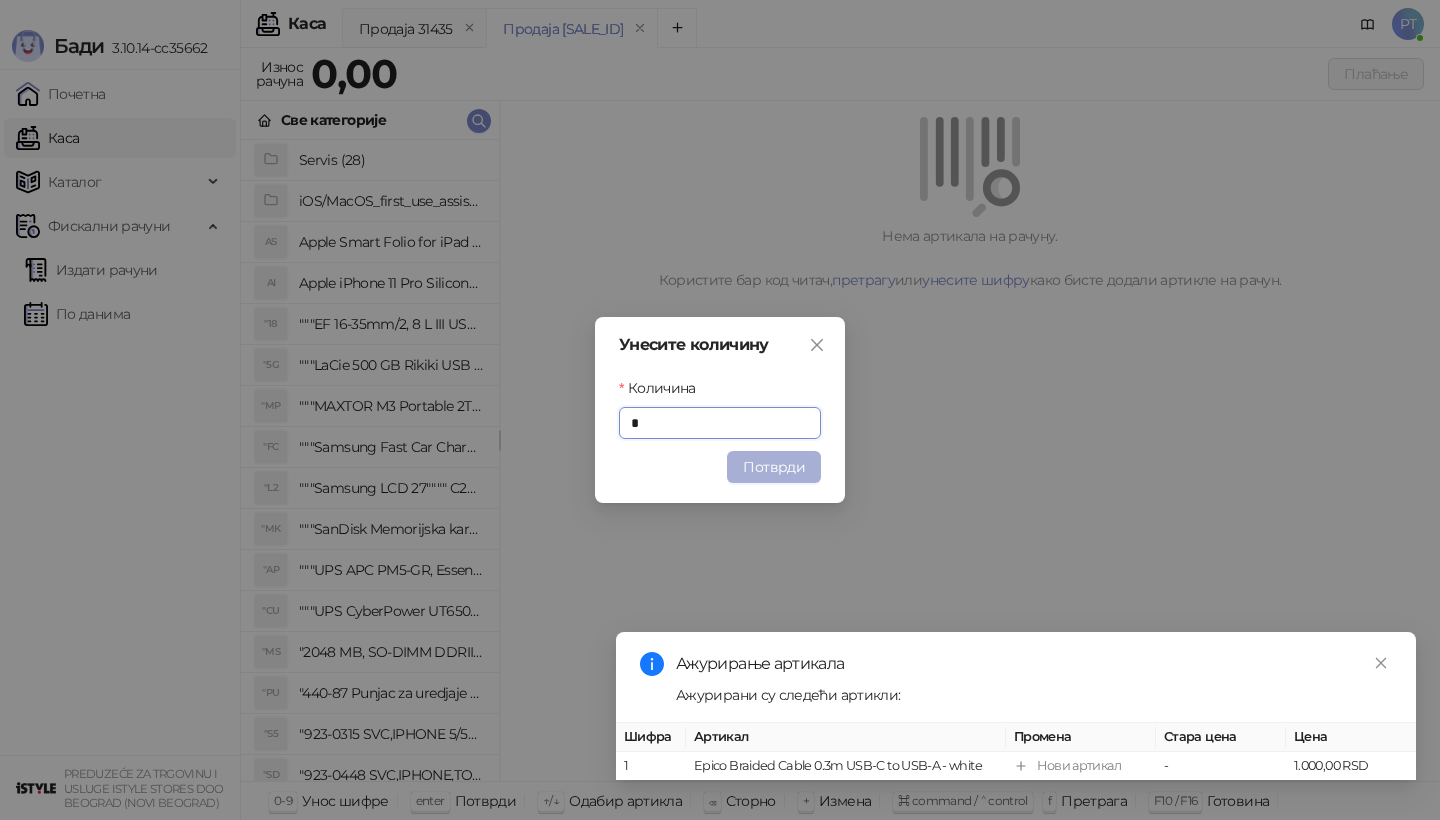click on "Потврди" at bounding box center (774, 467) 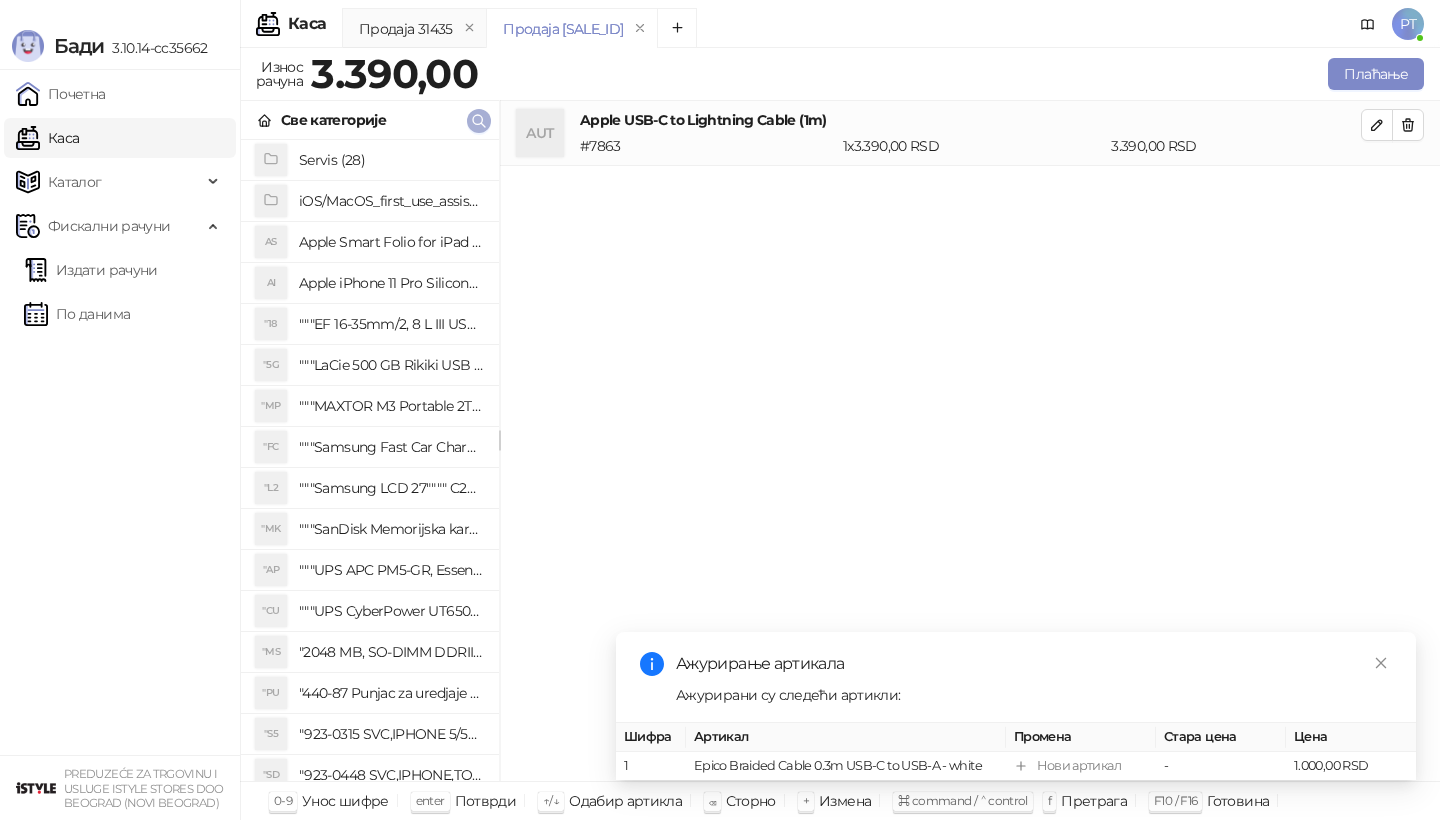 click 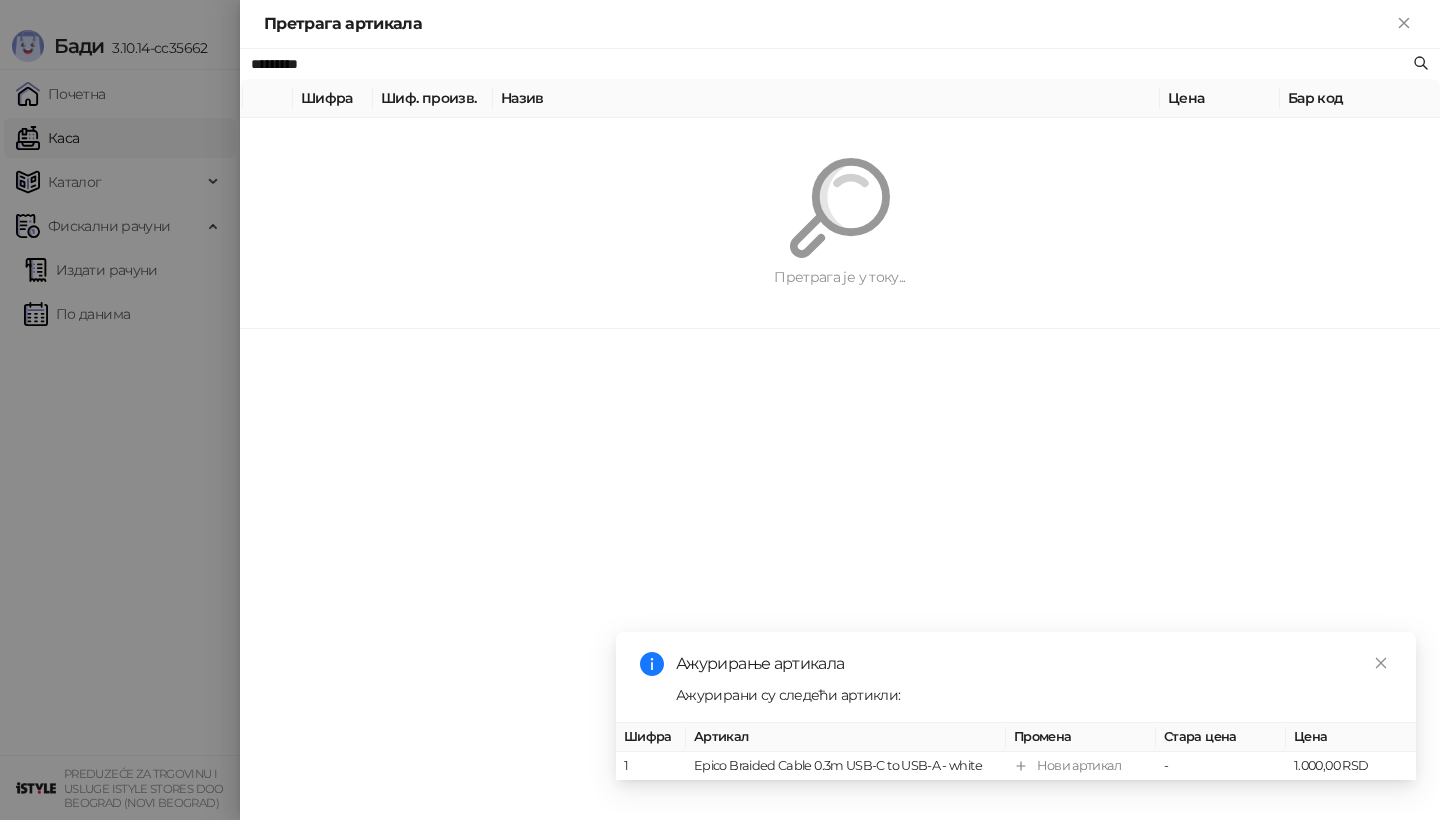 paste 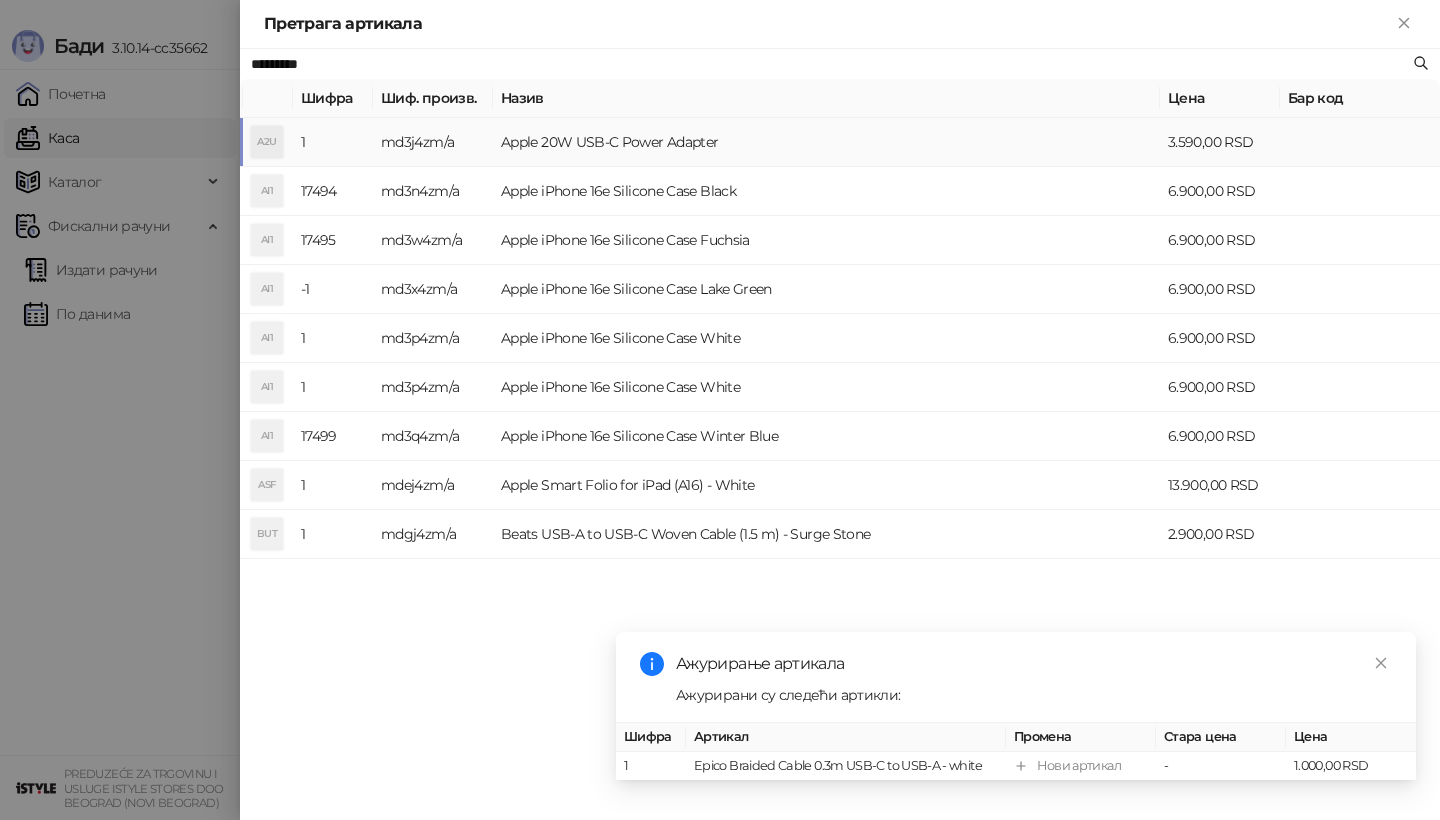 click on "A2U" at bounding box center [267, 142] 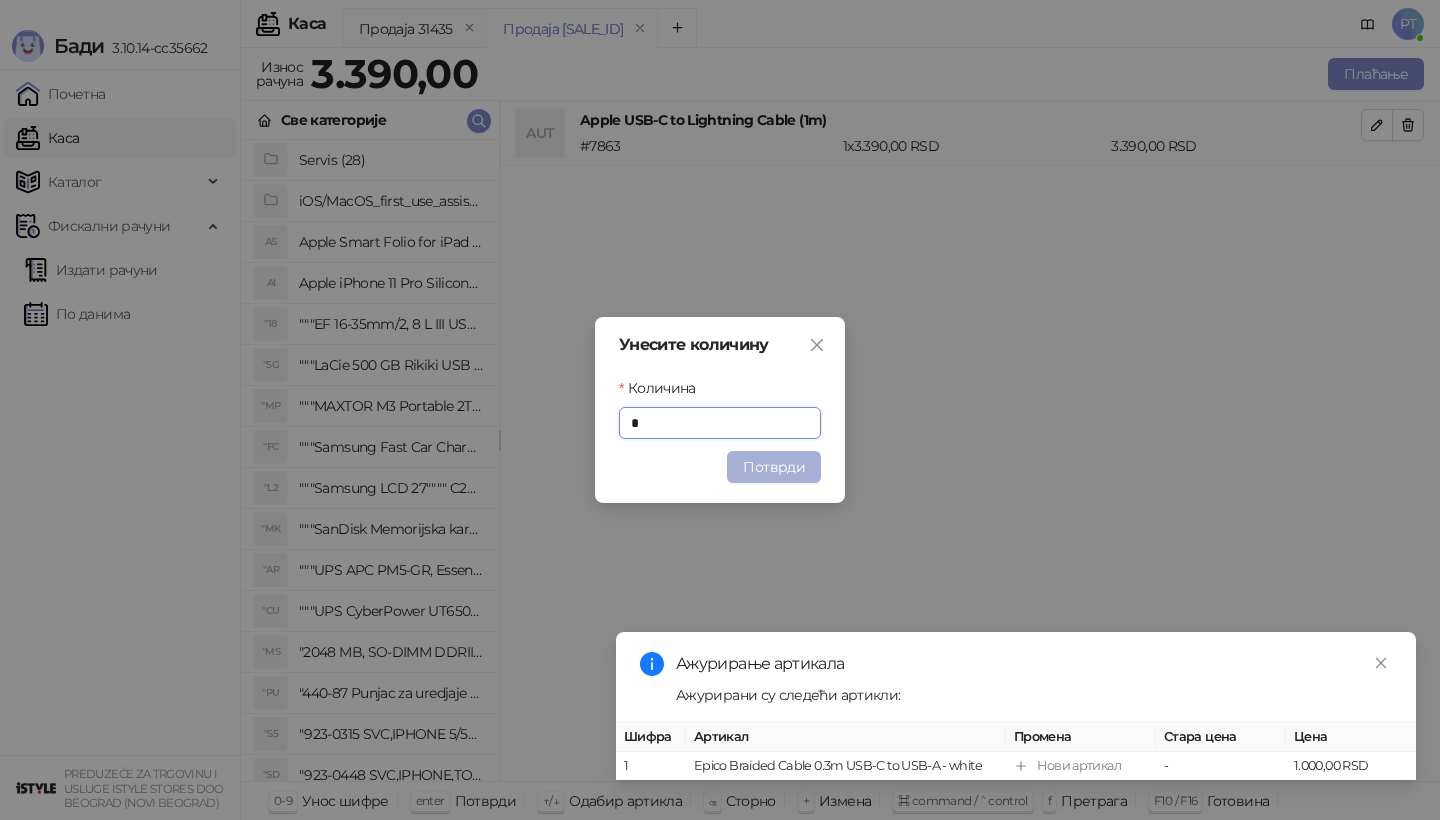 click on "Потврди" at bounding box center (774, 467) 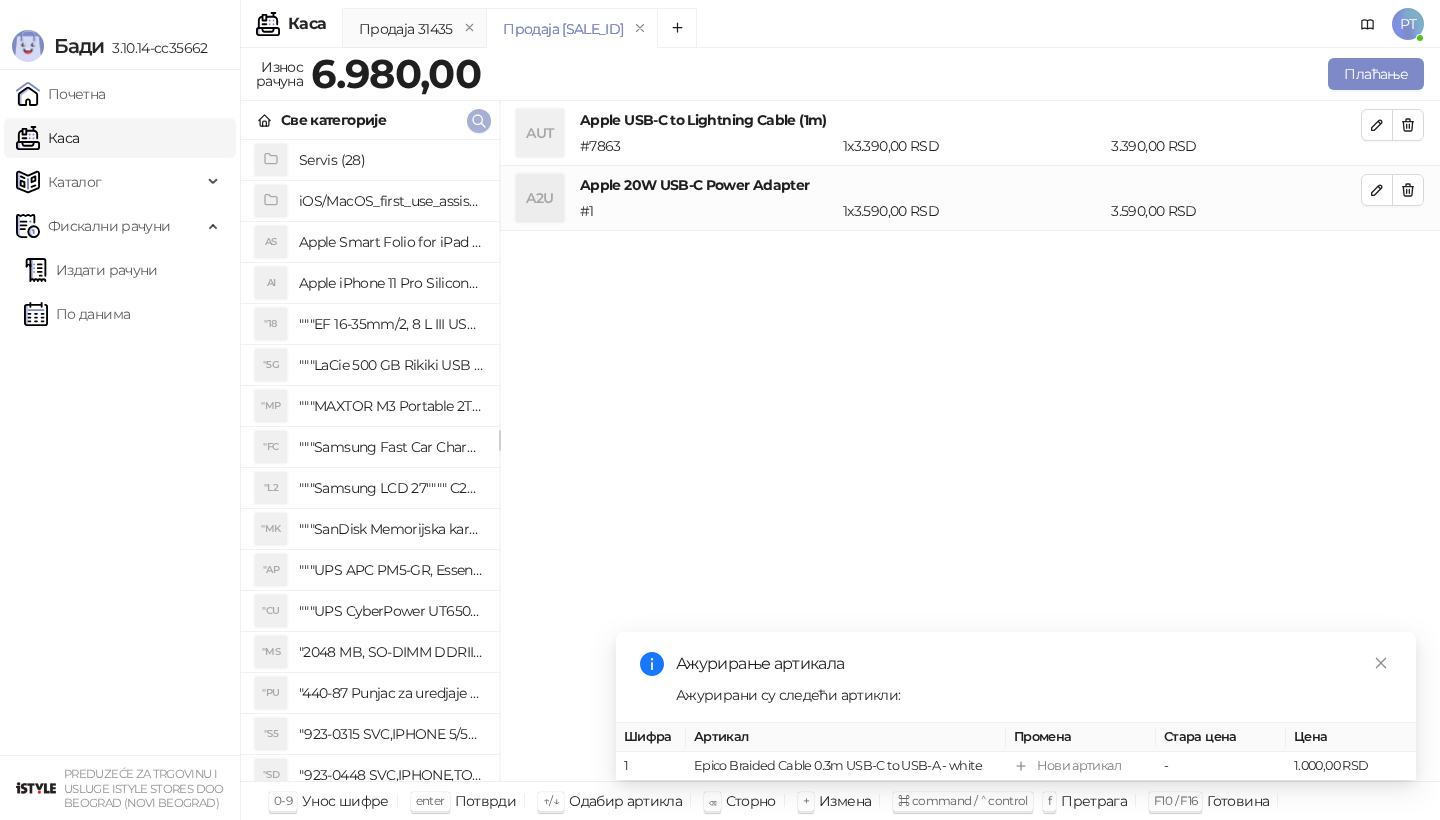 click 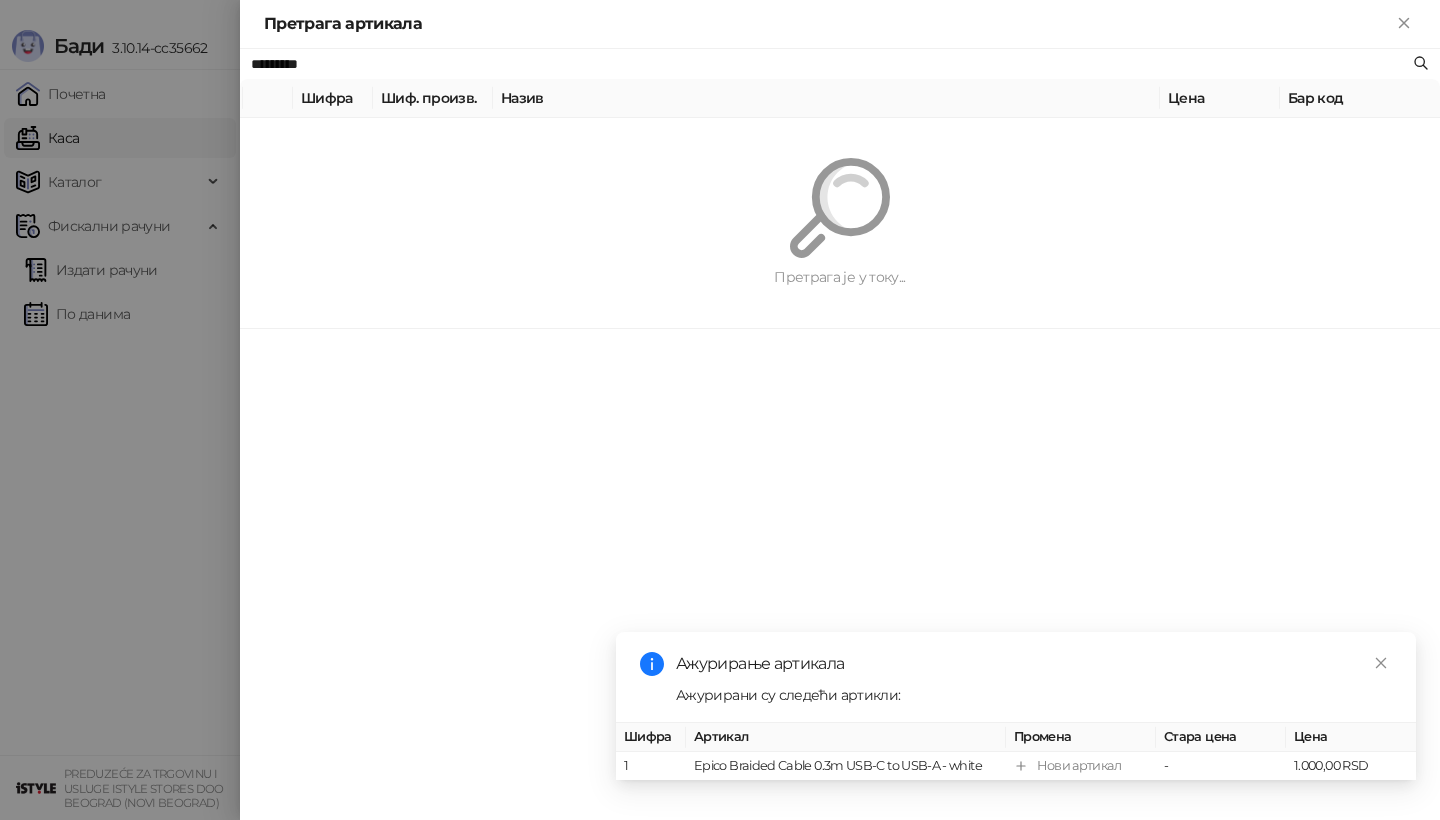 paste on "**********" 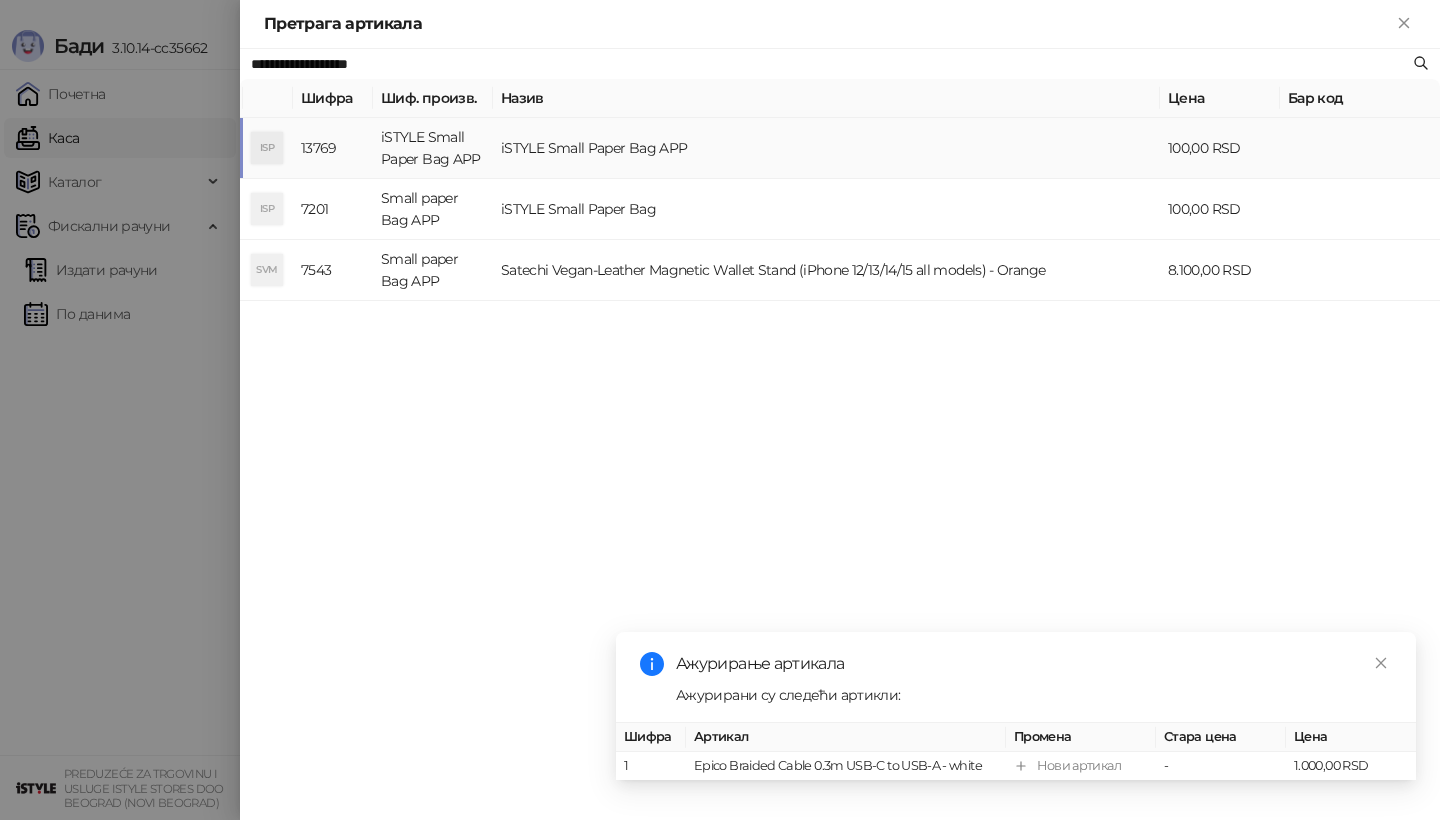 type on "**********" 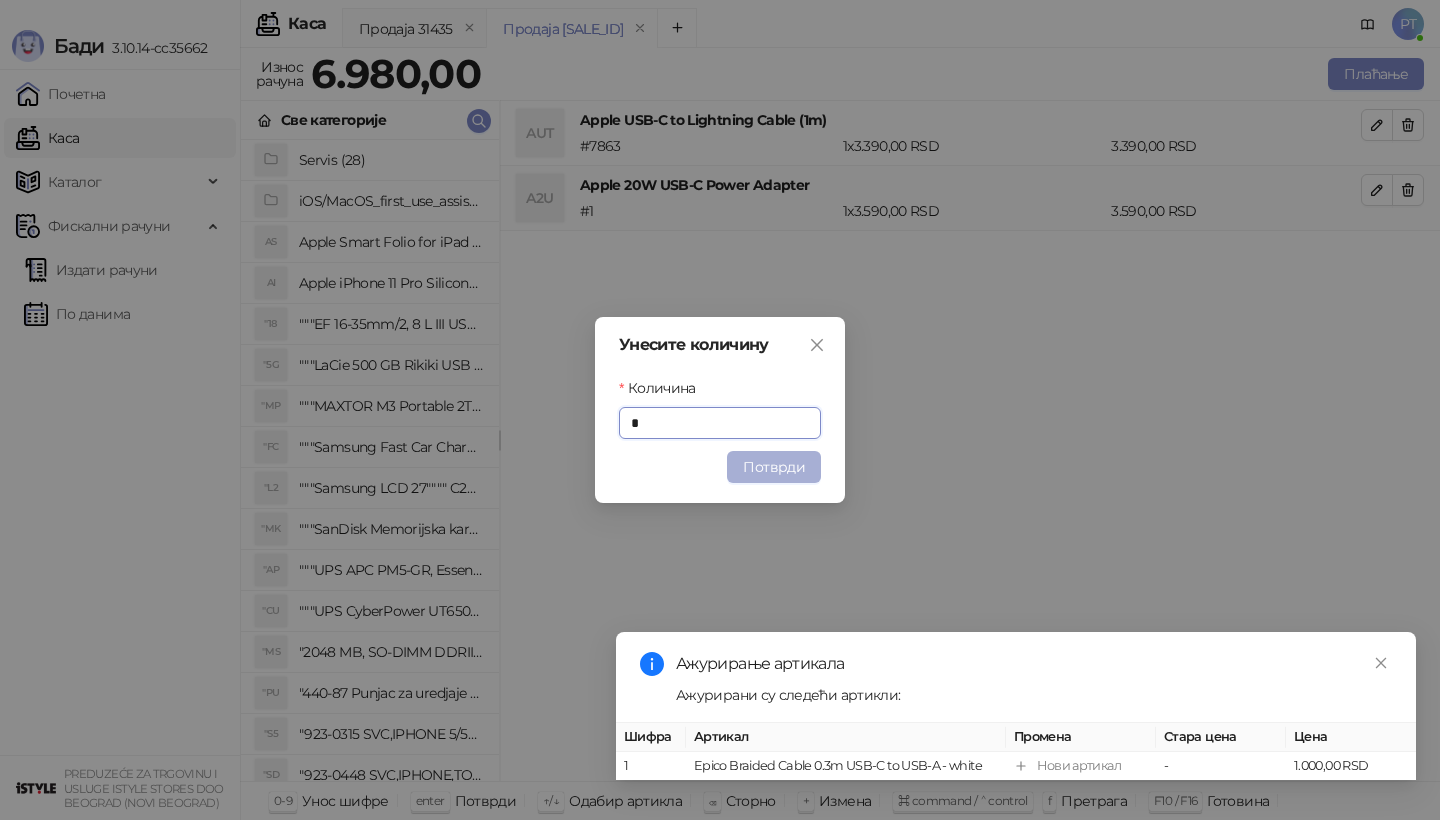 click on "Потврди" at bounding box center (774, 467) 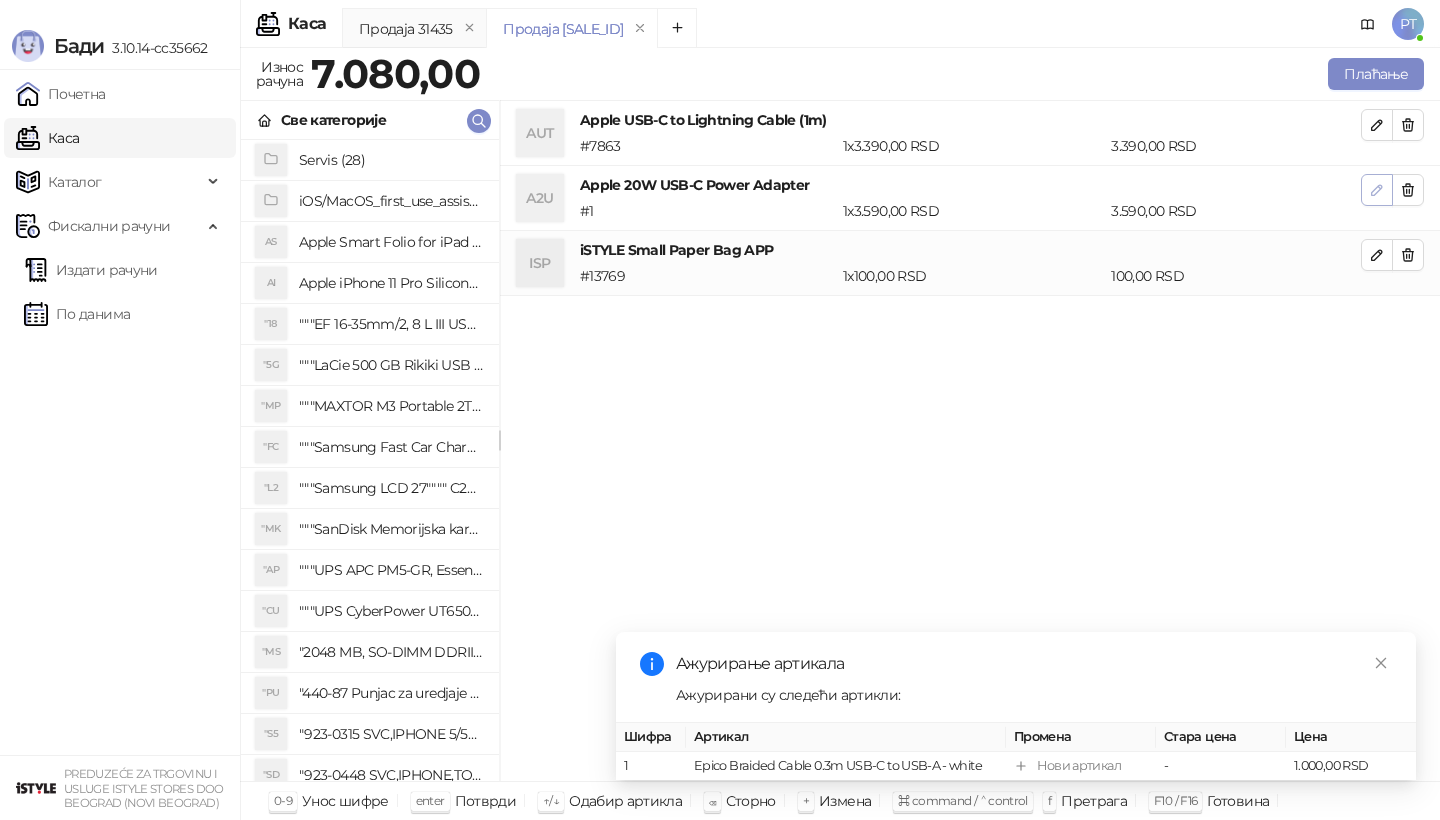 click 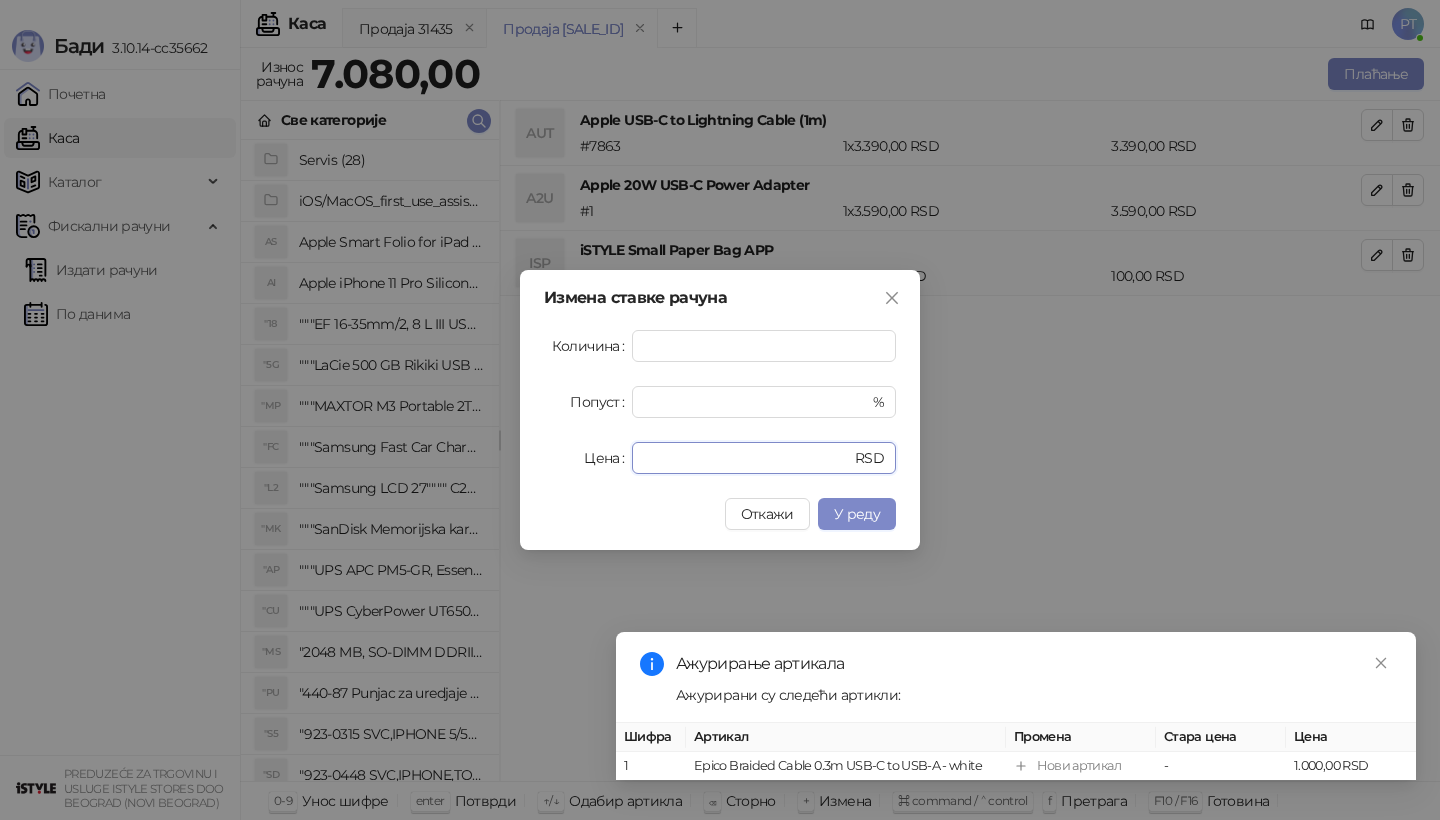 drag, startPoint x: 690, startPoint y: 459, endPoint x: 505, endPoint y: 458, distance: 185.0027 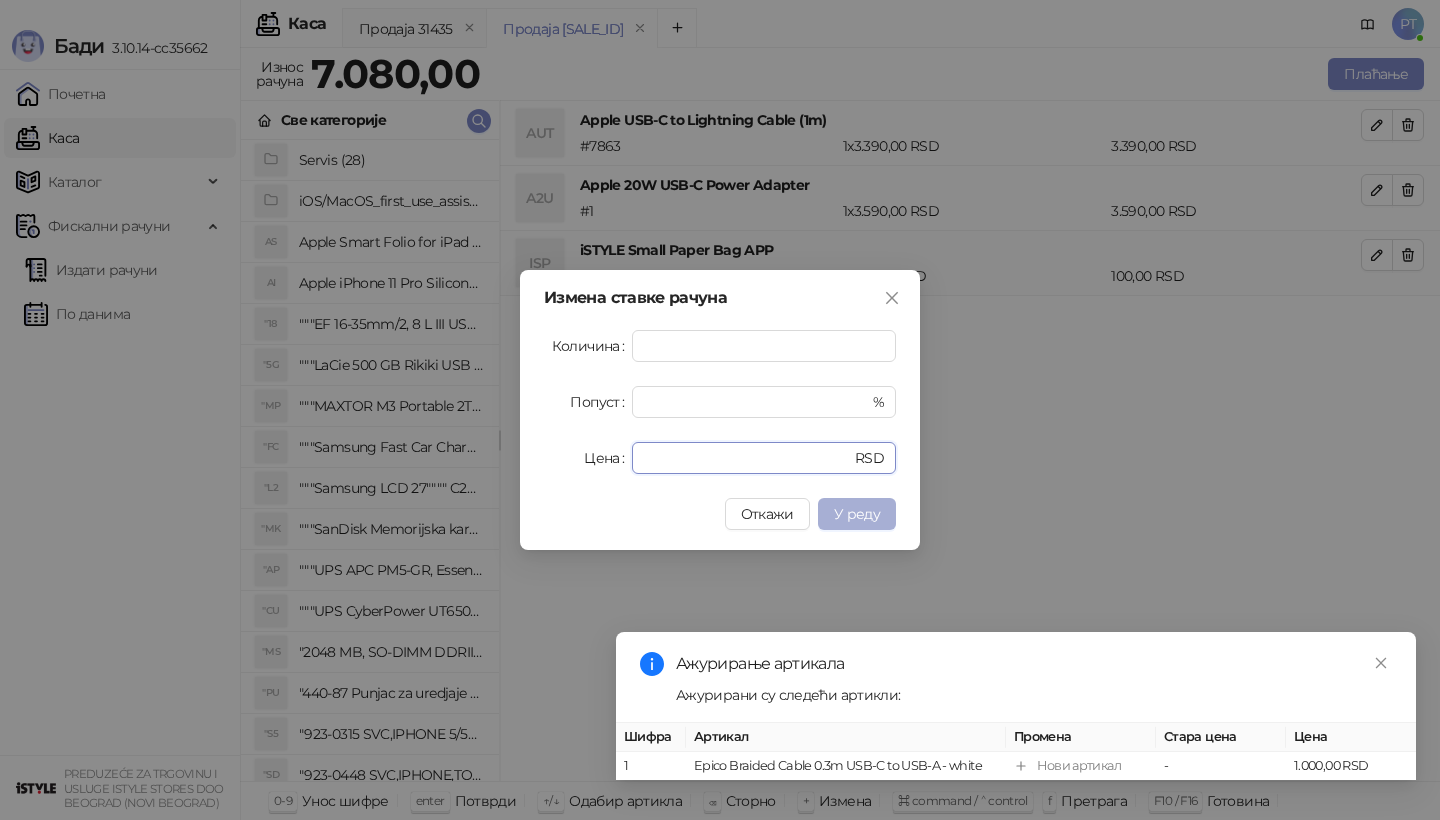type on "****" 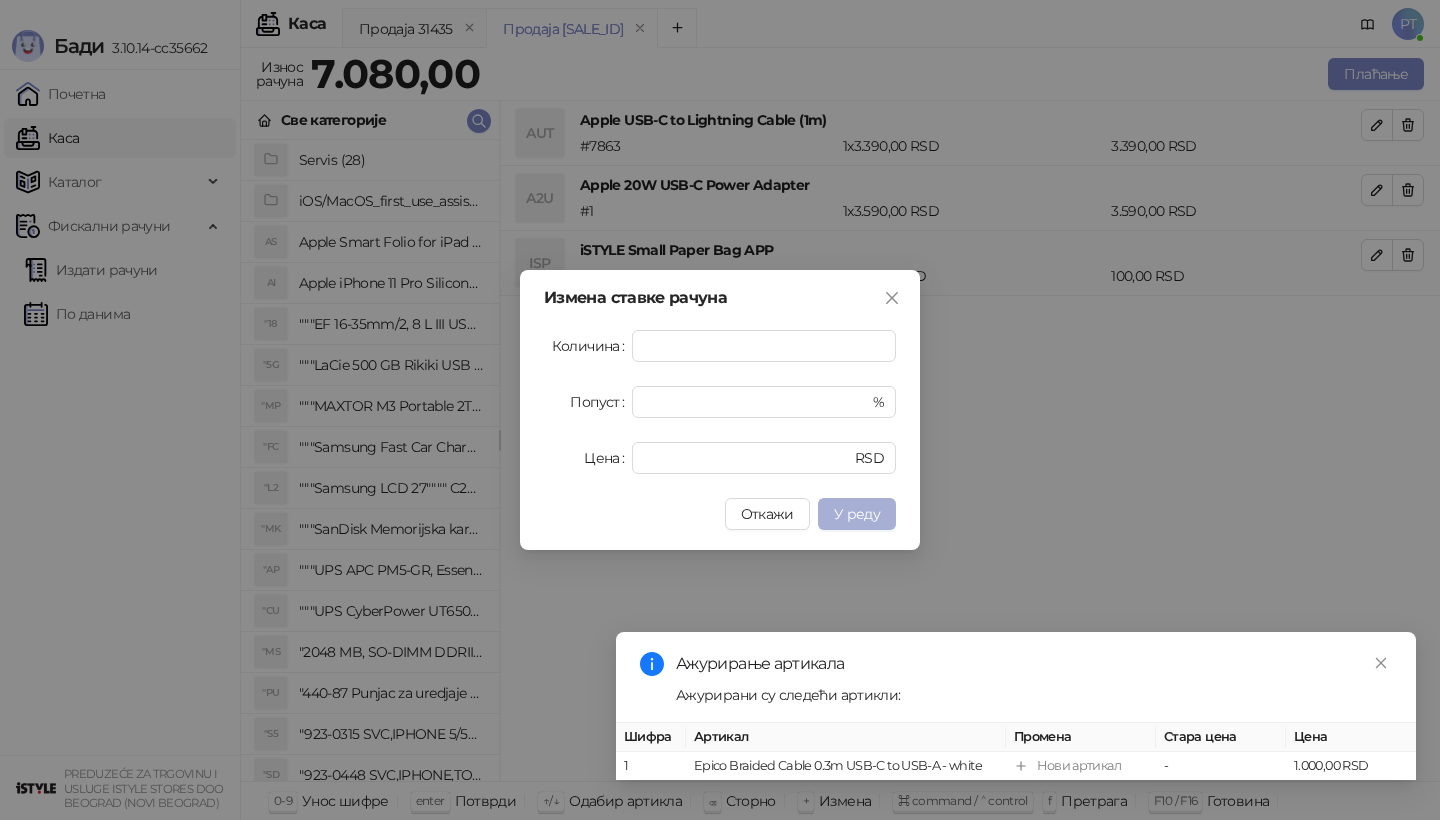 click on "У реду" at bounding box center [857, 514] 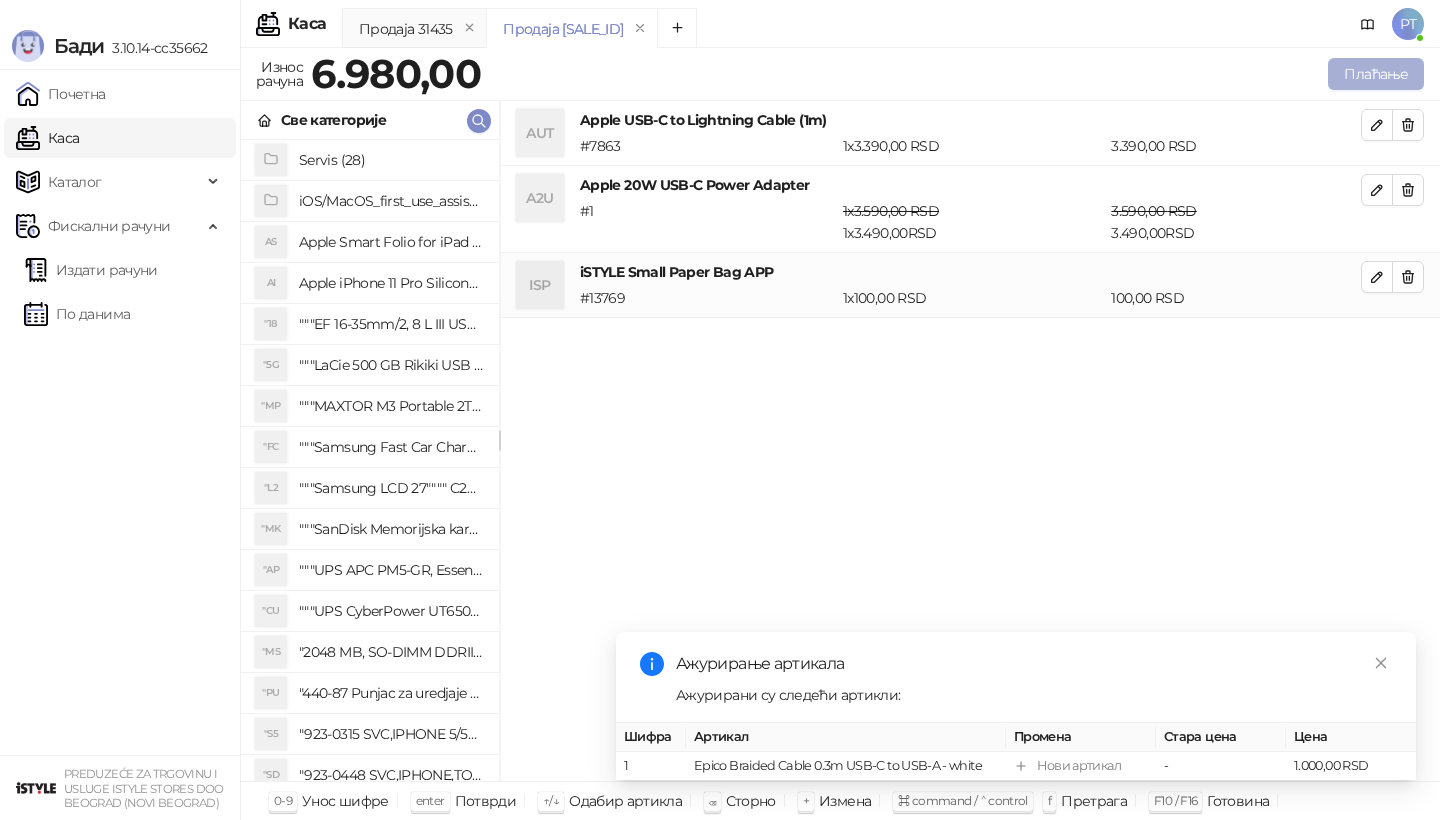 click on "Плаћање" at bounding box center [1376, 74] 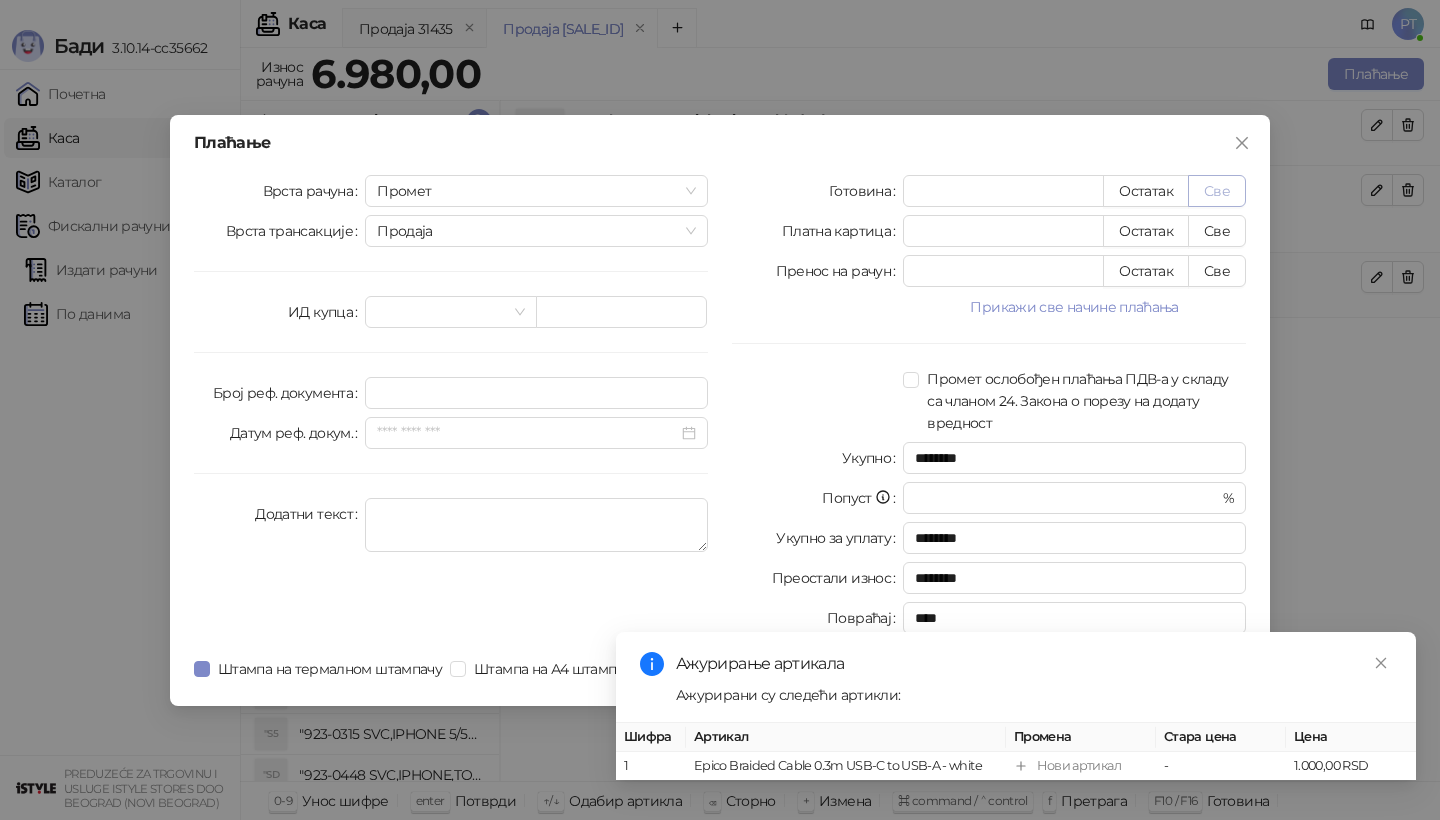 click on "Све" at bounding box center [1217, 191] 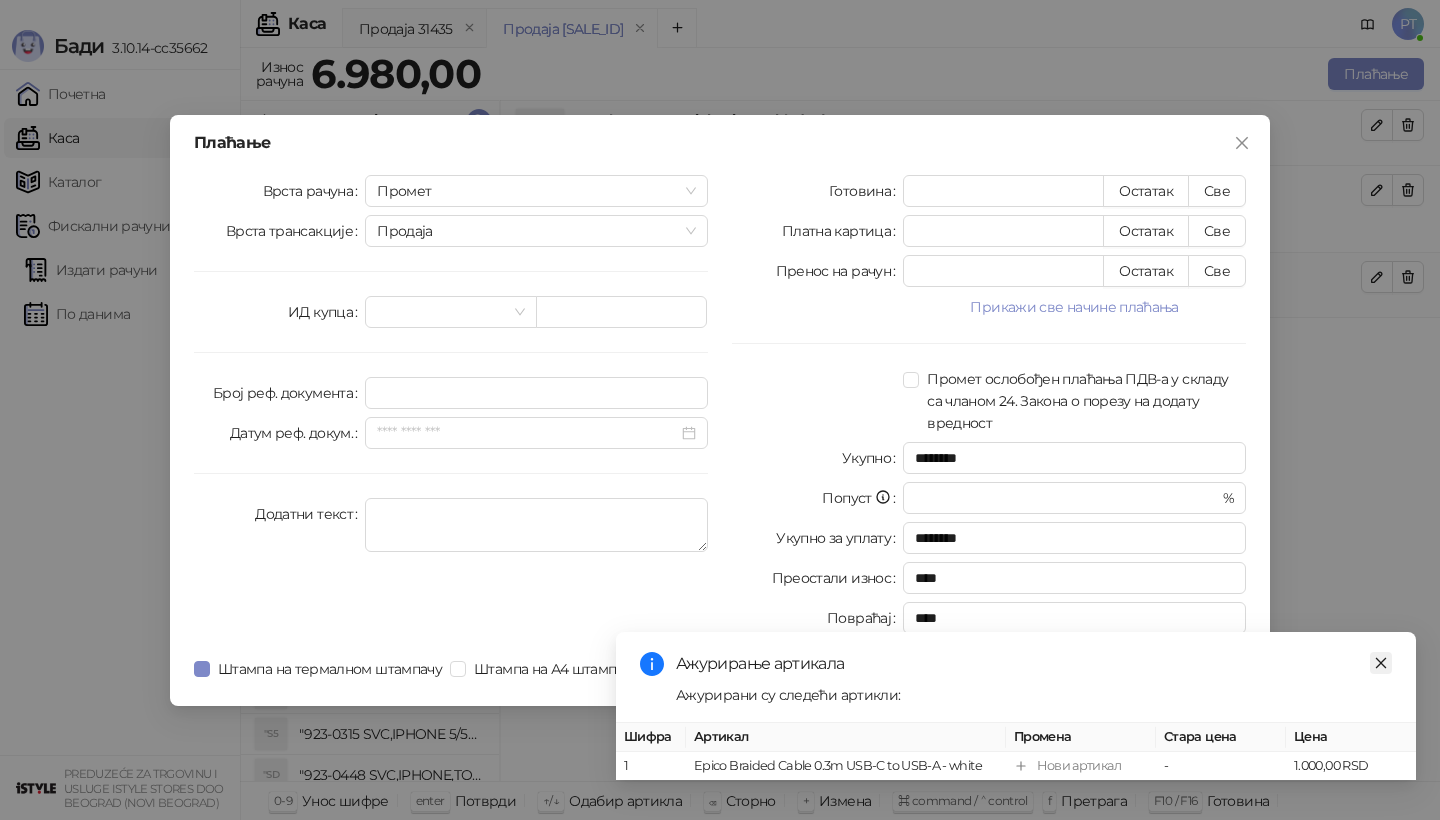 click 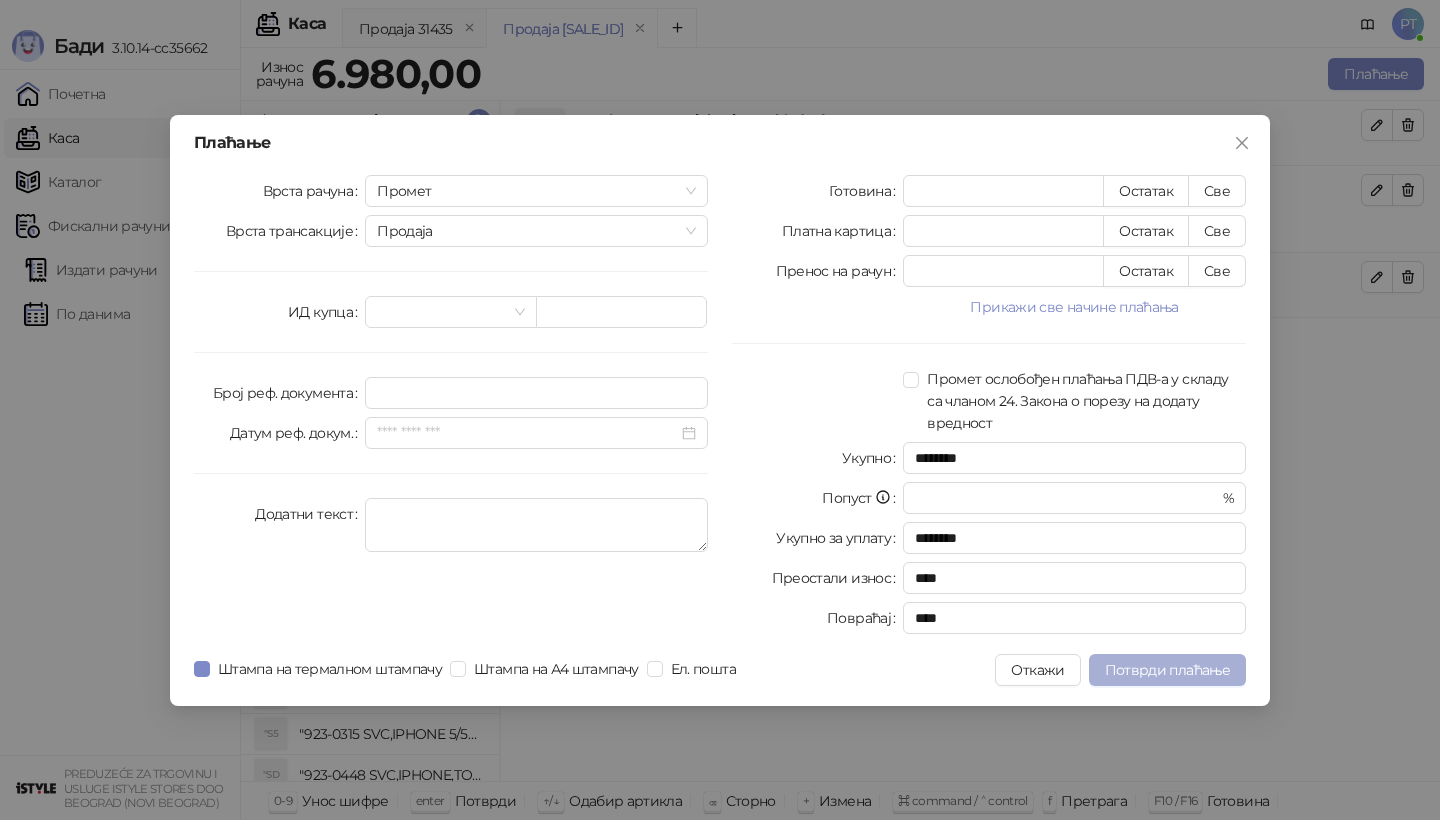 click on "Потврди плаћање" at bounding box center [1167, 670] 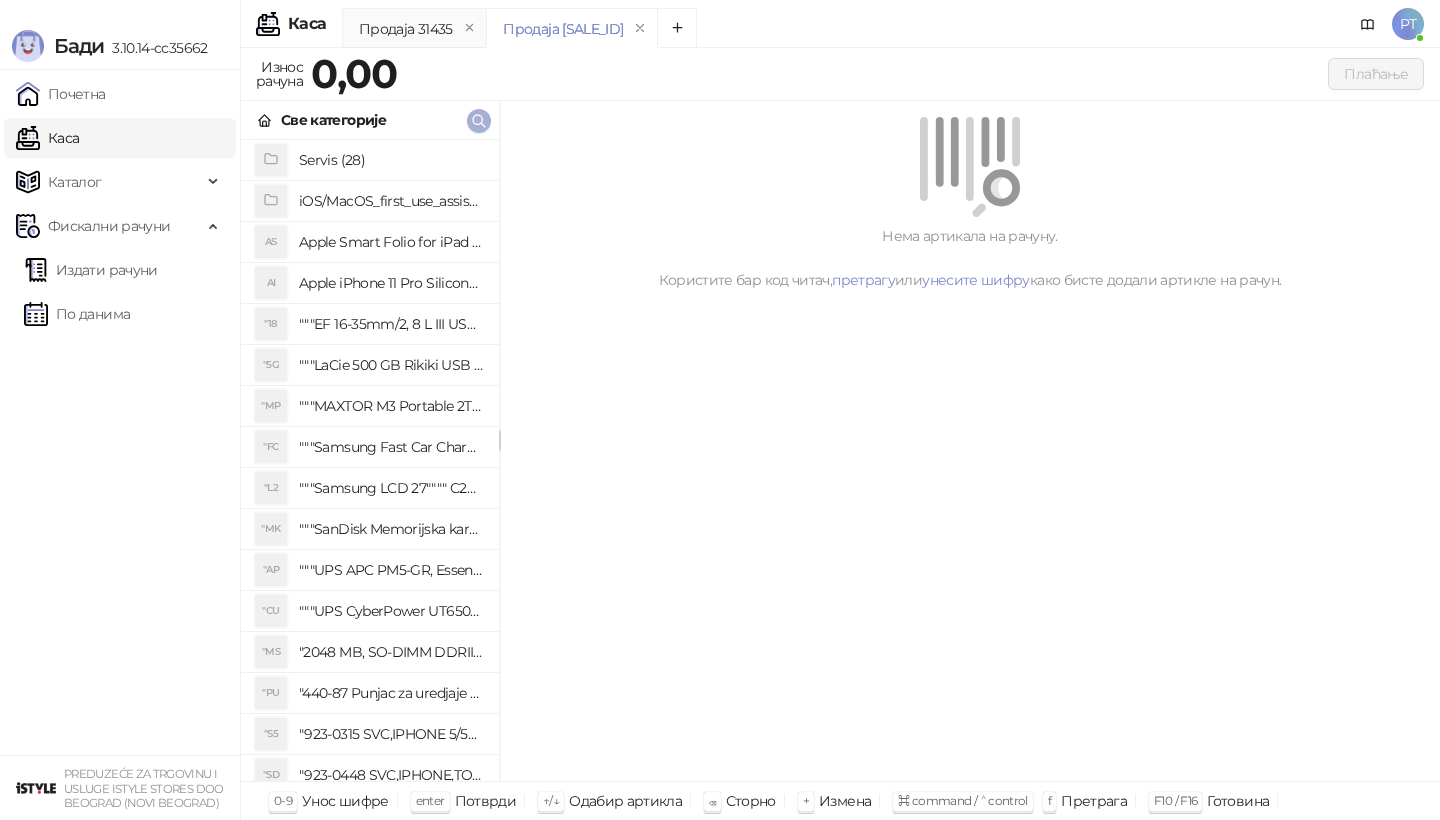 click 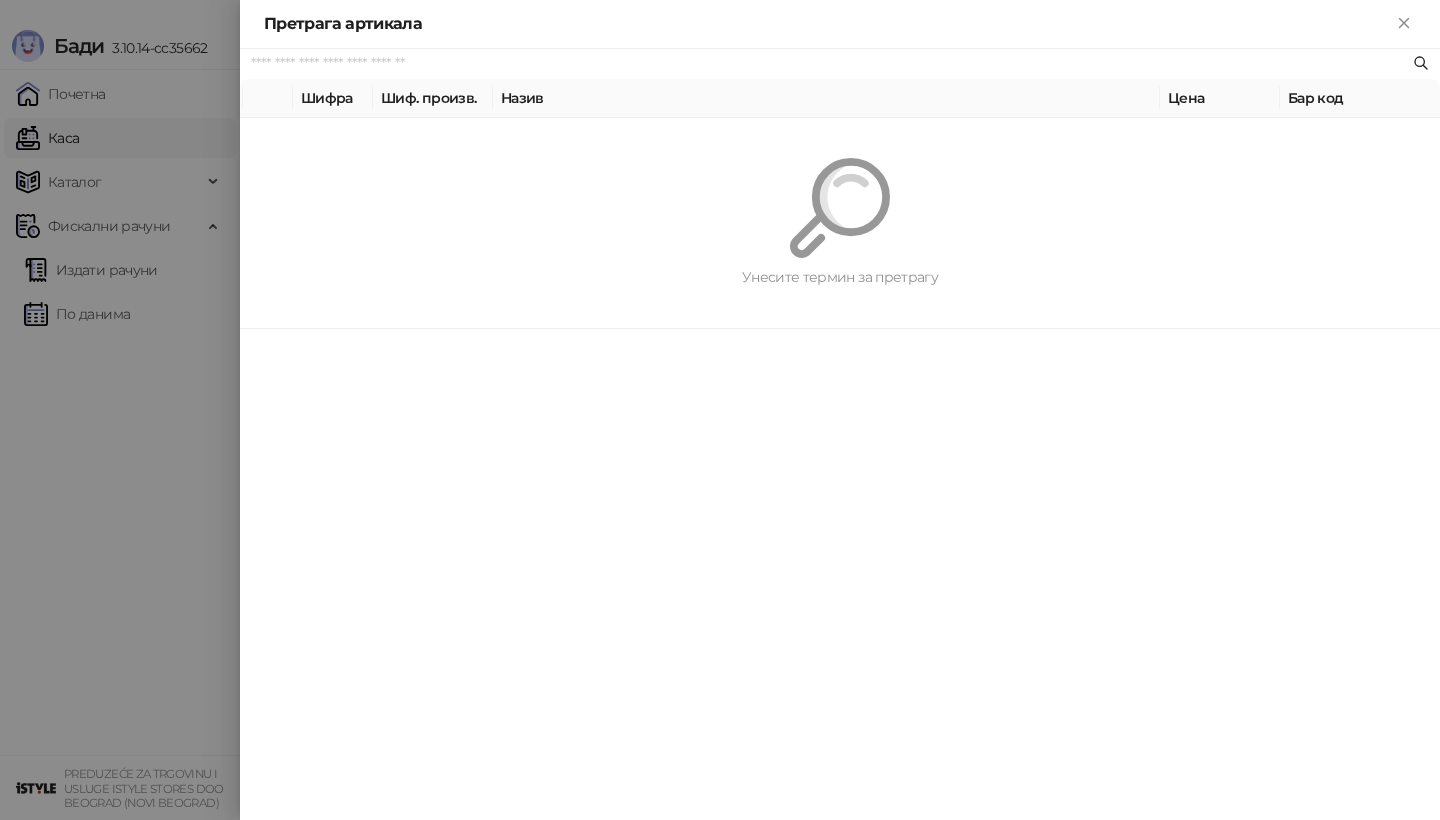 paste on "*********" 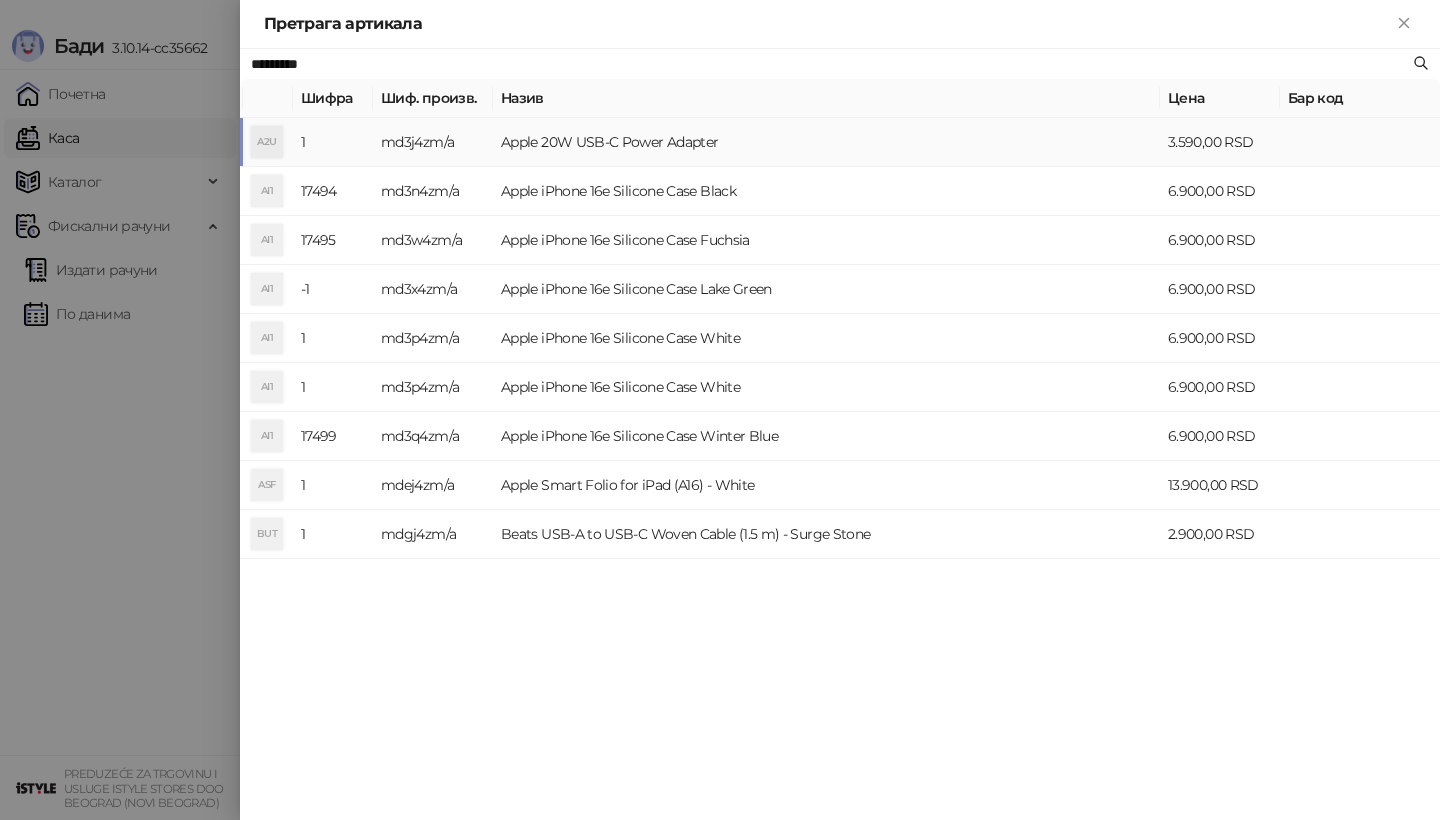type on "*********" 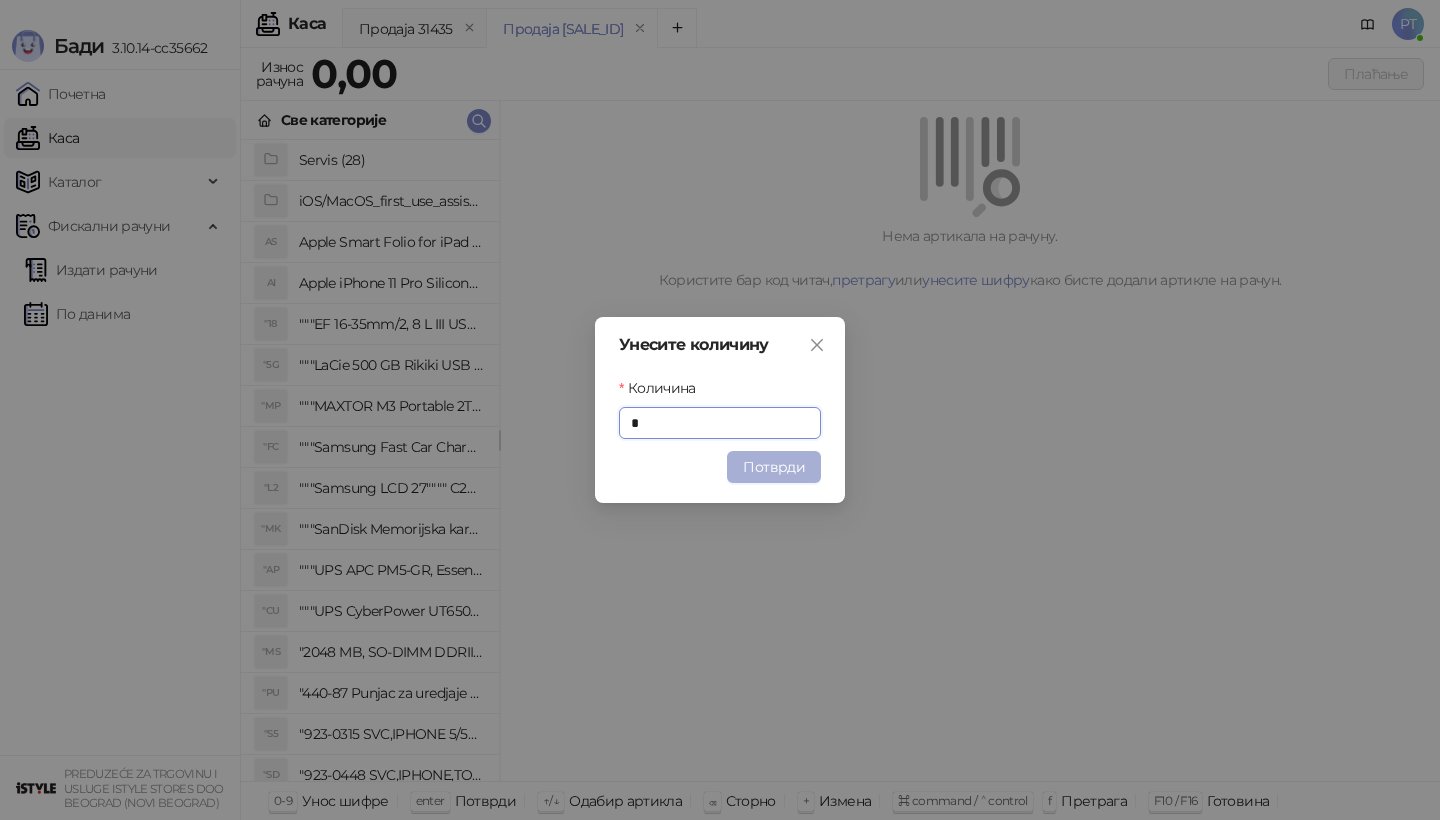 type on "*" 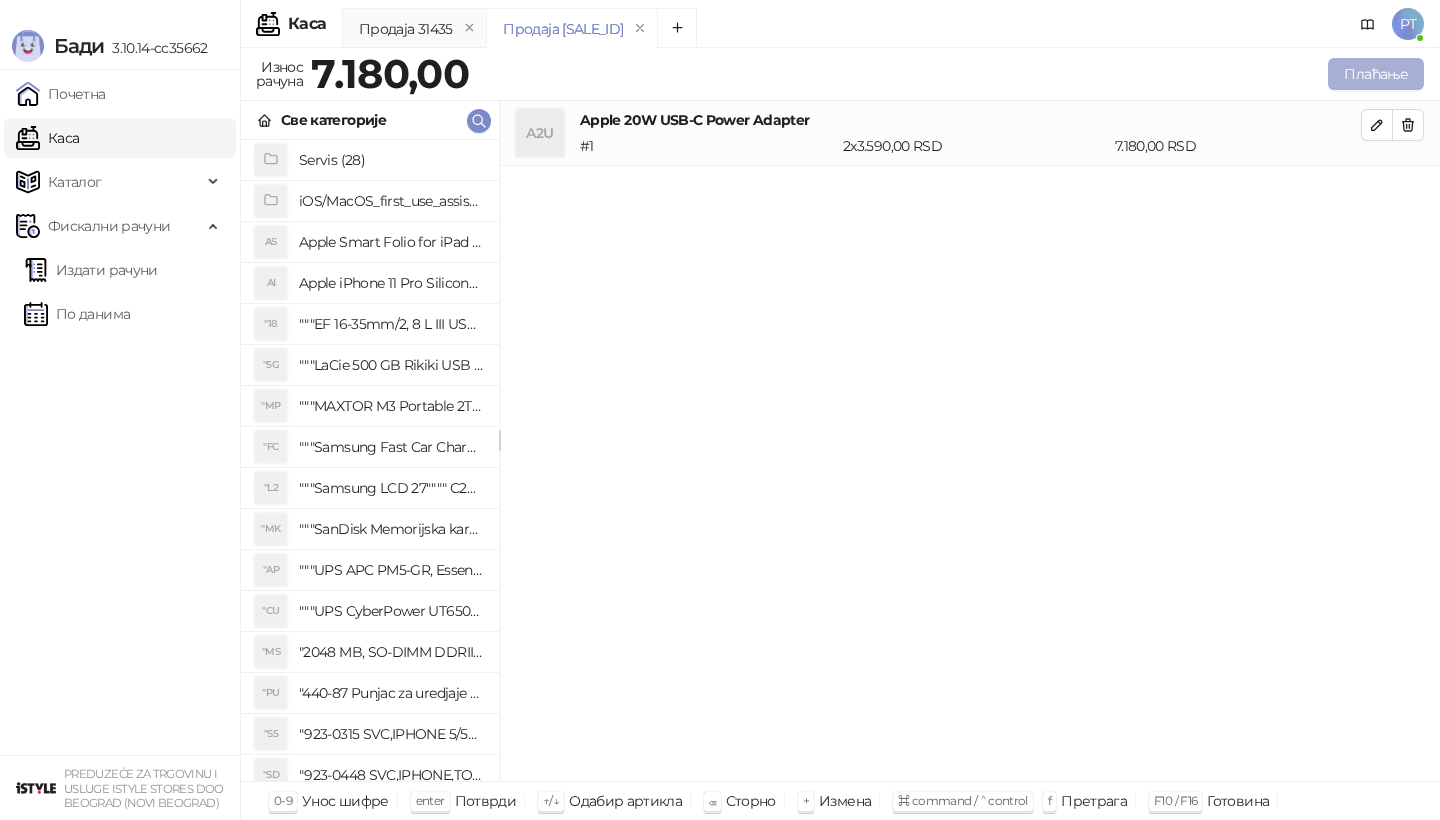 click on "Плаћање" at bounding box center (1376, 74) 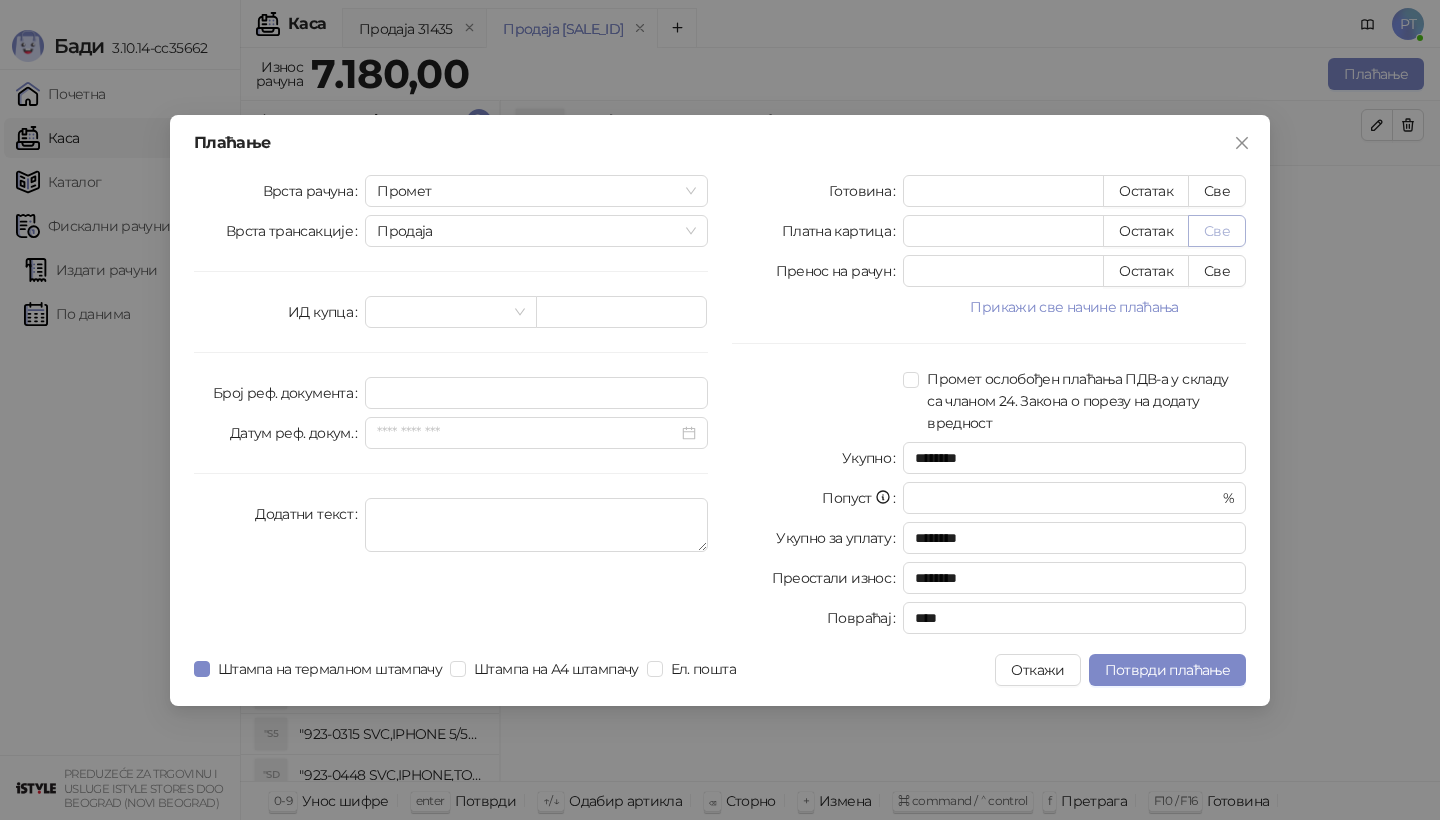click on "Све" at bounding box center (1217, 231) 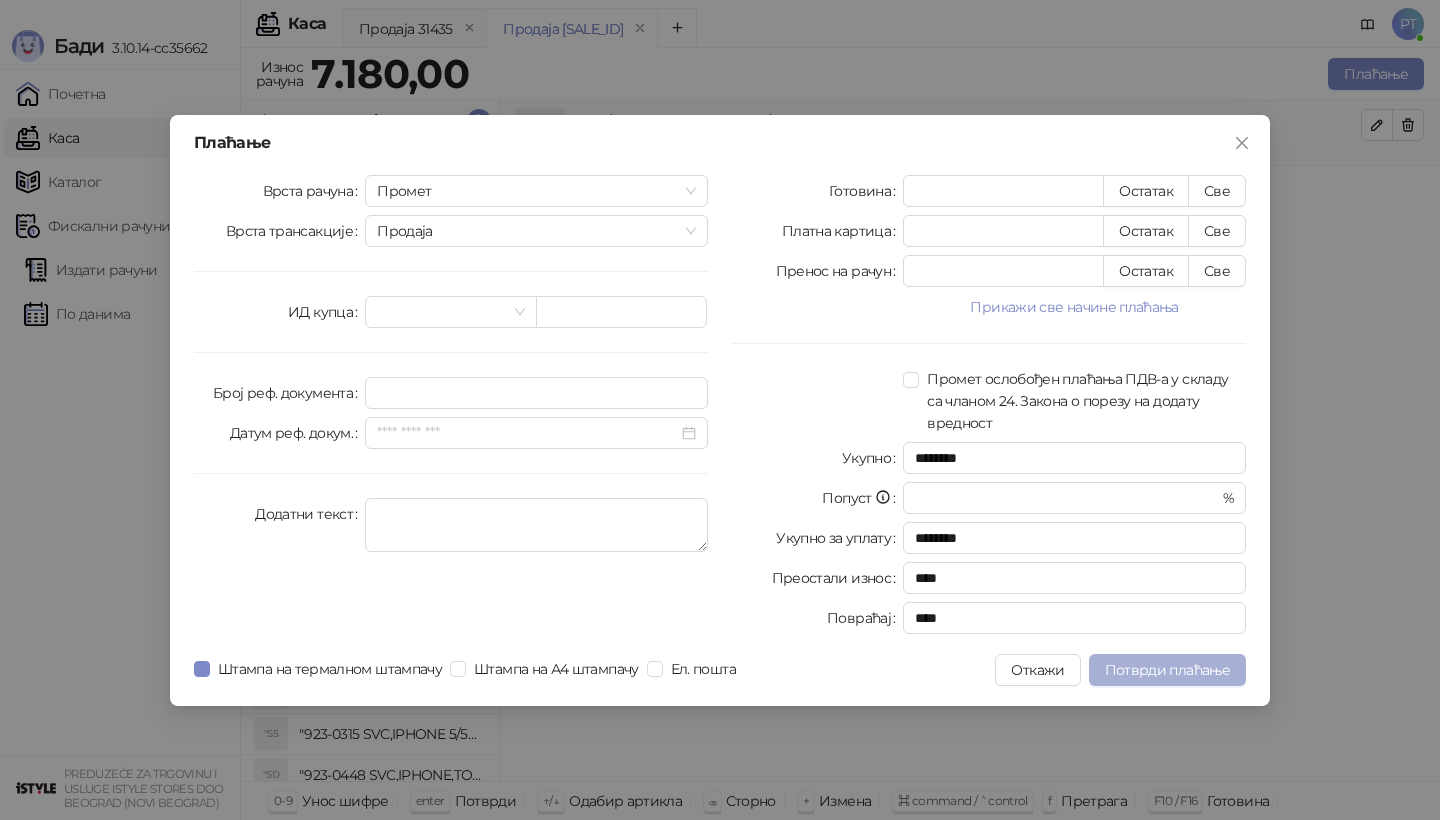 click on "Потврди плаћање" at bounding box center [1167, 670] 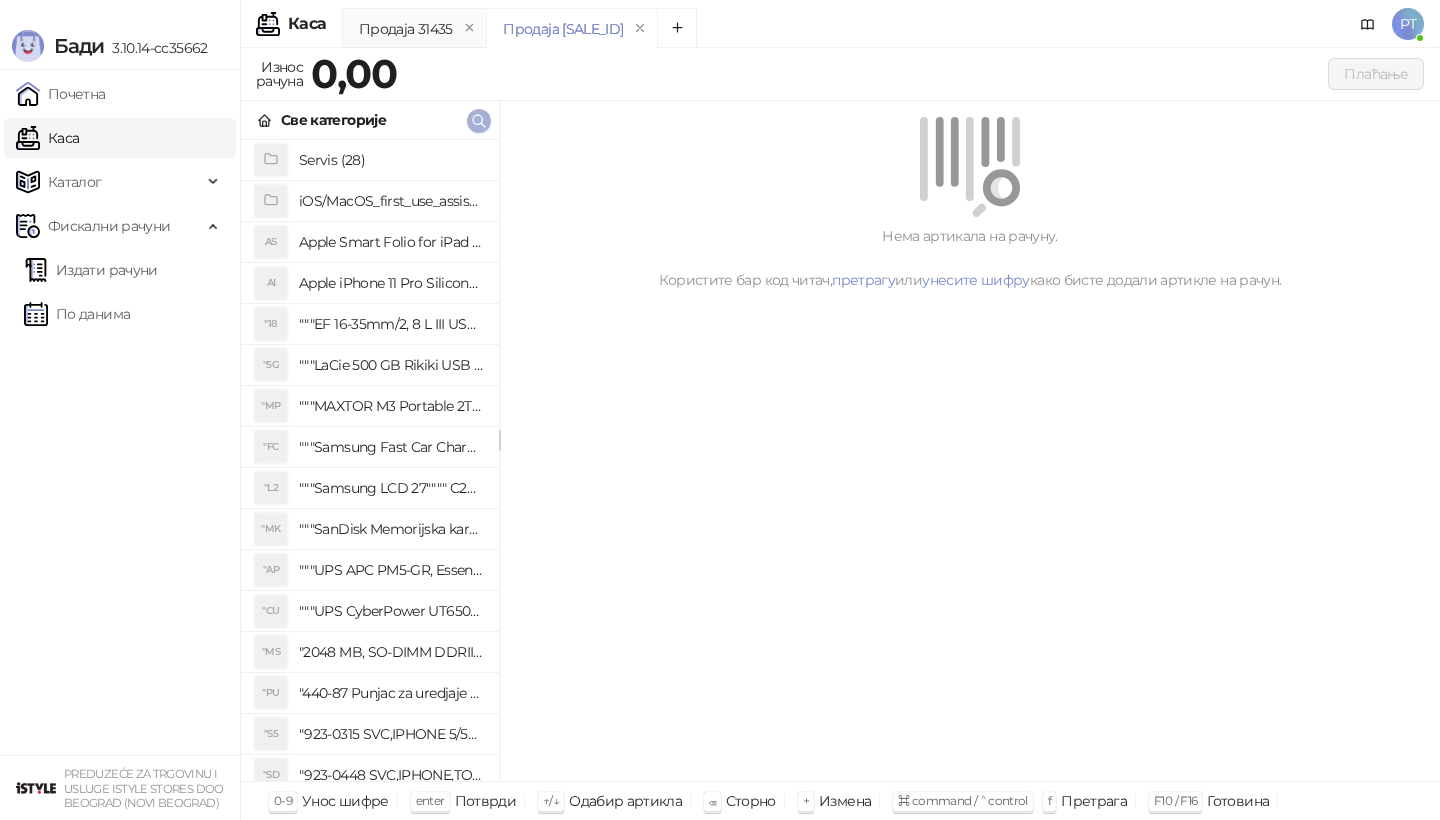click 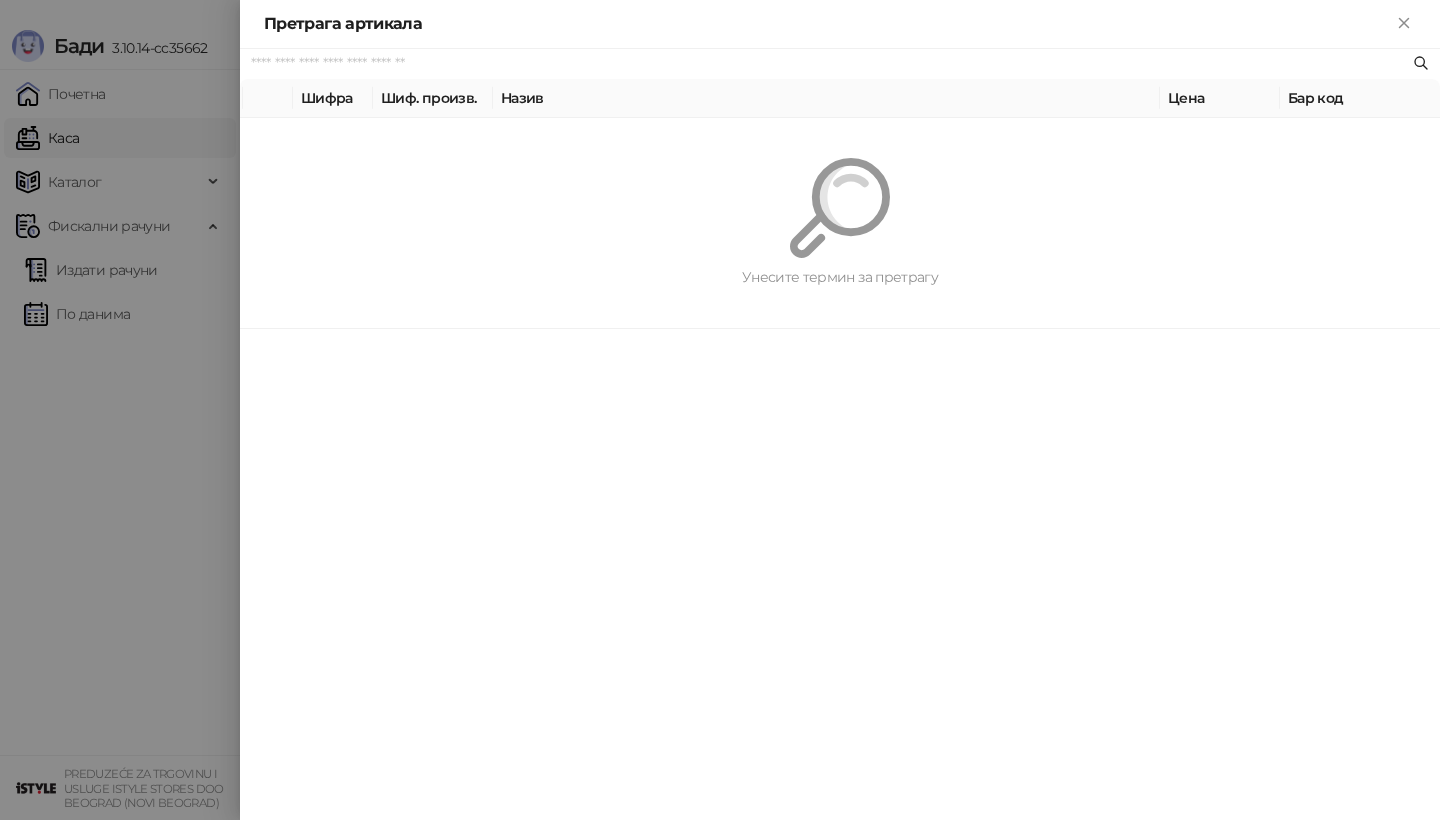 paste on "**********" 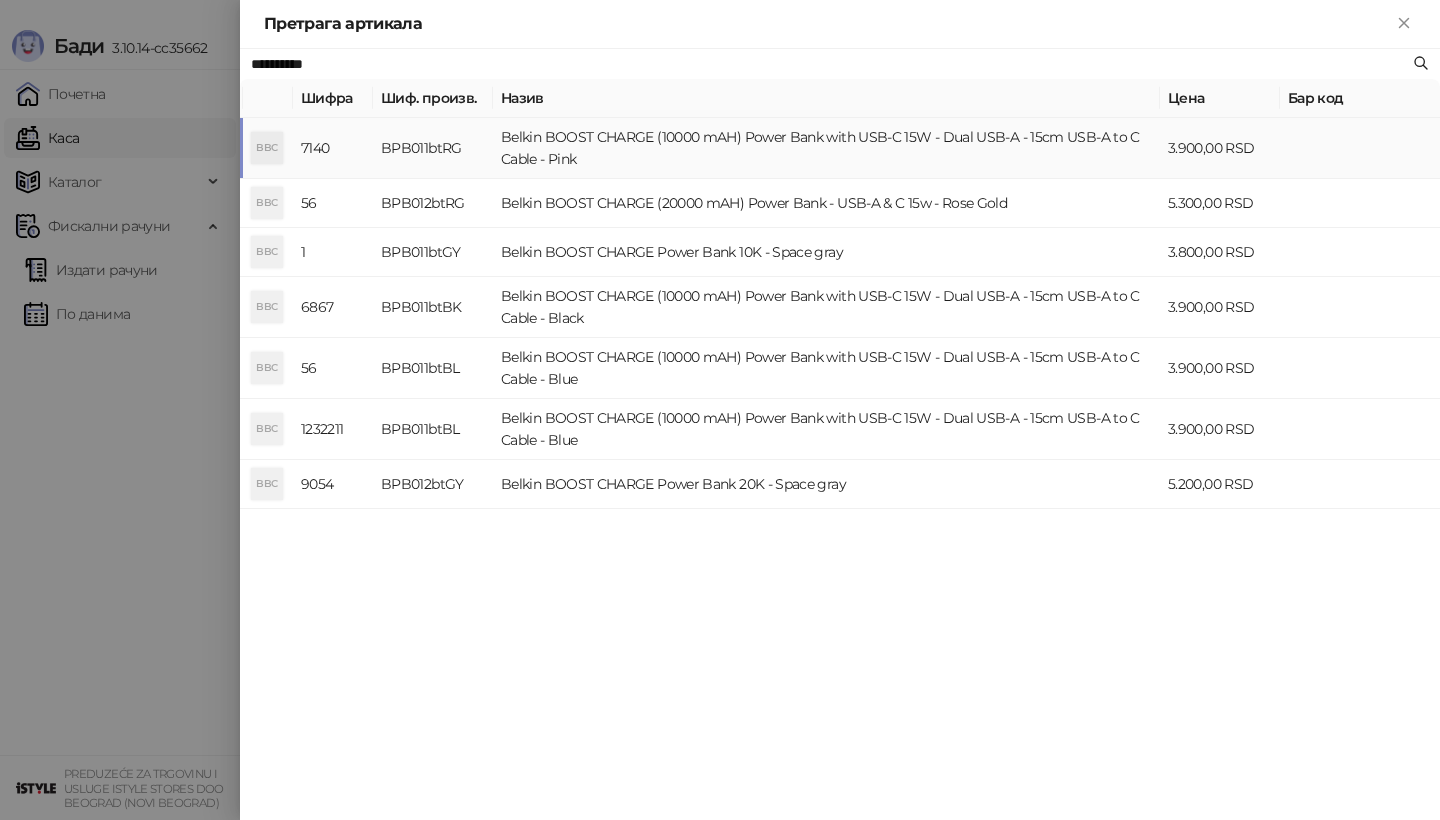 click on "BBC" at bounding box center (267, 148) 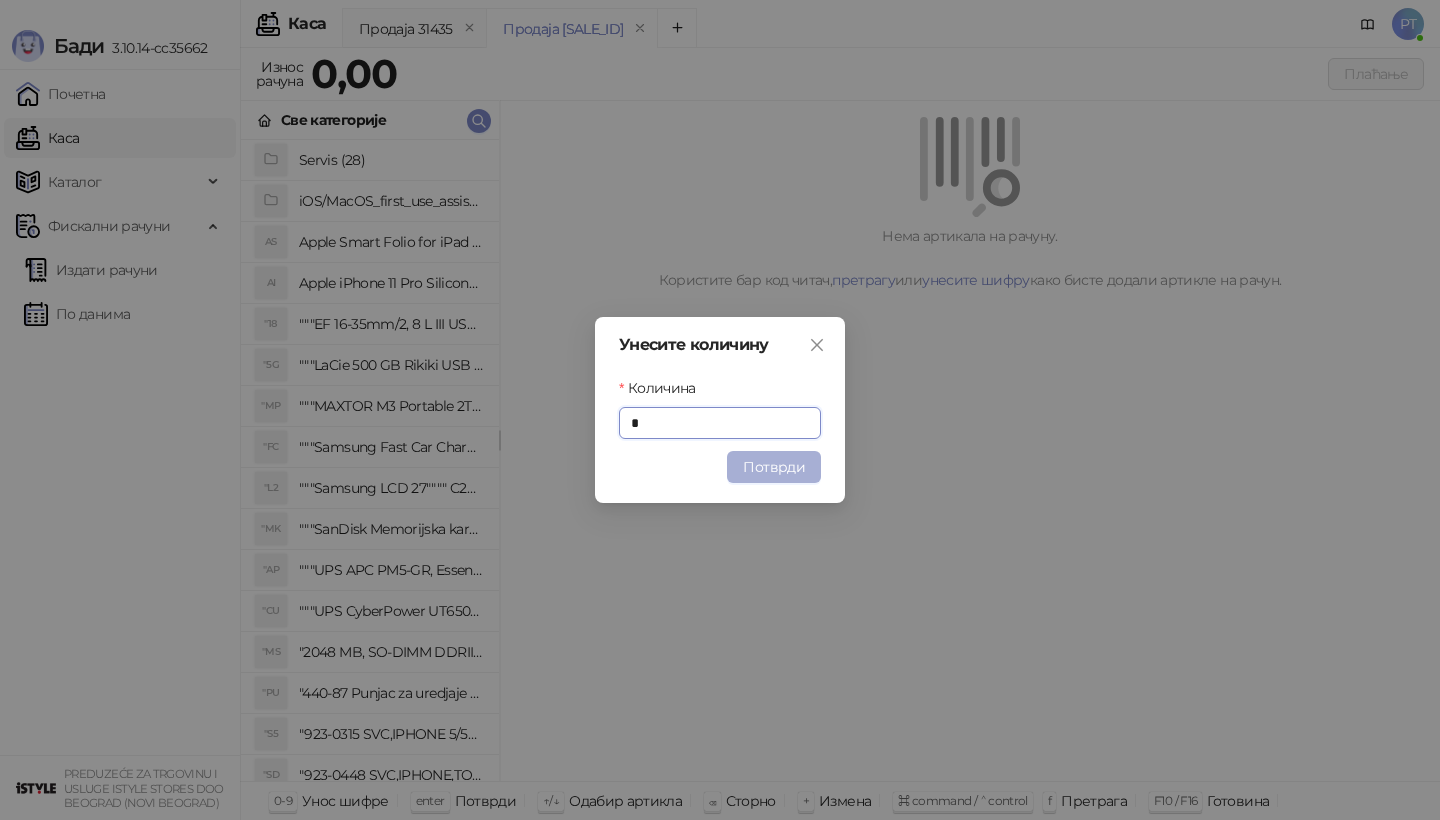 click on "Потврди" at bounding box center (774, 467) 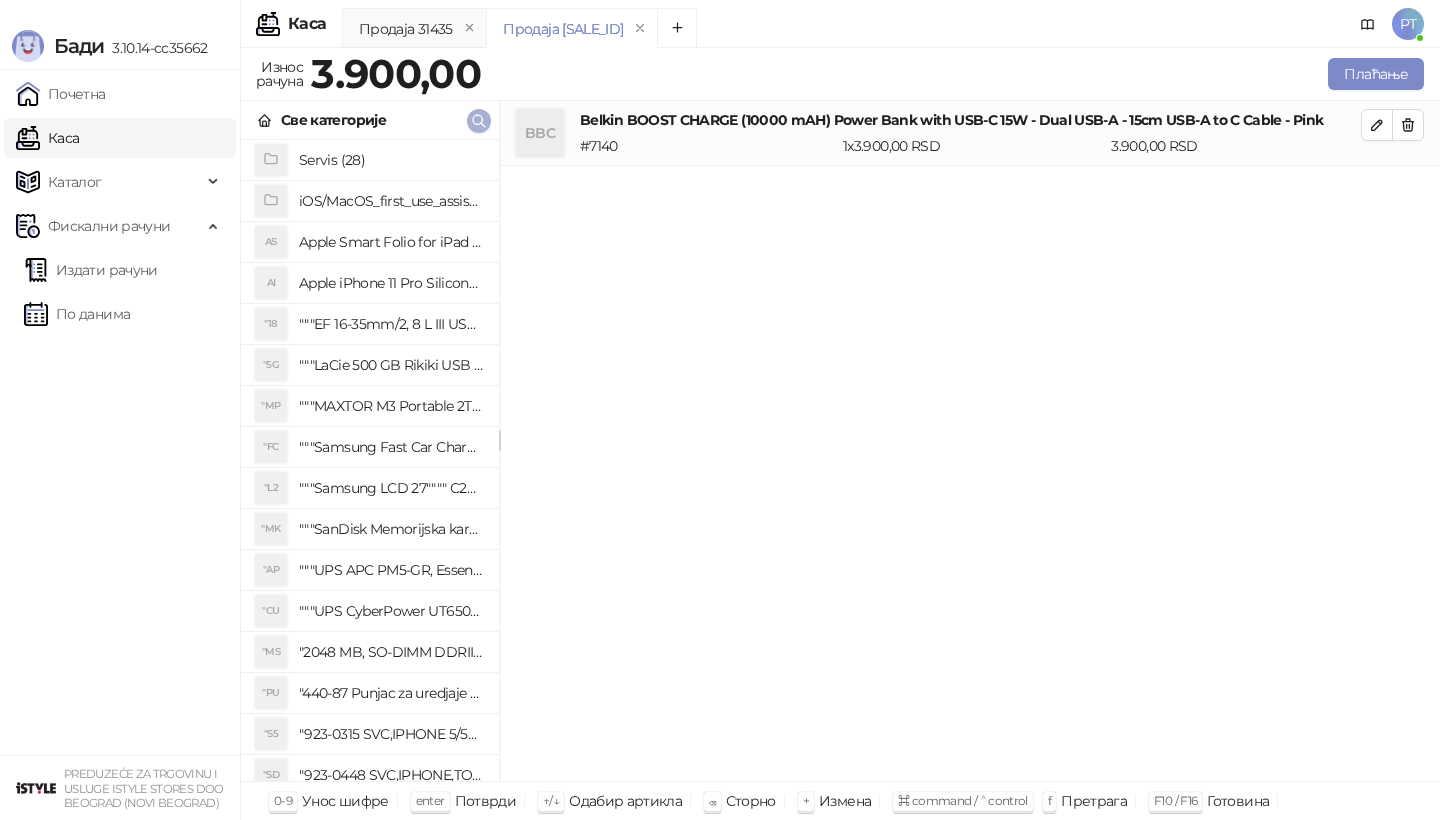 click 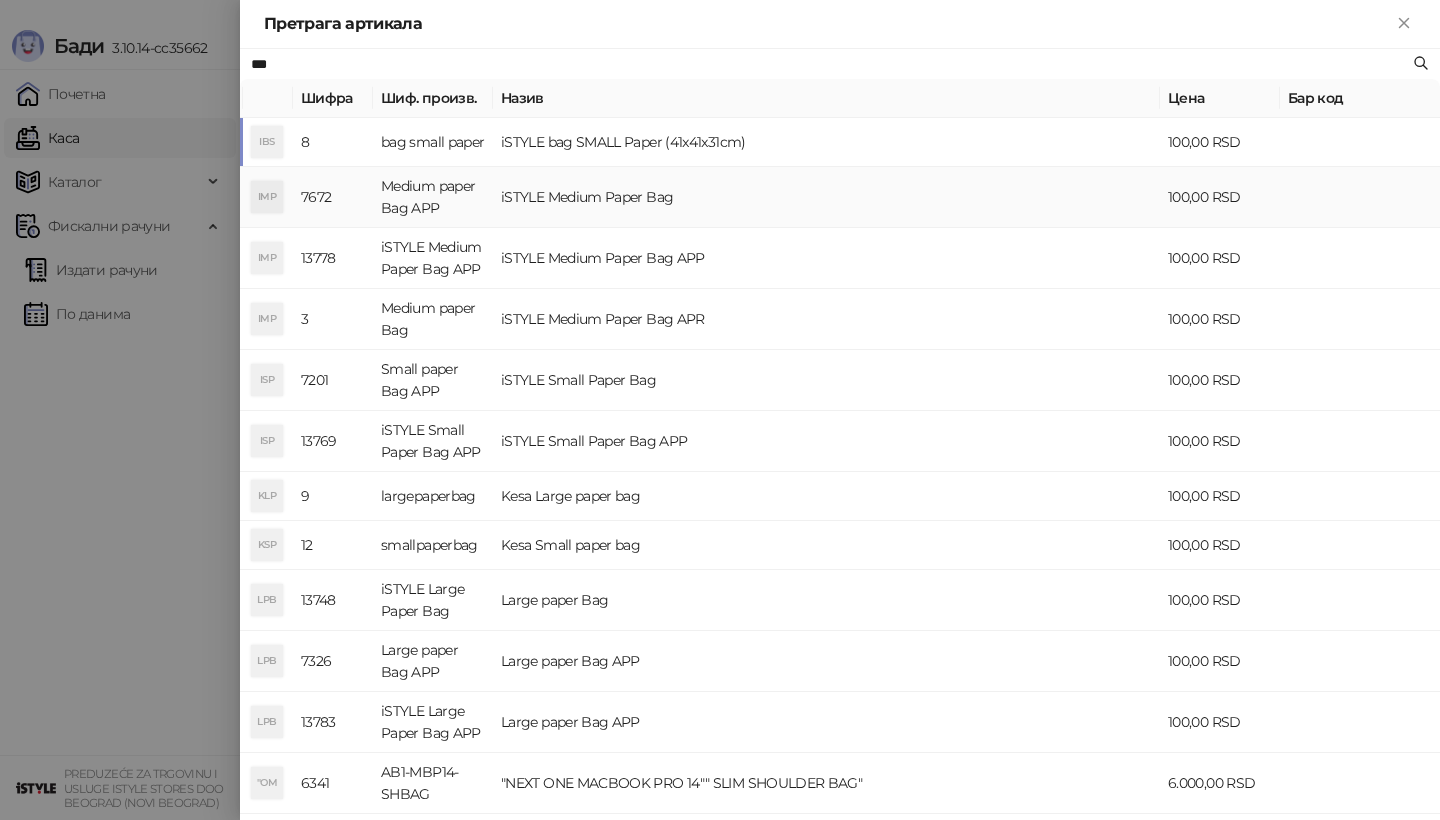 type on "***" 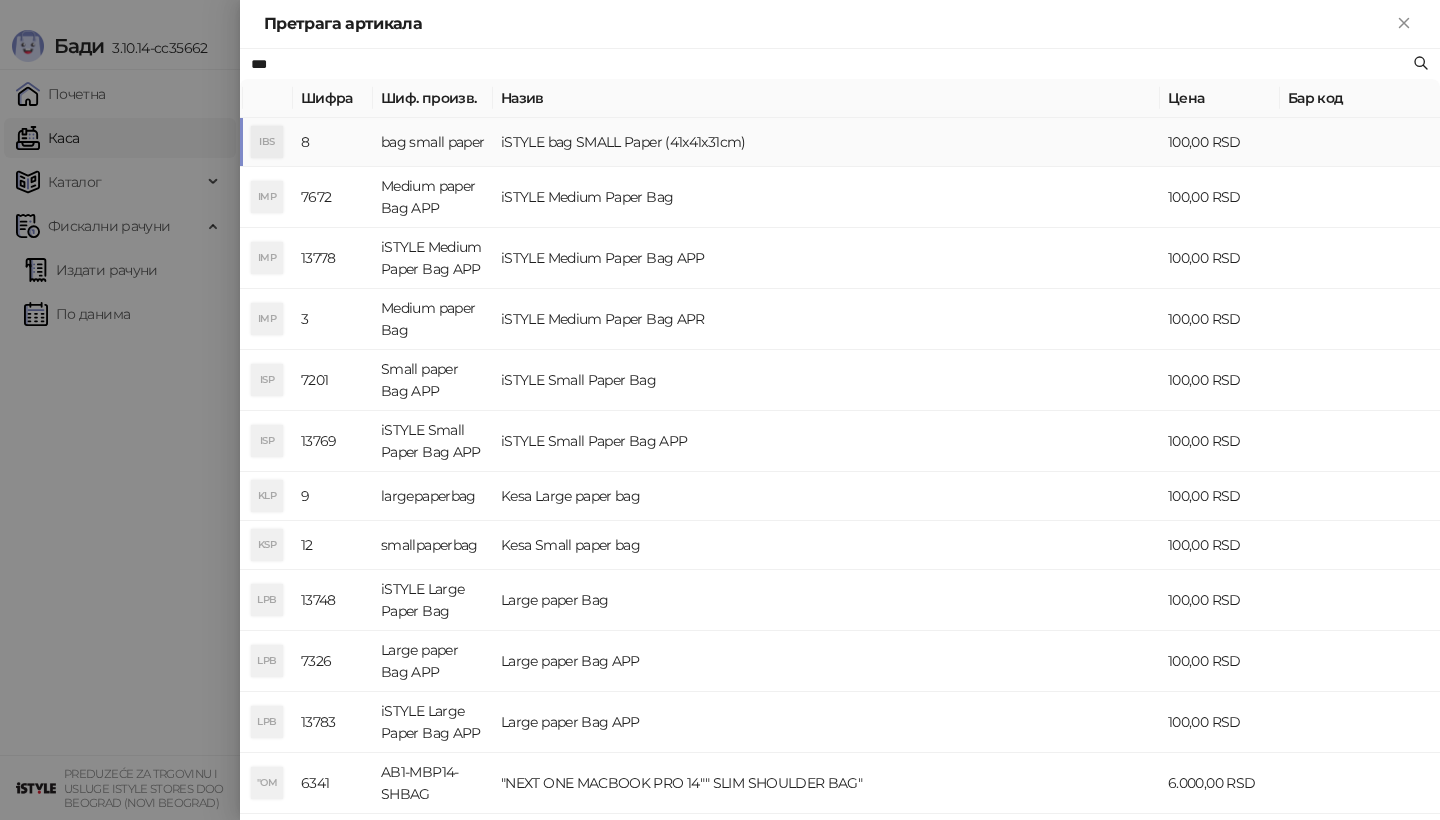 click on "IBS" at bounding box center (267, 142) 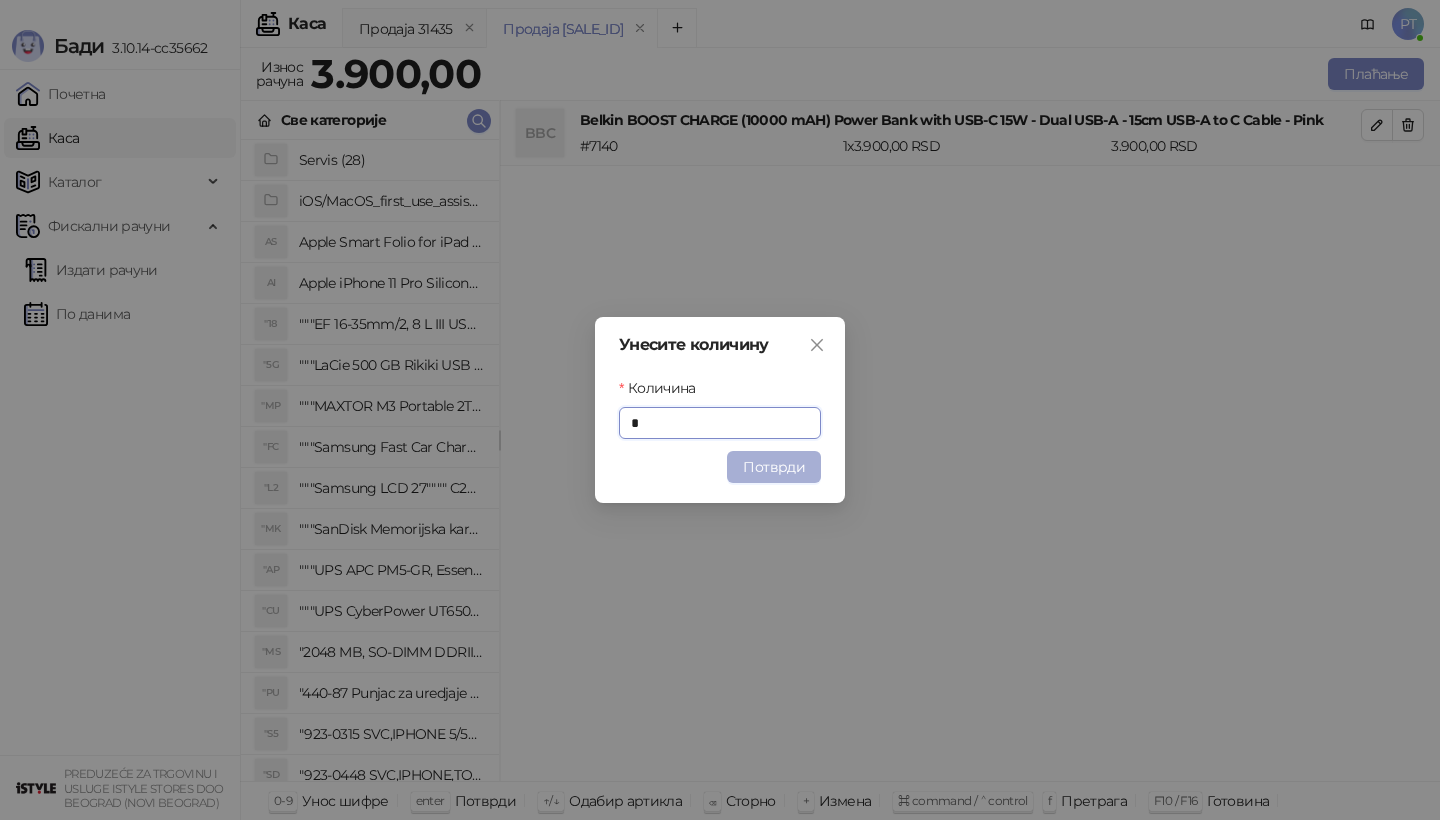 click on "Потврди" at bounding box center (774, 467) 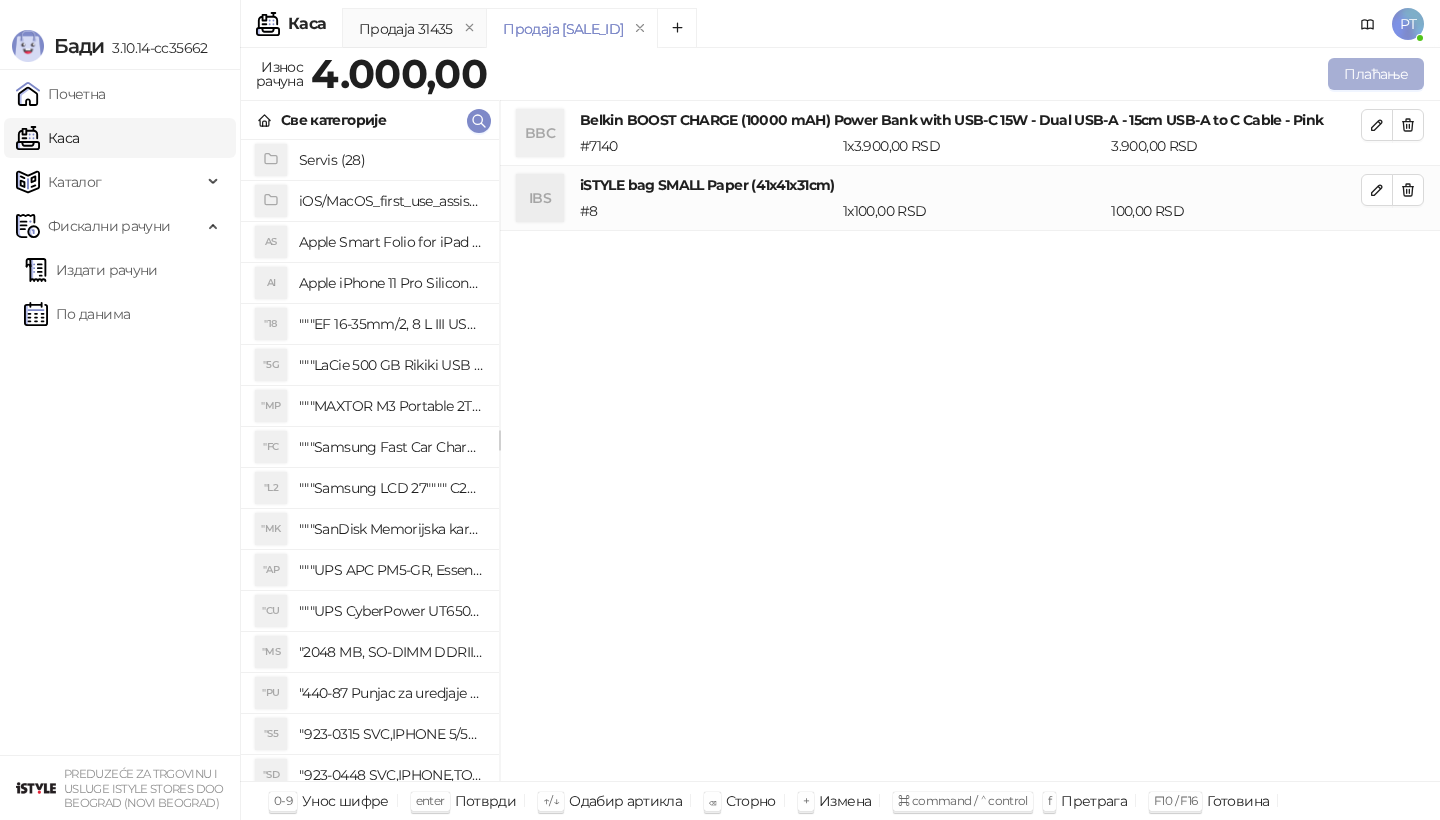 click on "Плаћање" at bounding box center [1376, 74] 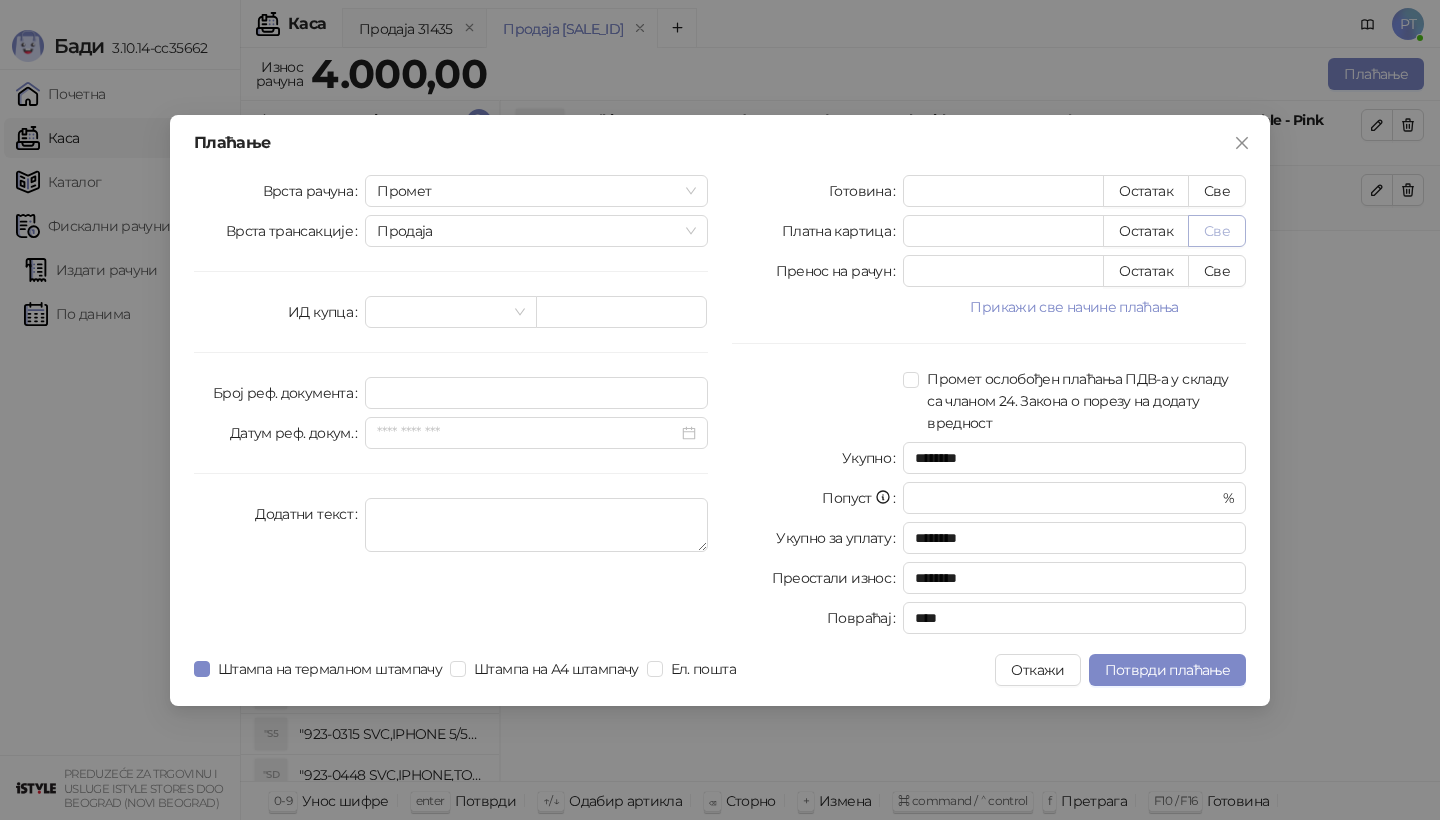 click on "Све" at bounding box center (1217, 231) 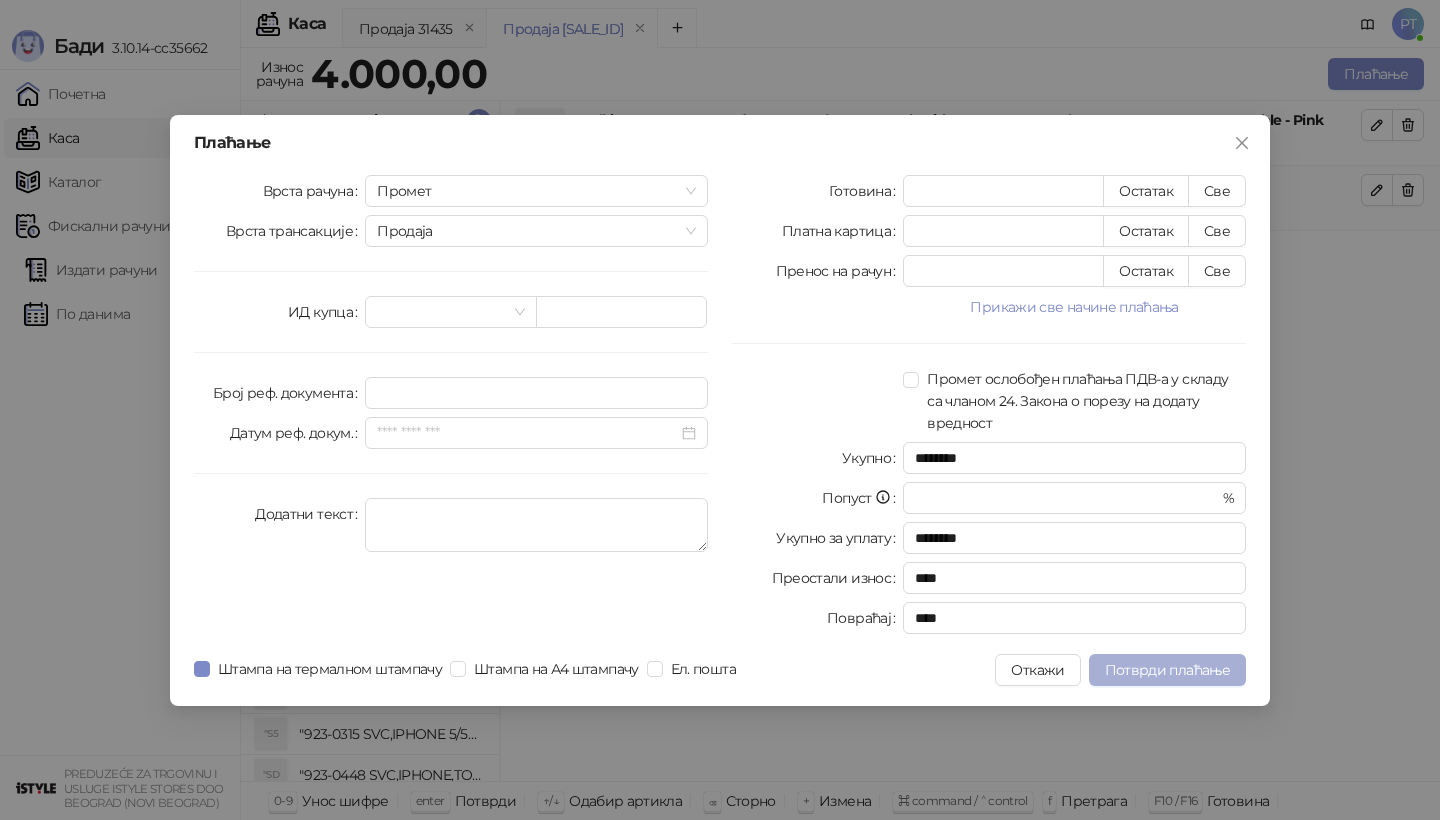click on "Потврди плаћање" at bounding box center (1167, 670) 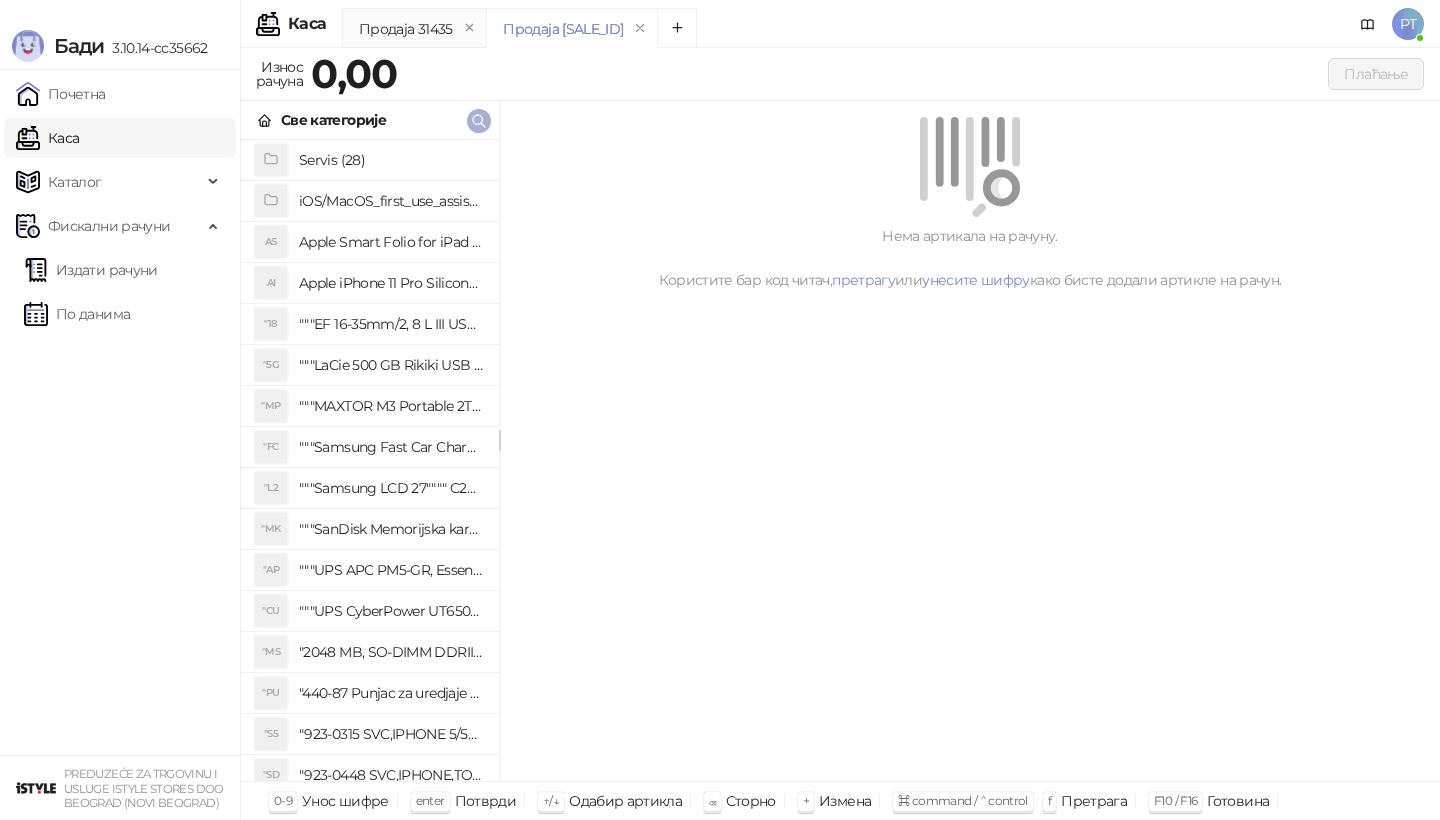 click 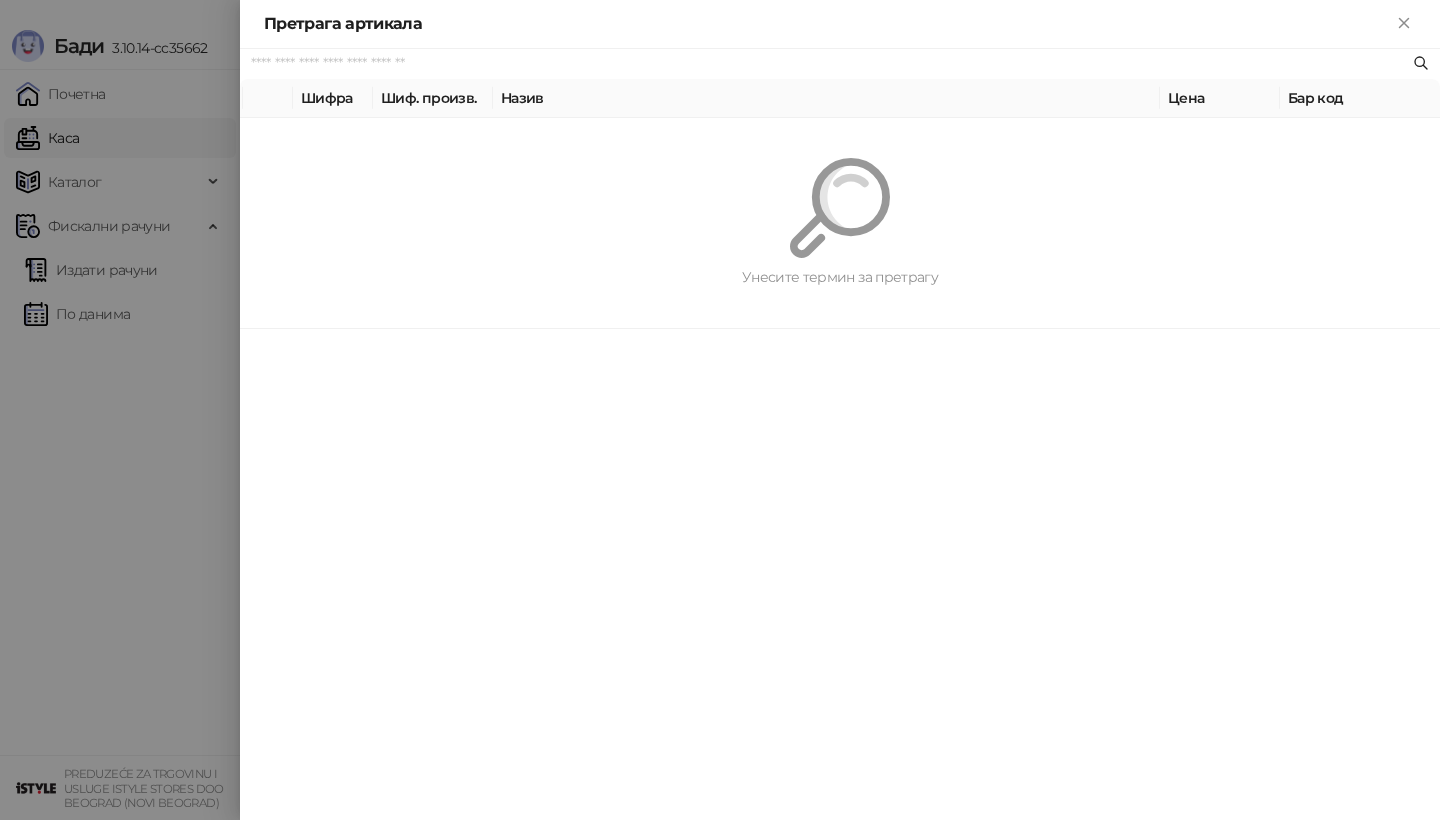 paste on "*********" 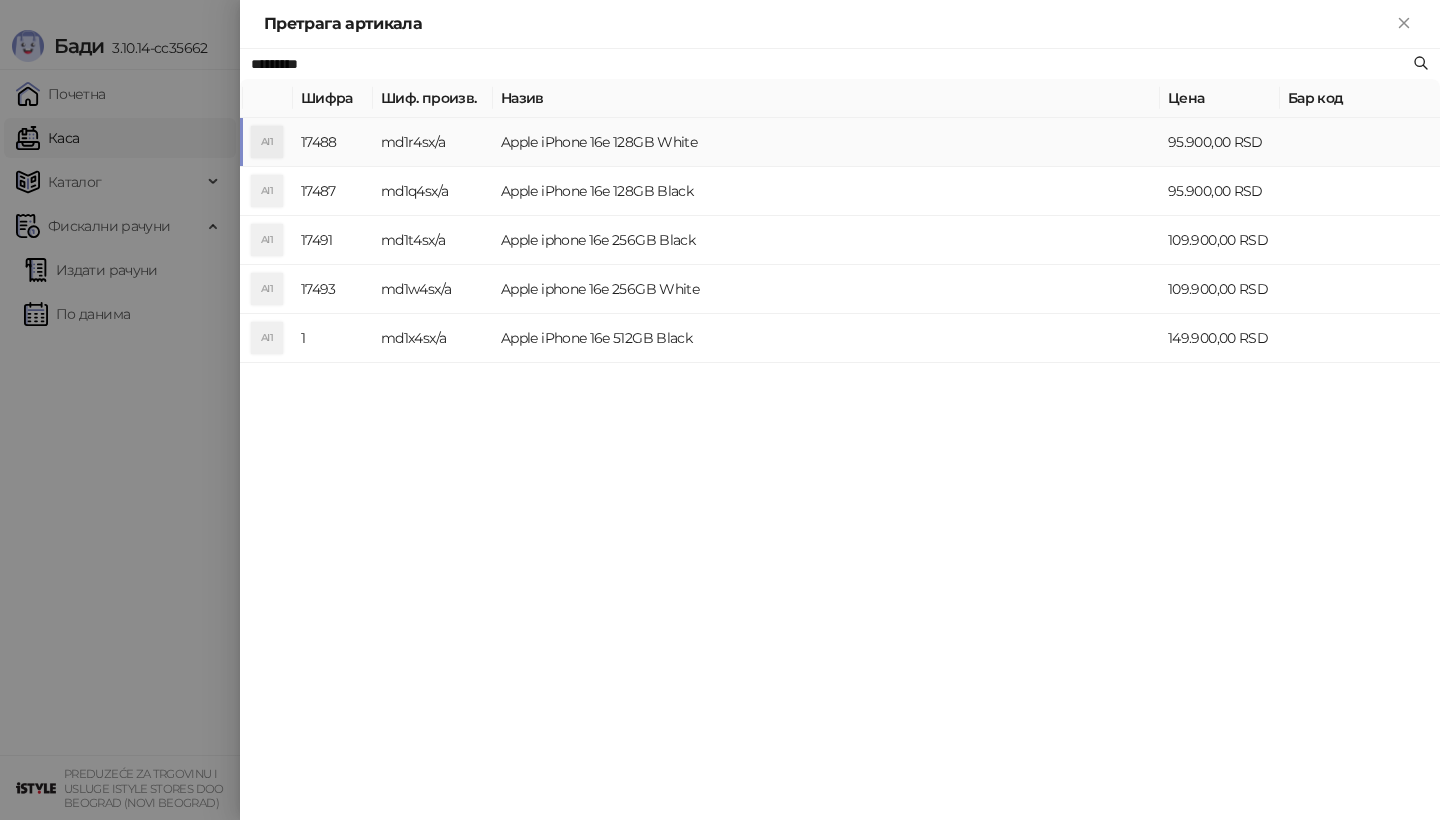 type on "*********" 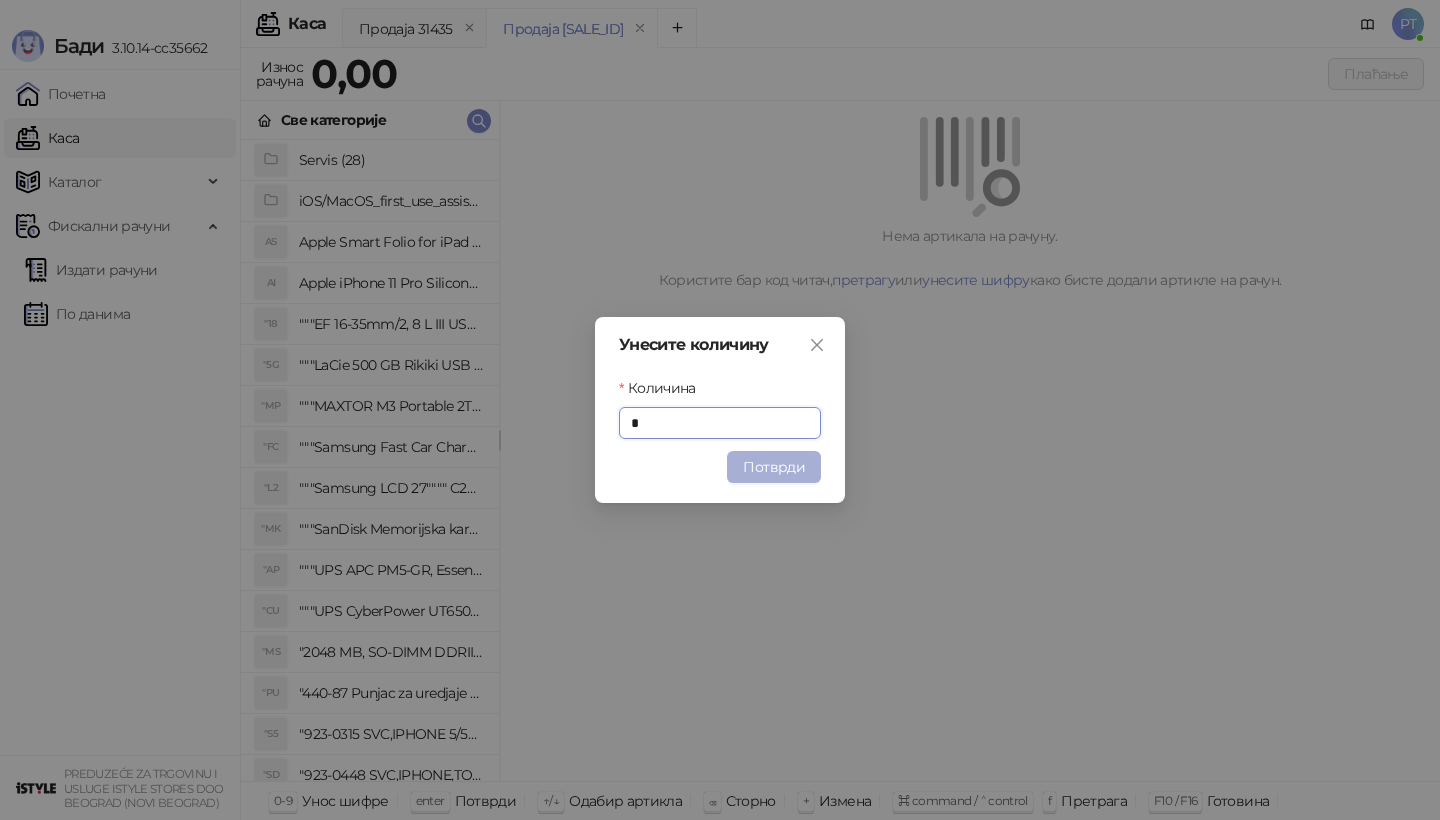 click on "Потврди" at bounding box center (774, 467) 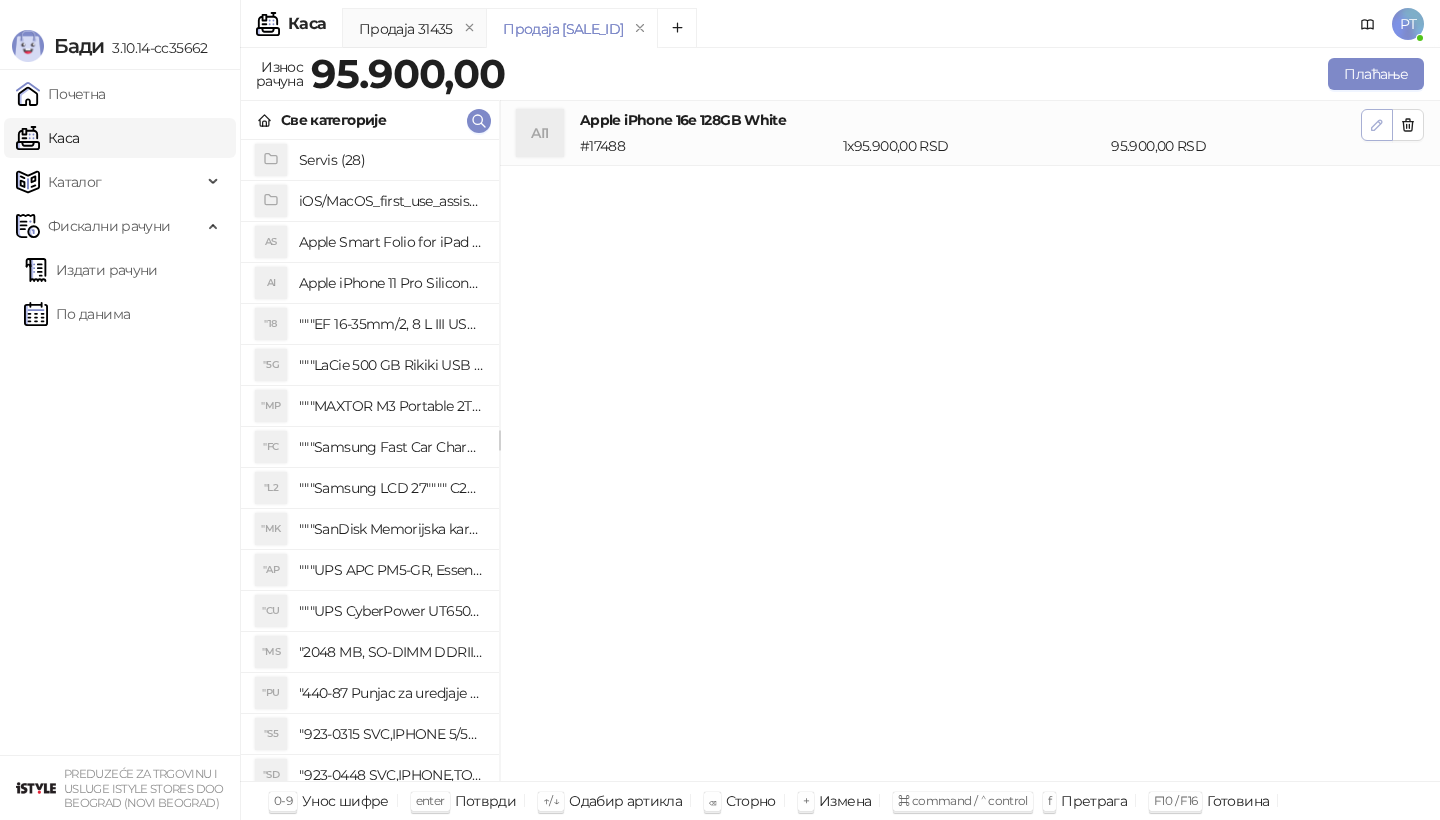 click 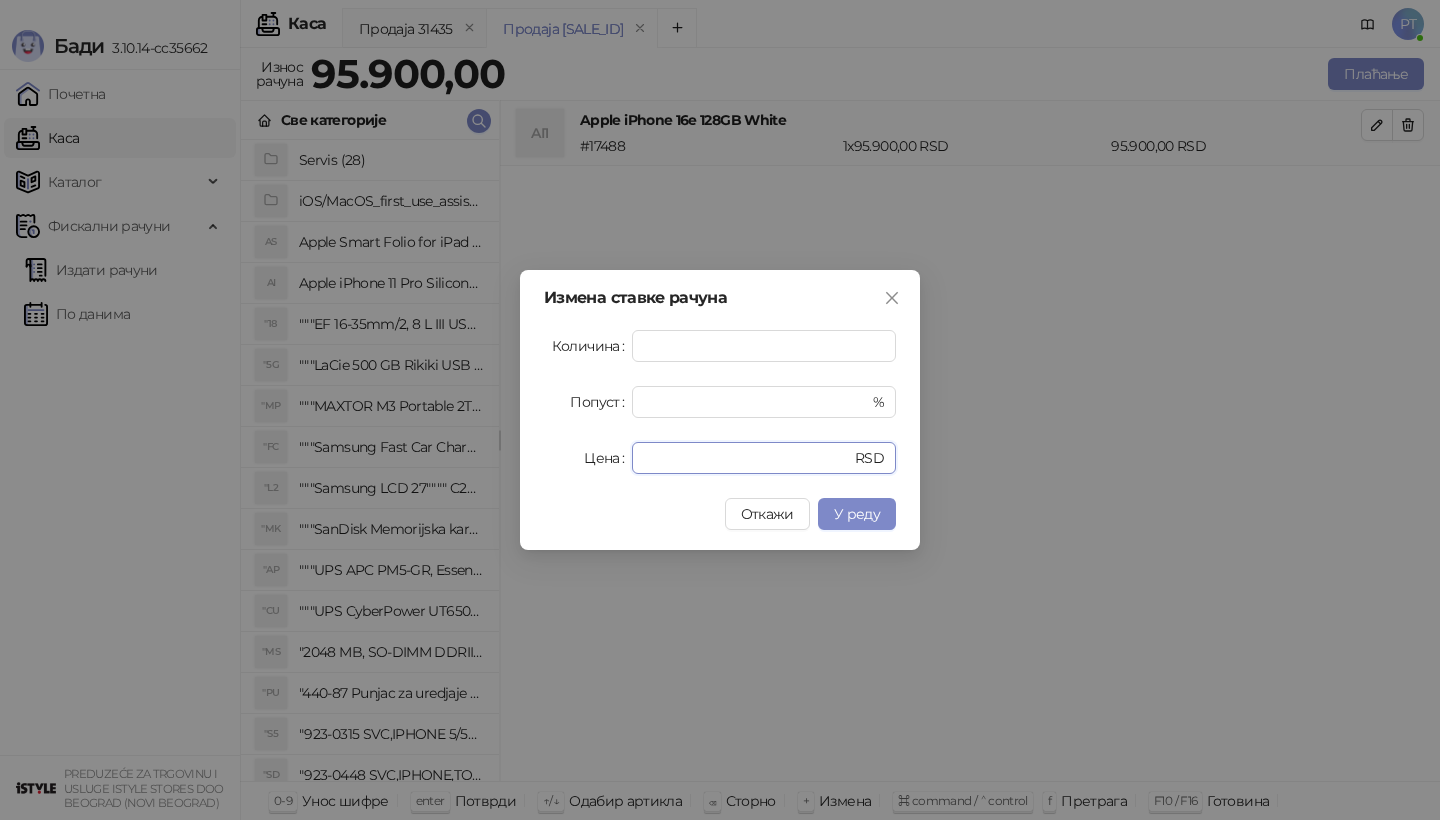 drag, startPoint x: 725, startPoint y: 459, endPoint x: 499, endPoint y: 459, distance: 226 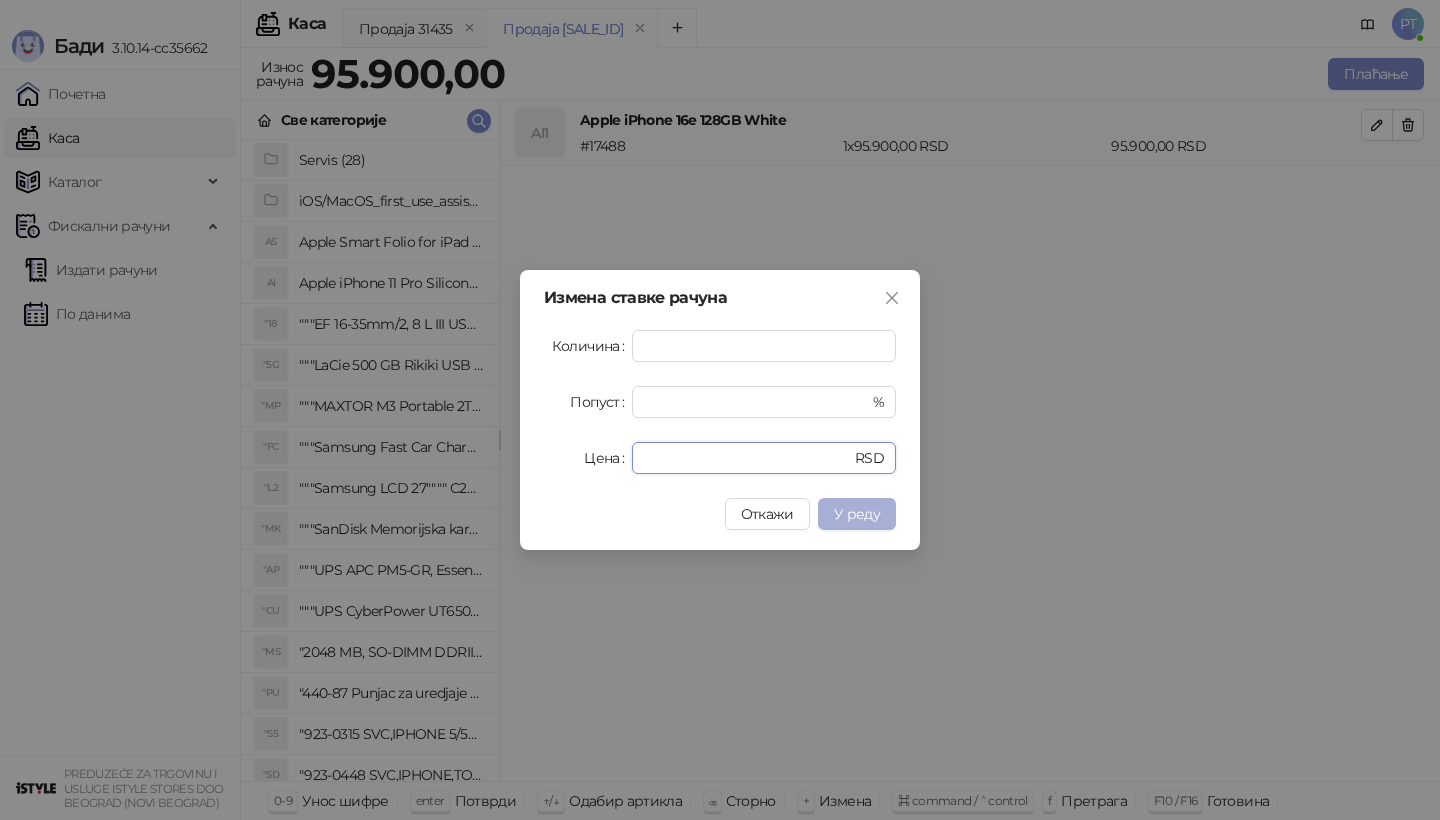 type on "*****" 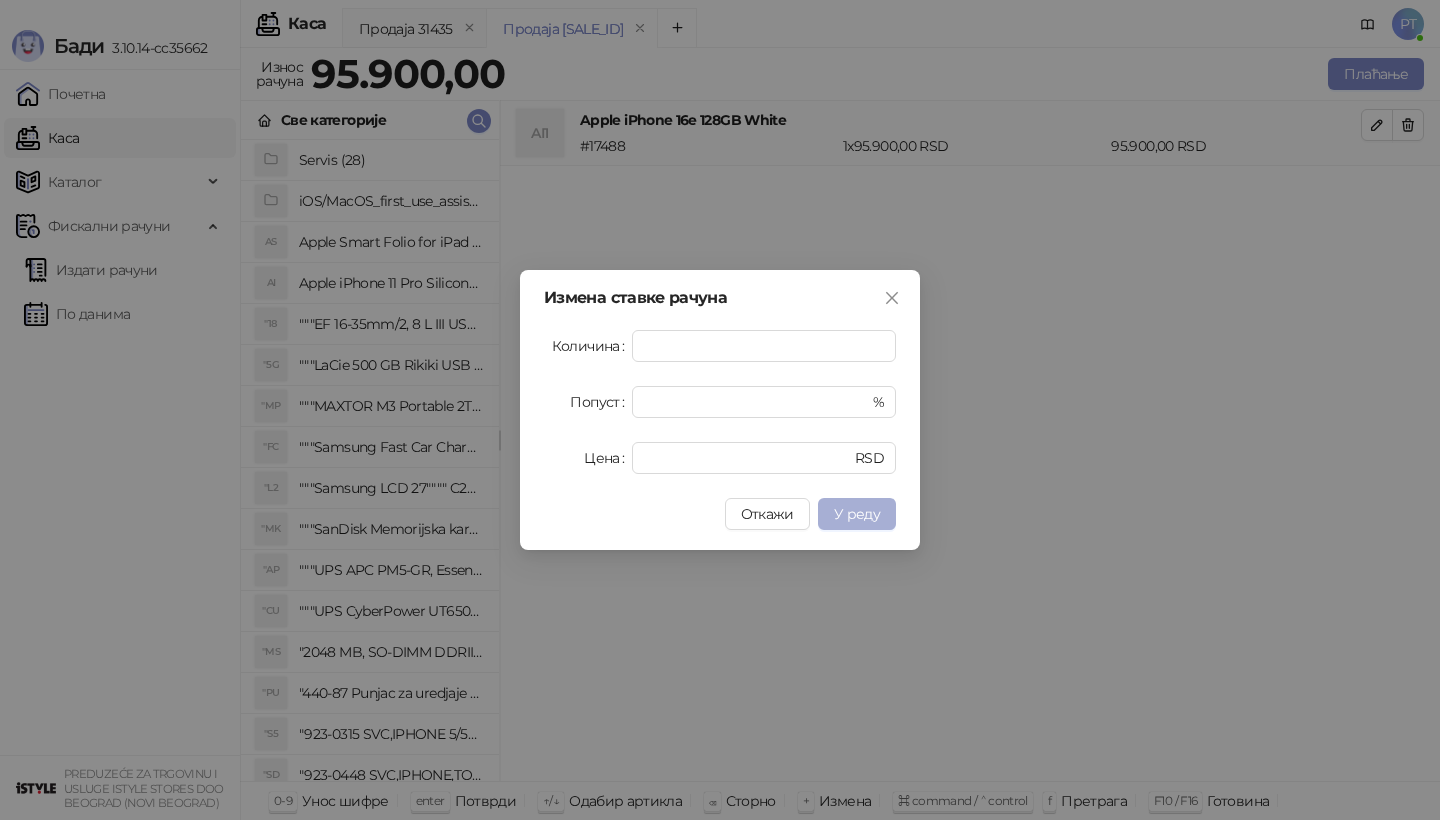 click on "У реду" at bounding box center [857, 514] 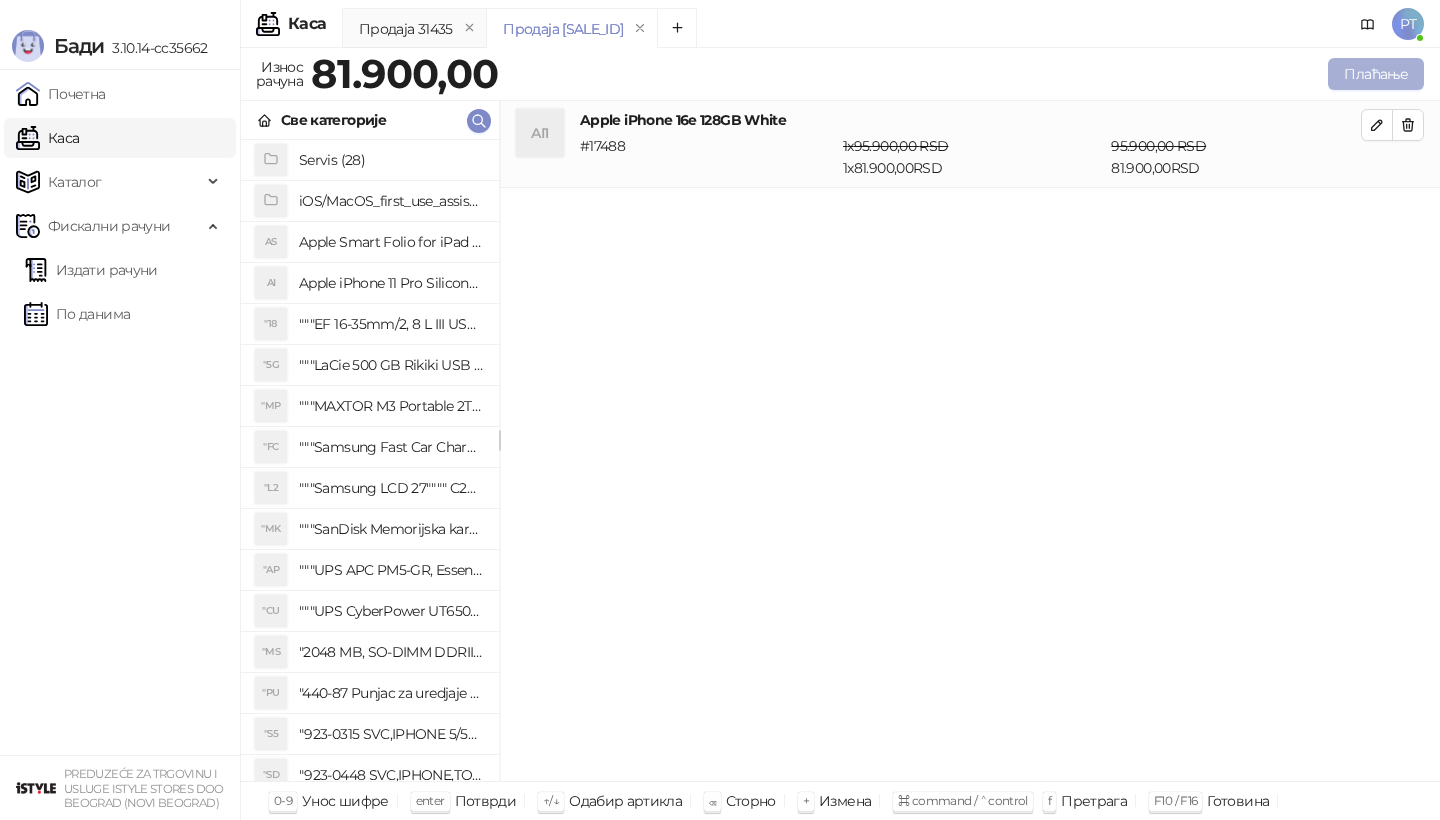 click on "Плаћање" at bounding box center (1376, 74) 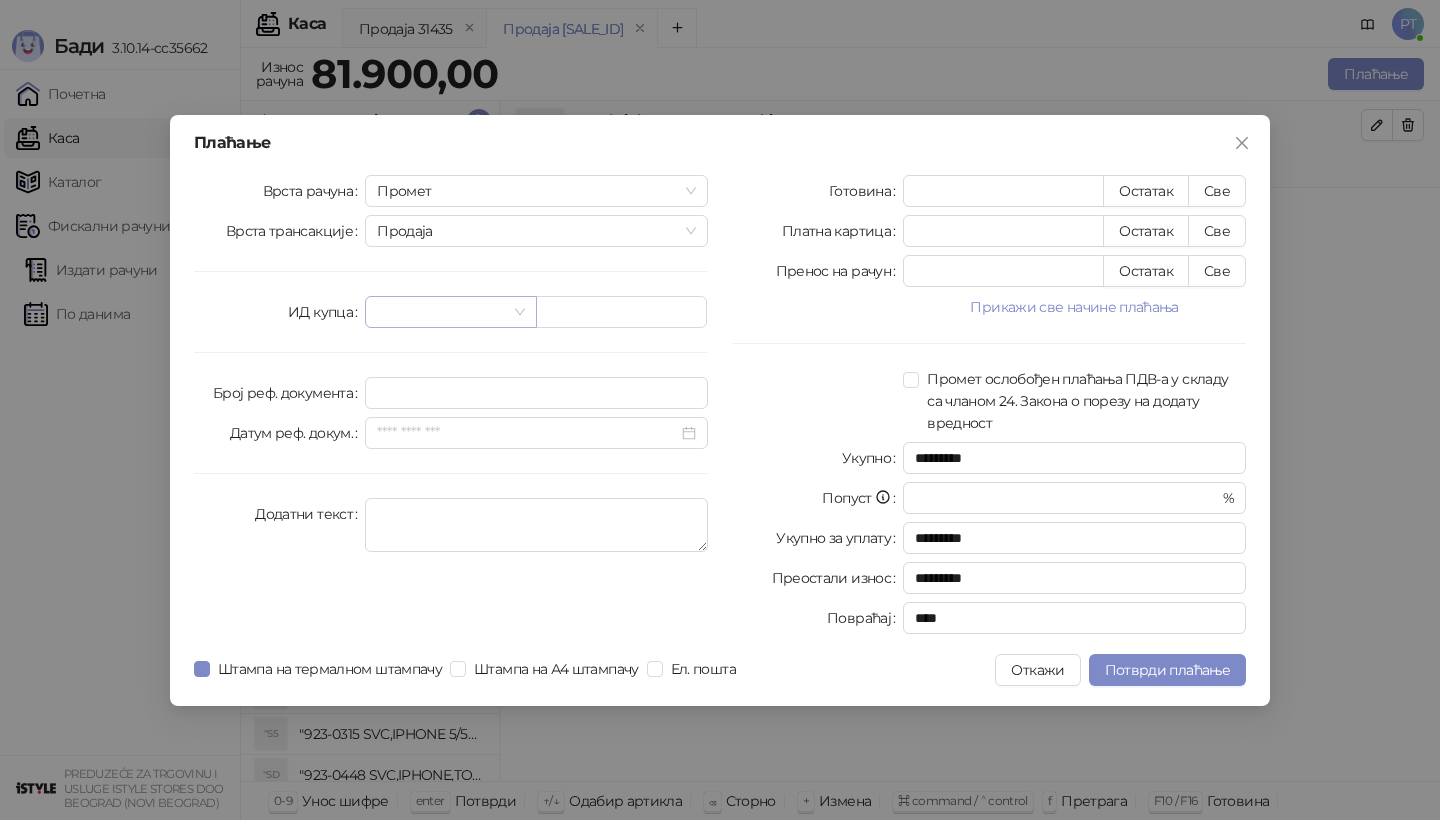 click at bounding box center [450, 312] 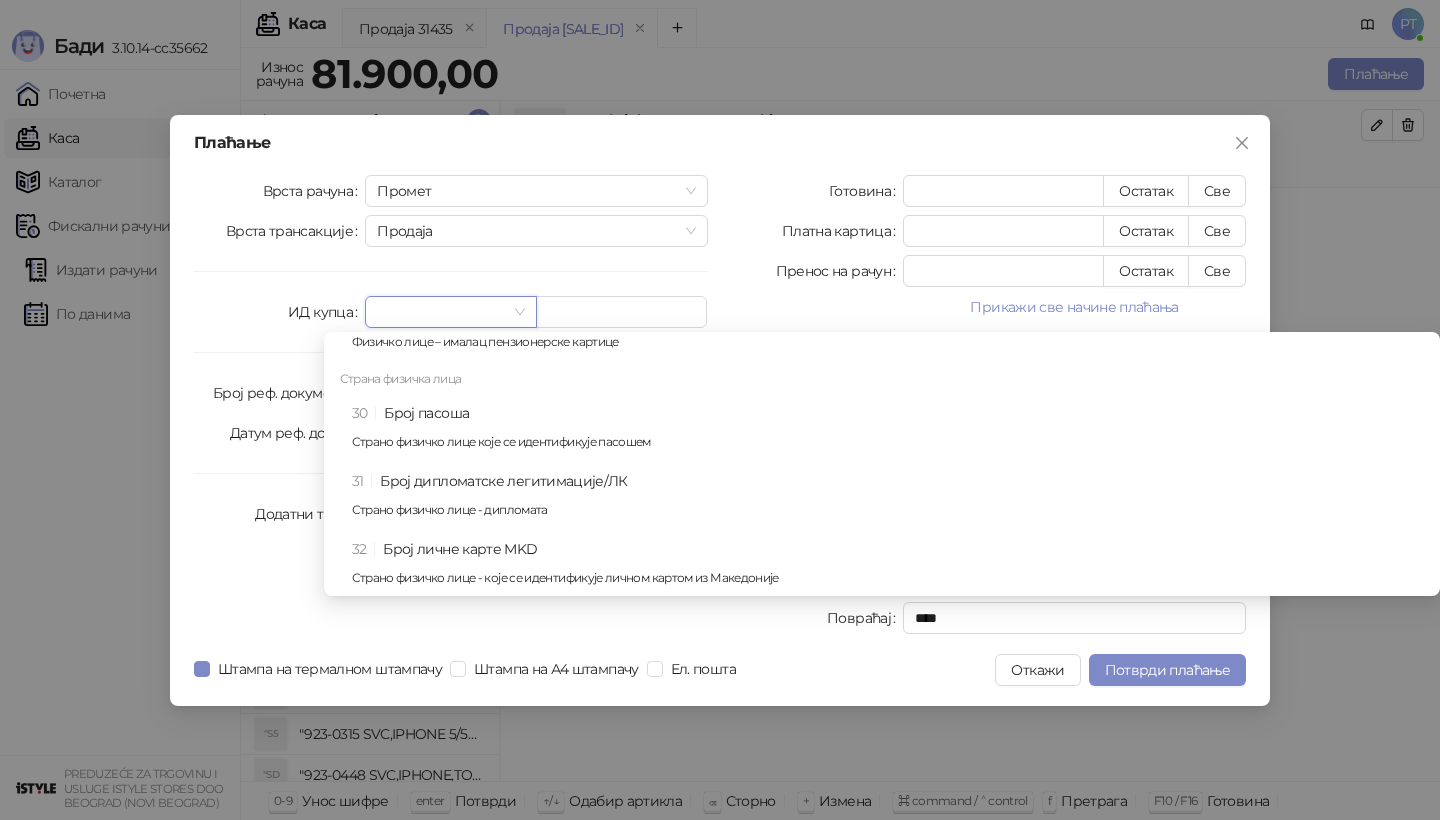 scroll, scrollTop: 863, scrollLeft: 0, axis: vertical 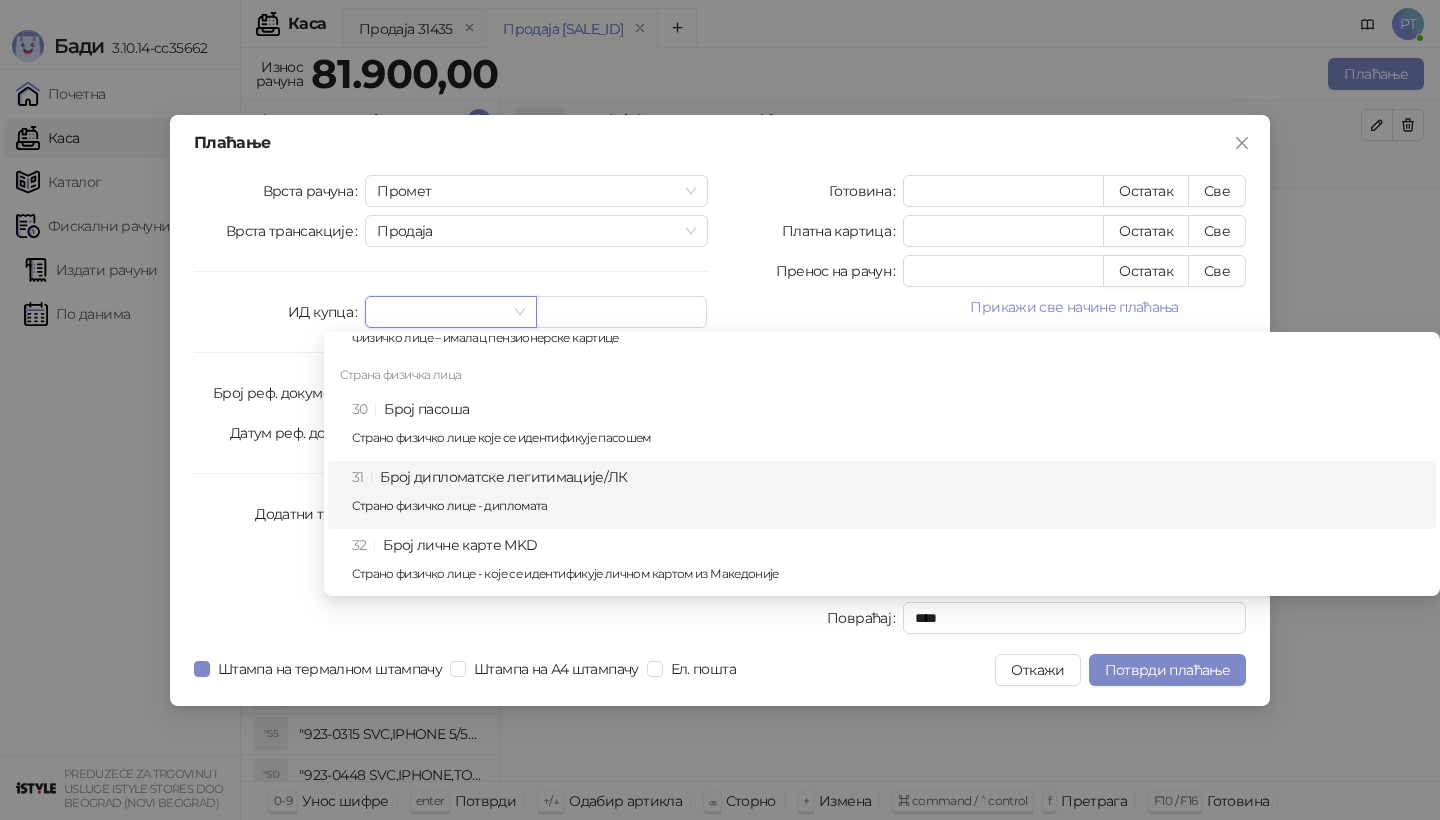 click on "[NUMBER] Број дипломатске легитимације/ЛК Страно физичко лице - дипломата" at bounding box center (888, 495) 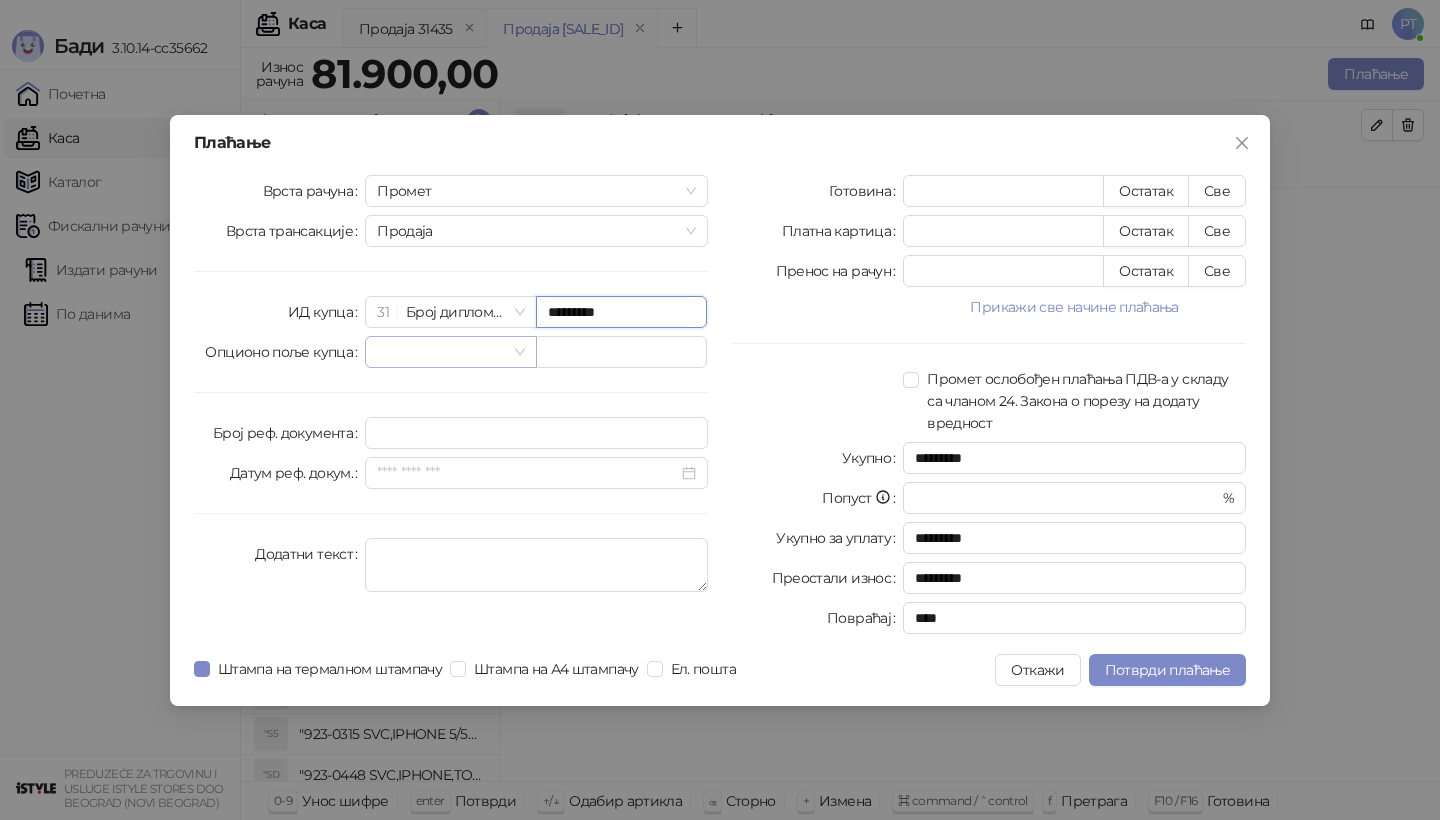 click at bounding box center (450, 352) 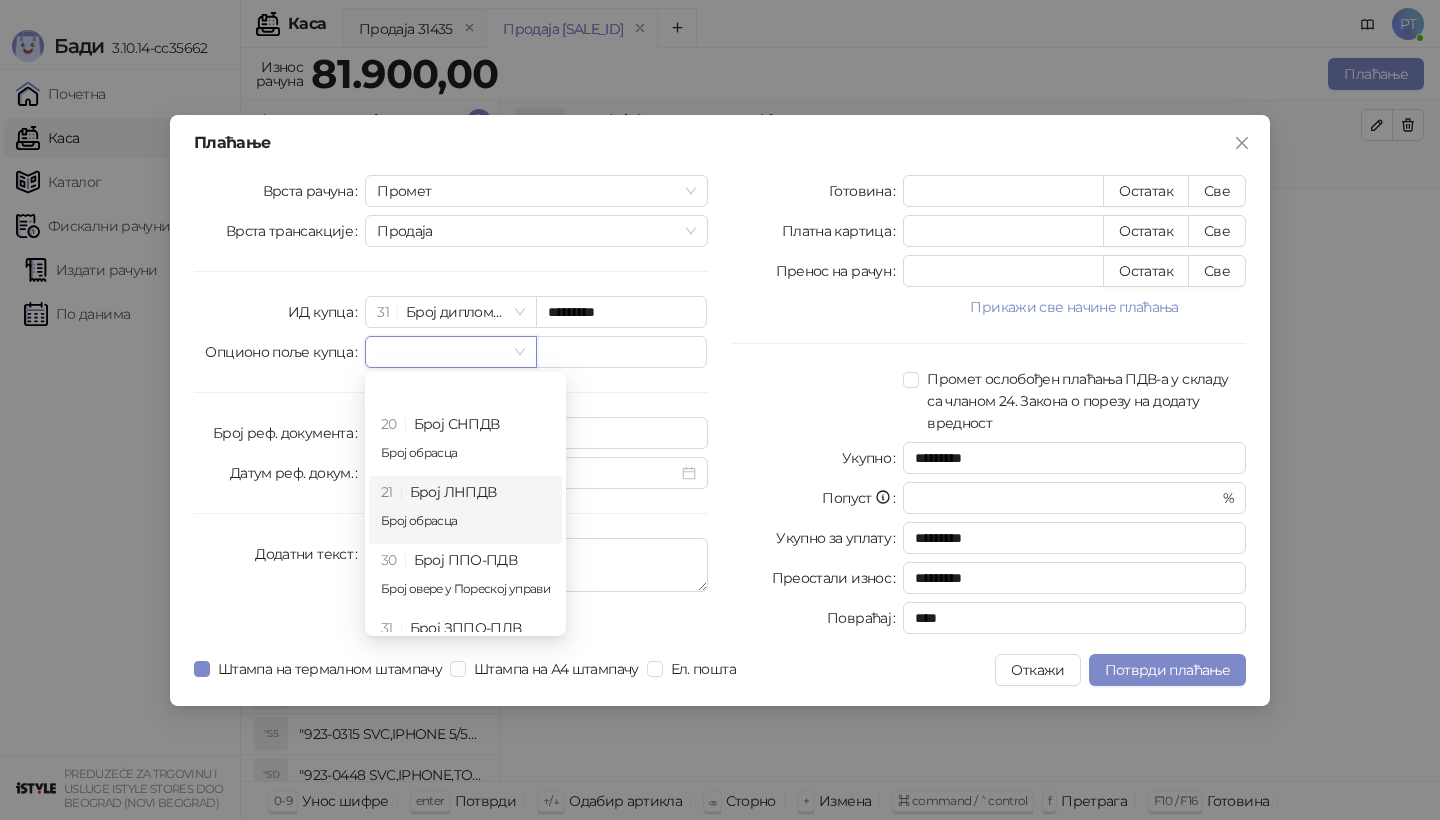 click on "21 Број ЛНПДВ Број обрасца" at bounding box center [465, 510] 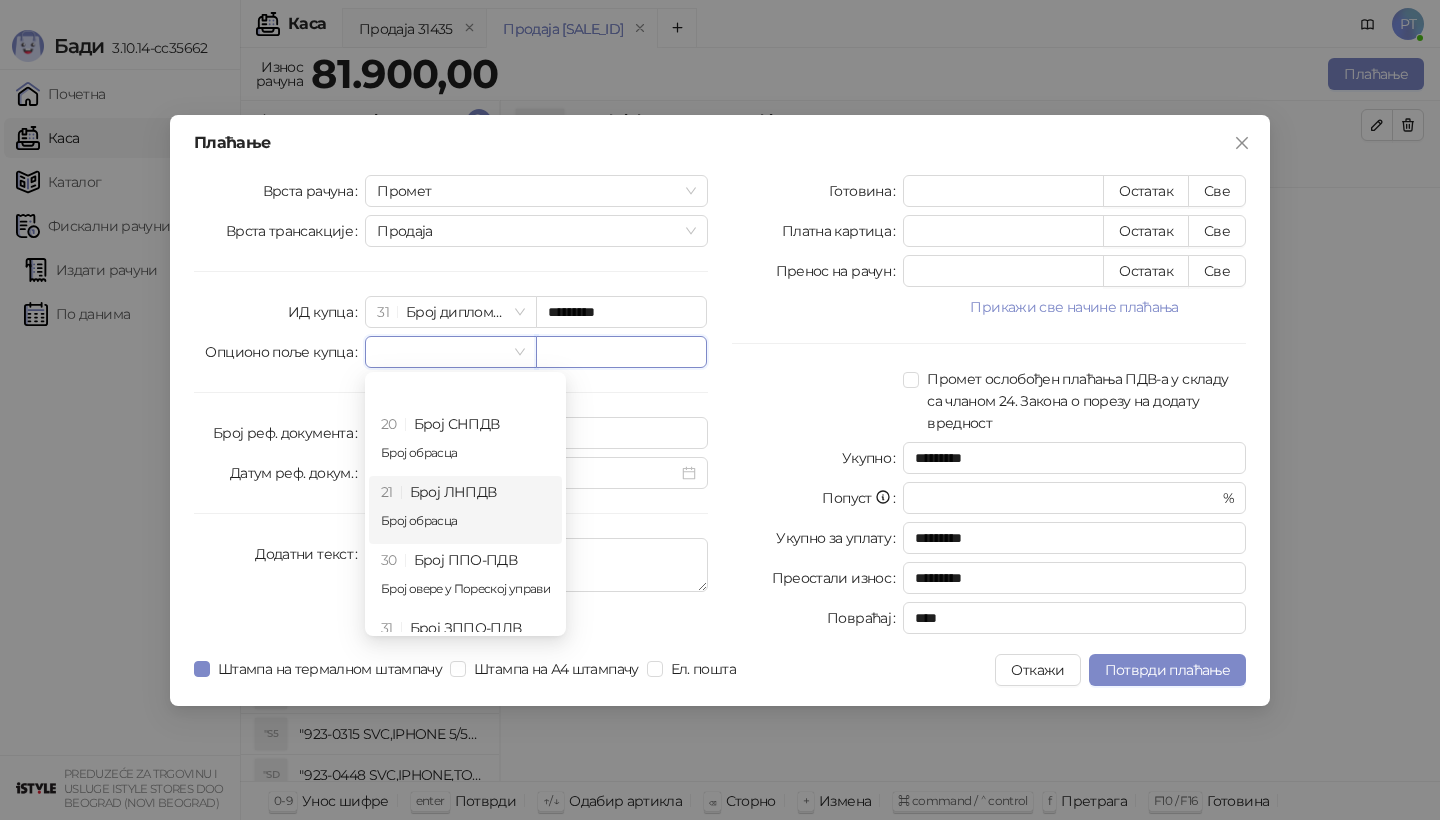 type on "*********" 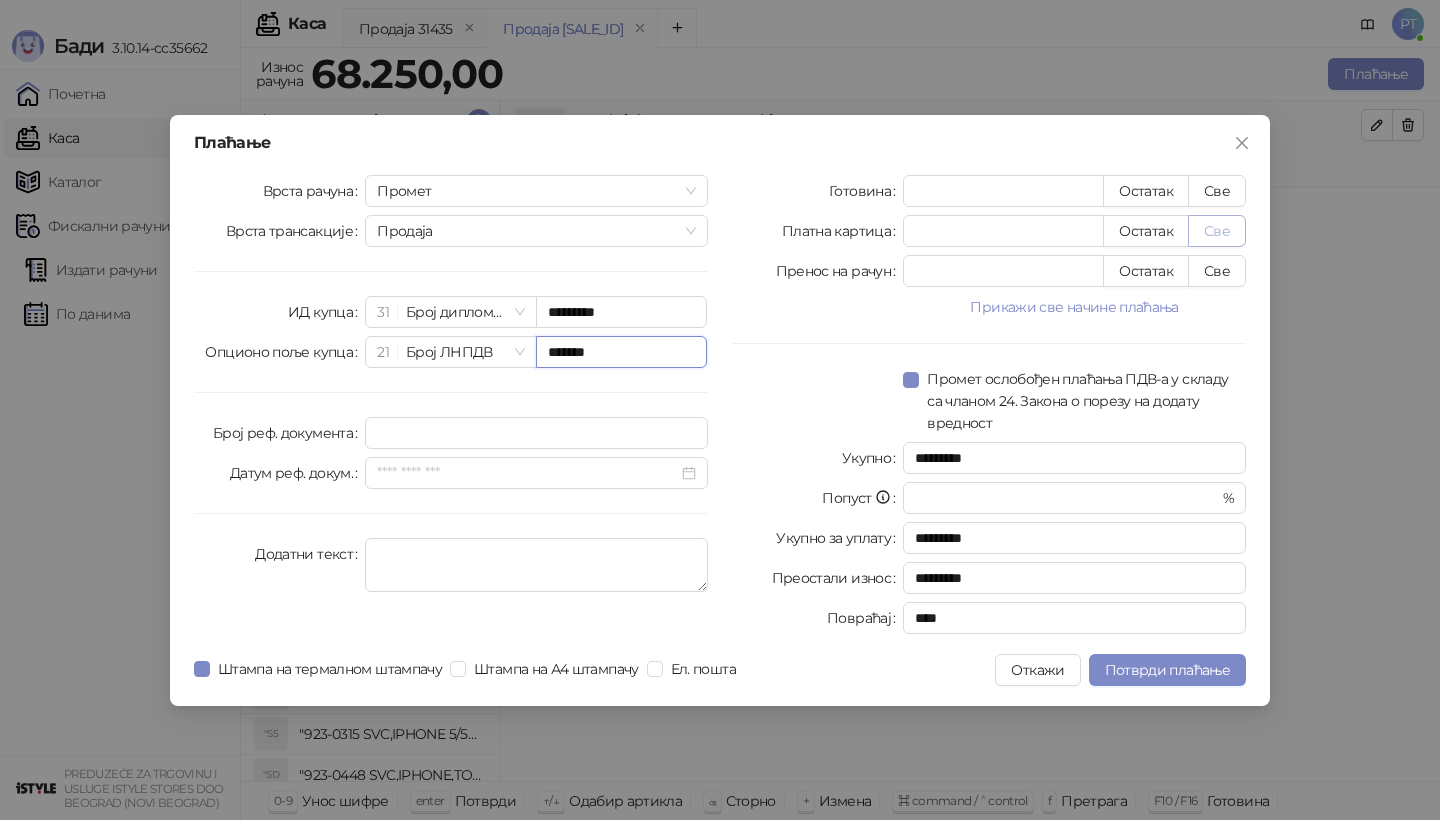 type on "*******" 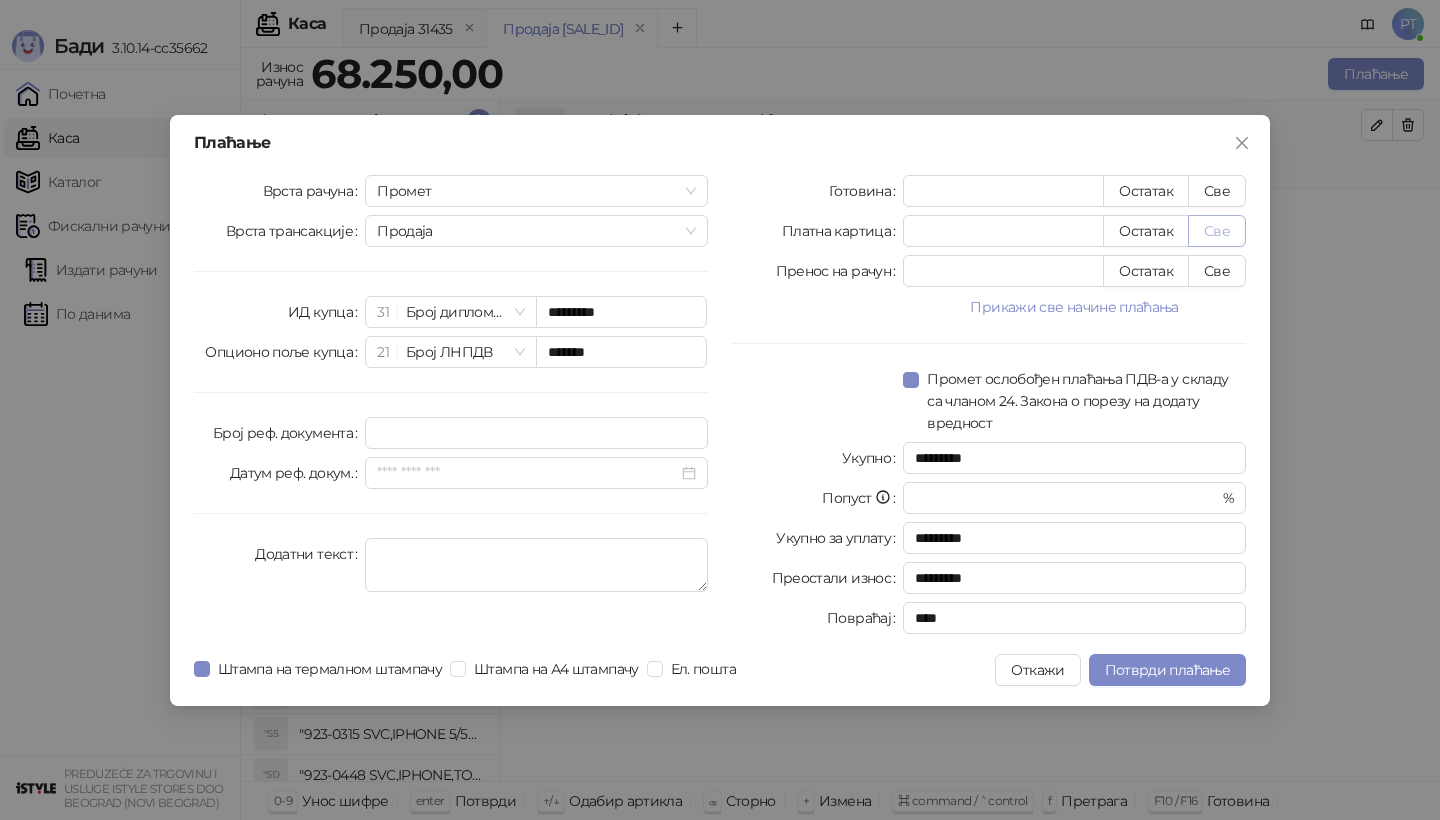 click on "Све" at bounding box center [1217, 231] 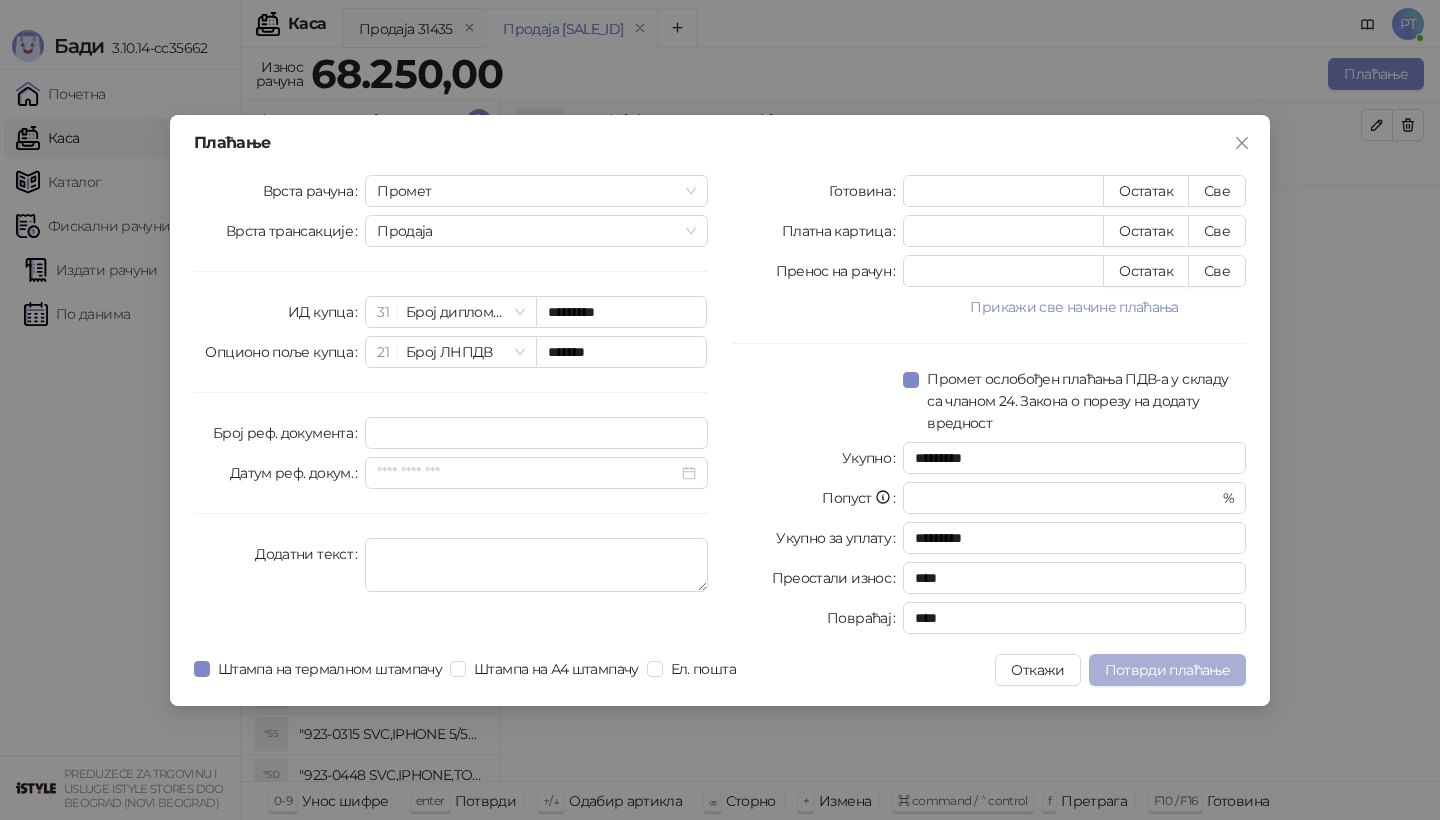 click on "Потврди плаћање" at bounding box center [1167, 670] 